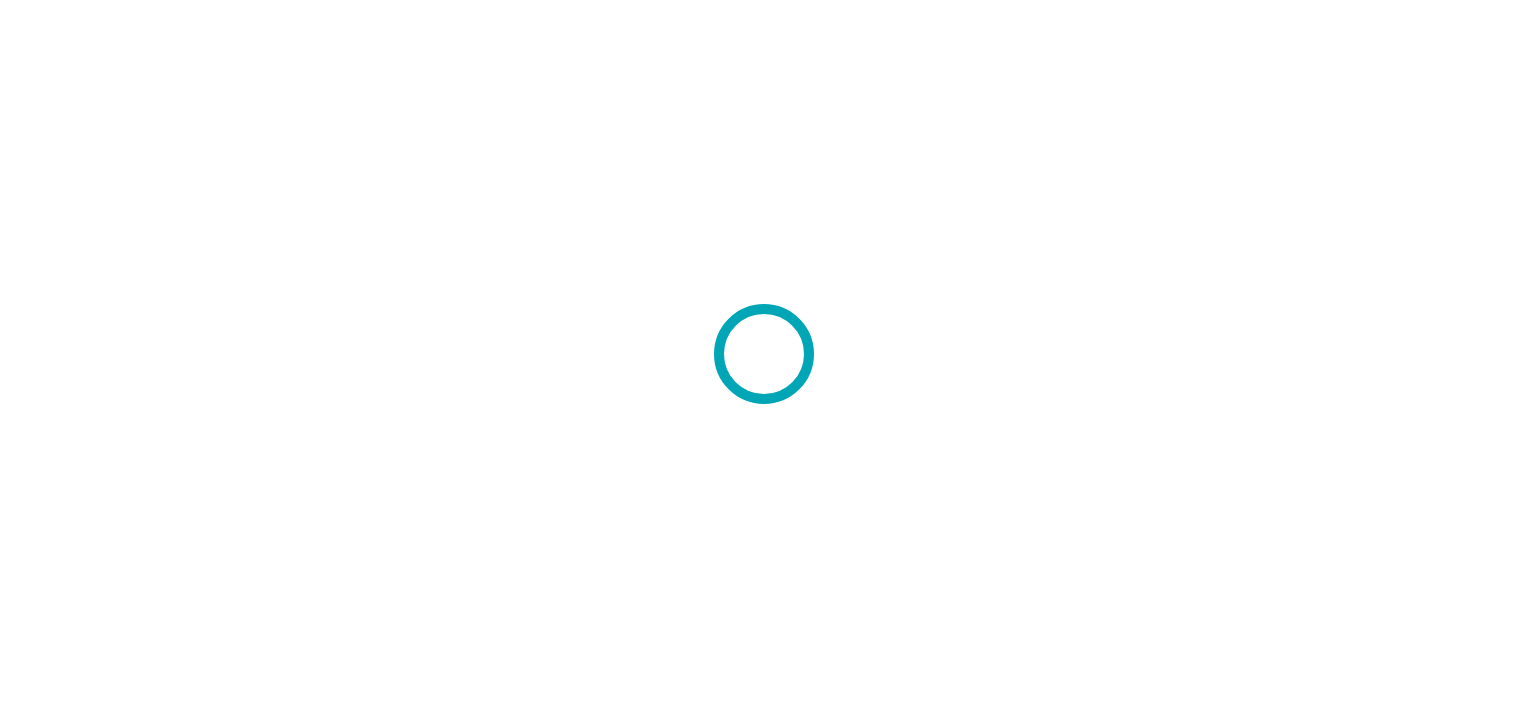 scroll, scrollTop: 0, scrollLeft: 0, axis: both 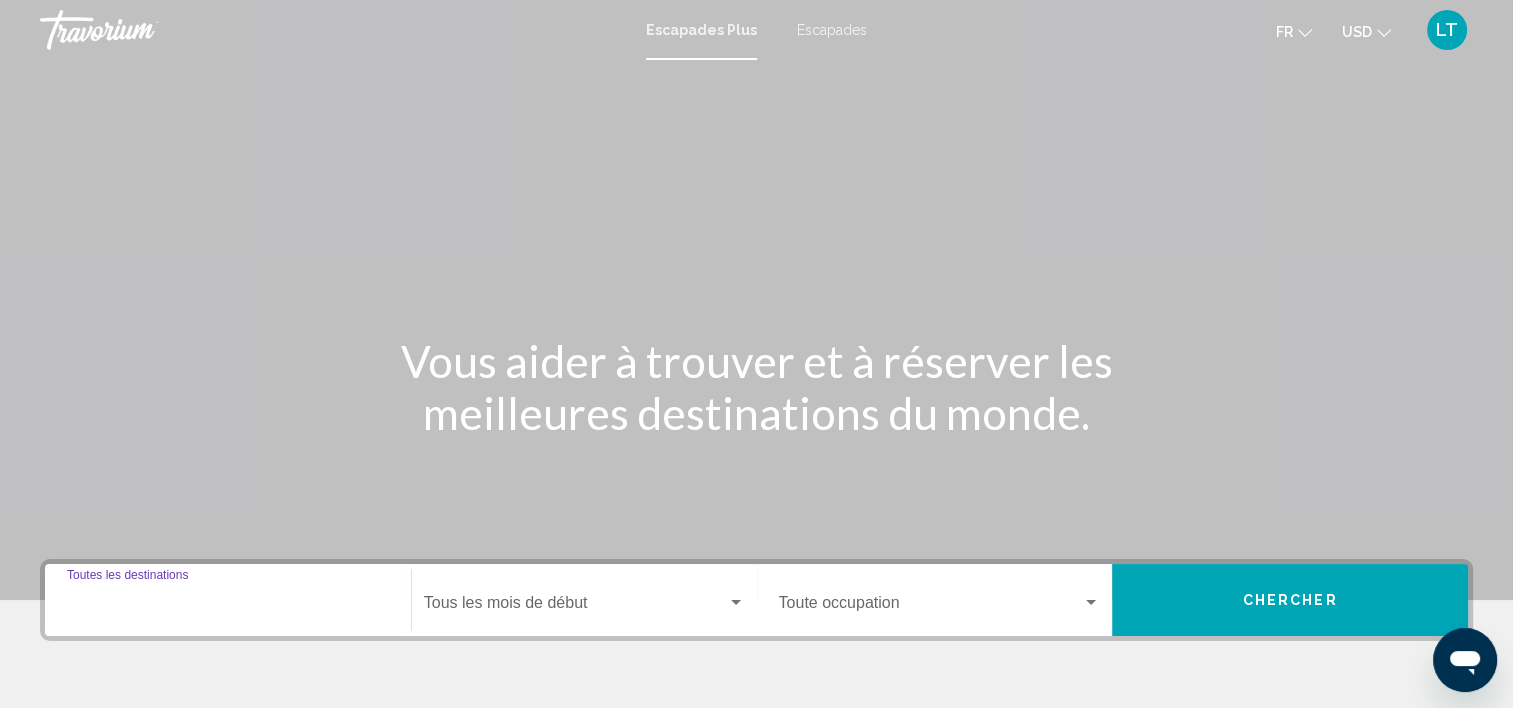 click on "Destination Toutes les destinations" at bounding box center (228, 607) 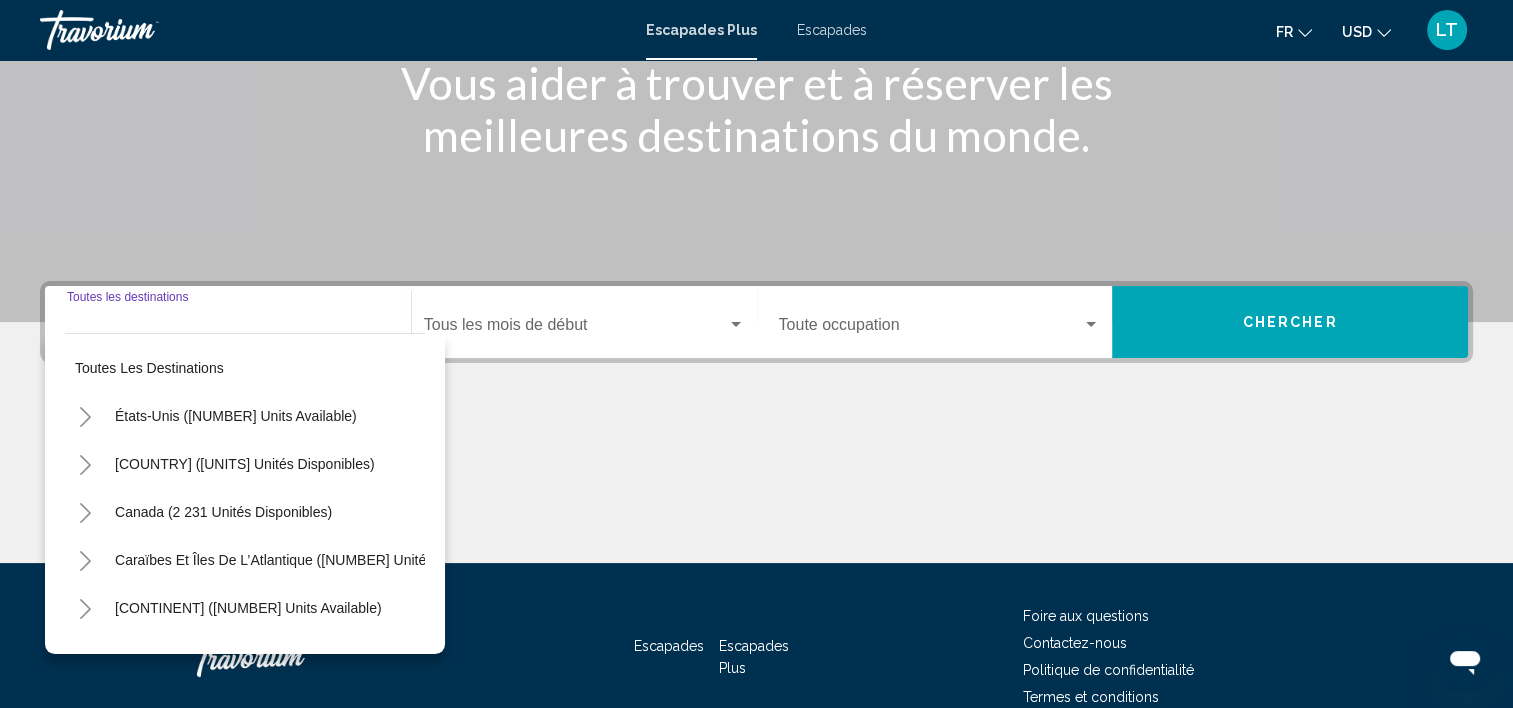 scroll, scrollTop: 377, scrollLeft: 0, axis: vertical 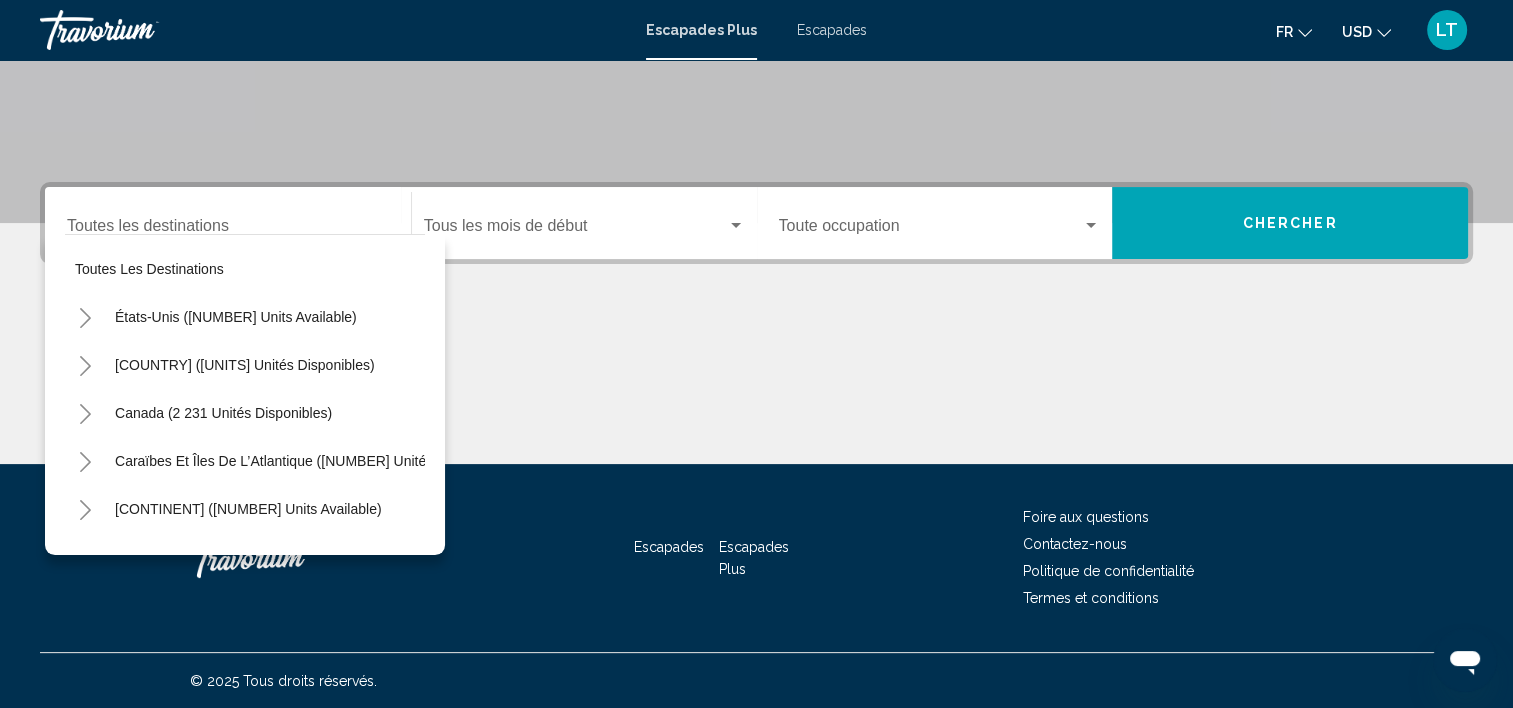 click at bounding box center [756, 389] 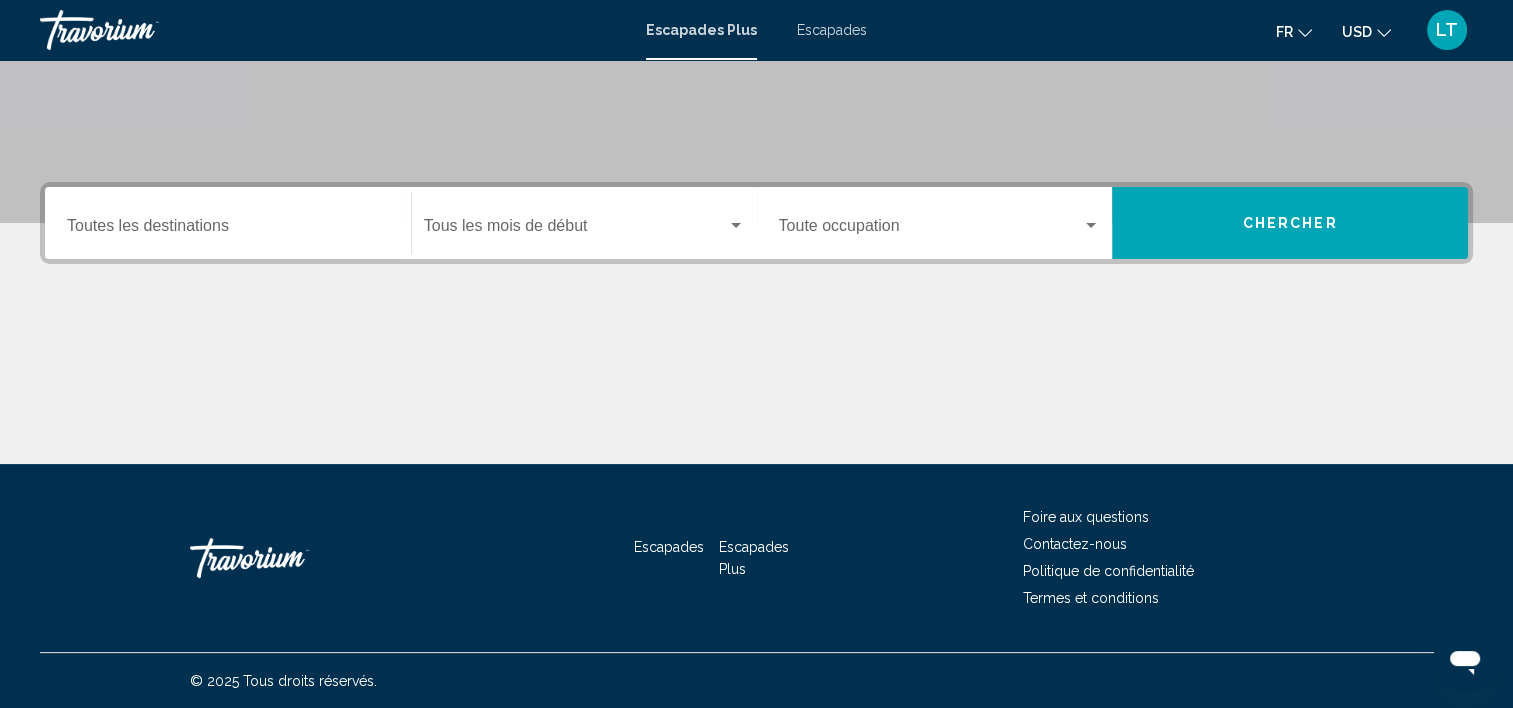 click on "Chercher" at bounding box center (1290, 223) 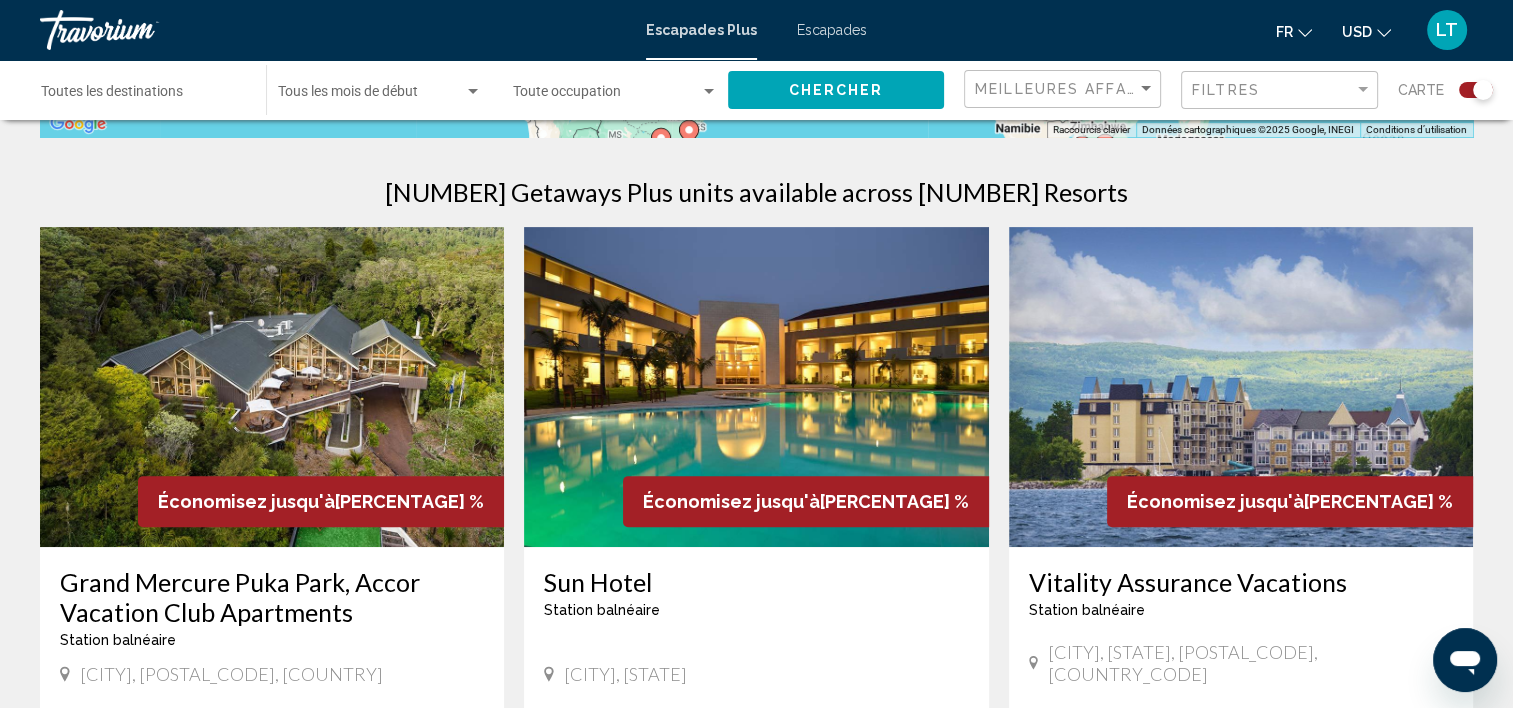 scroll, scrollTop: 600, scrollLeft: 0, axis: vertical 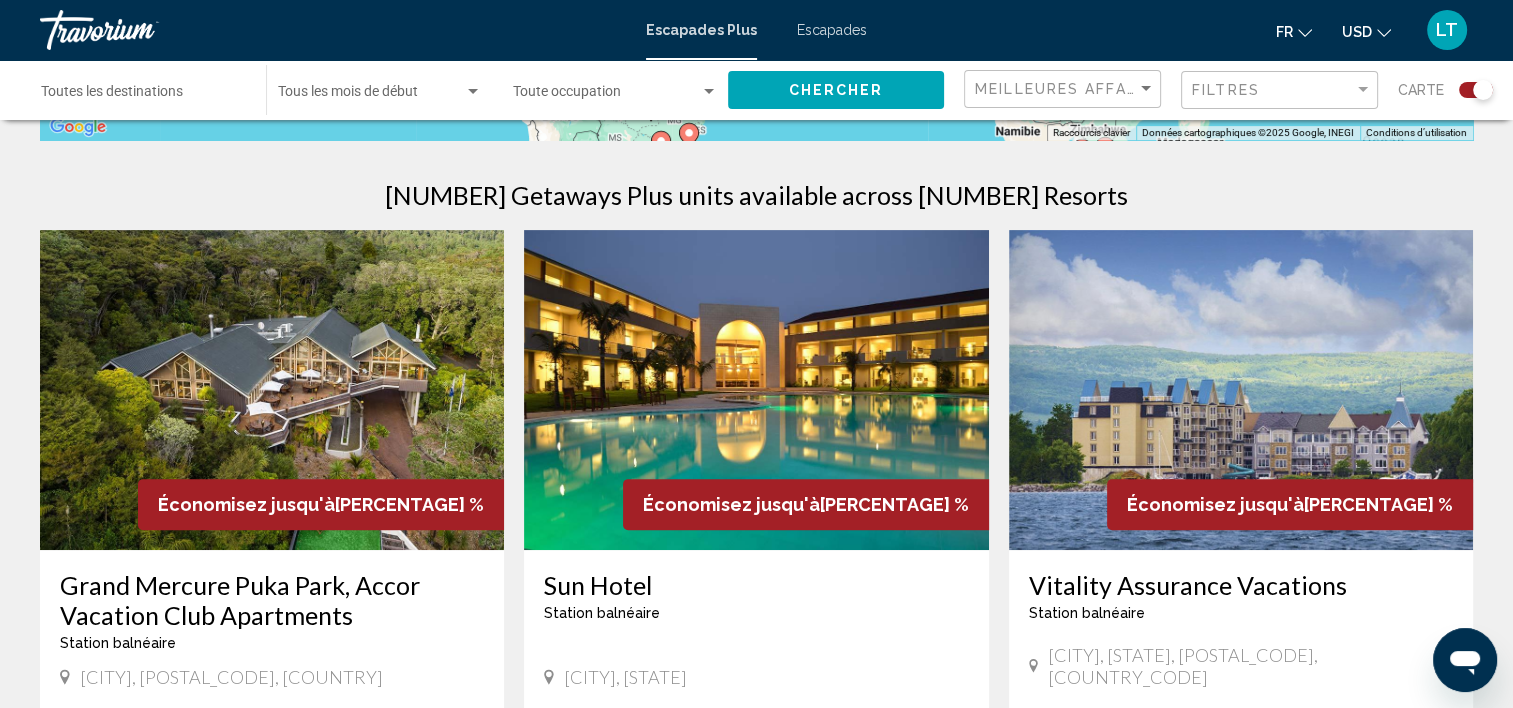 click at bounding box center [272, 390] 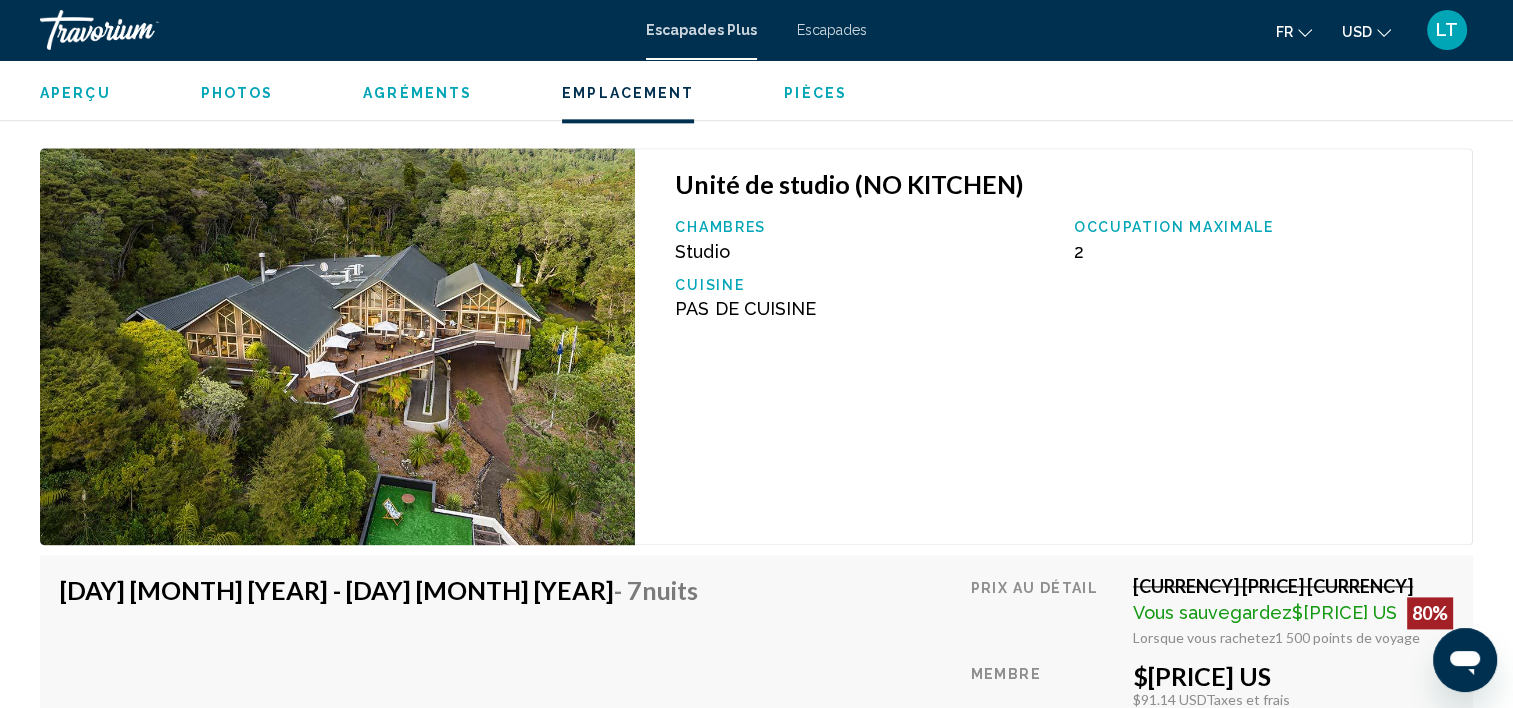 scroll, scrollTop: 2421, scrollLeft: 0, axis: vertical 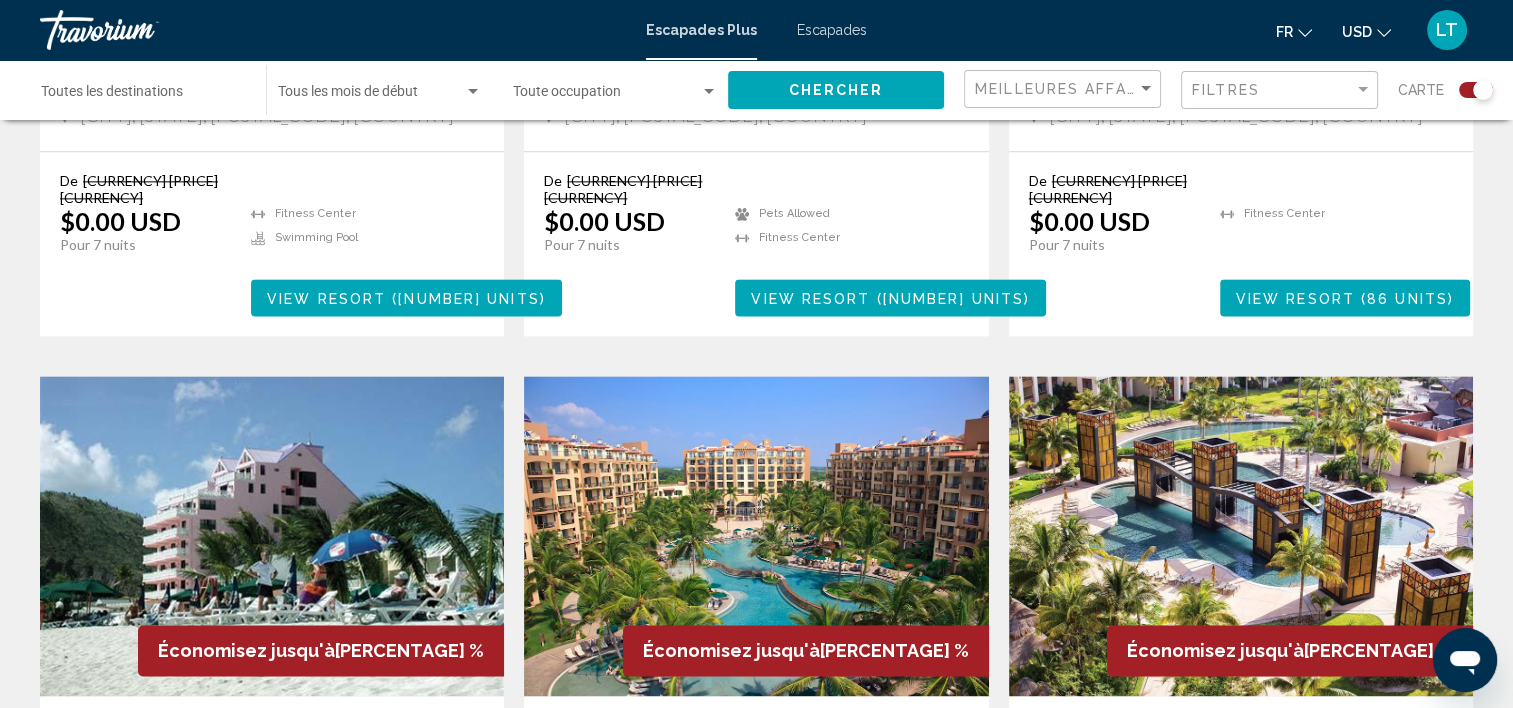 click at bounding box center (756, 536) 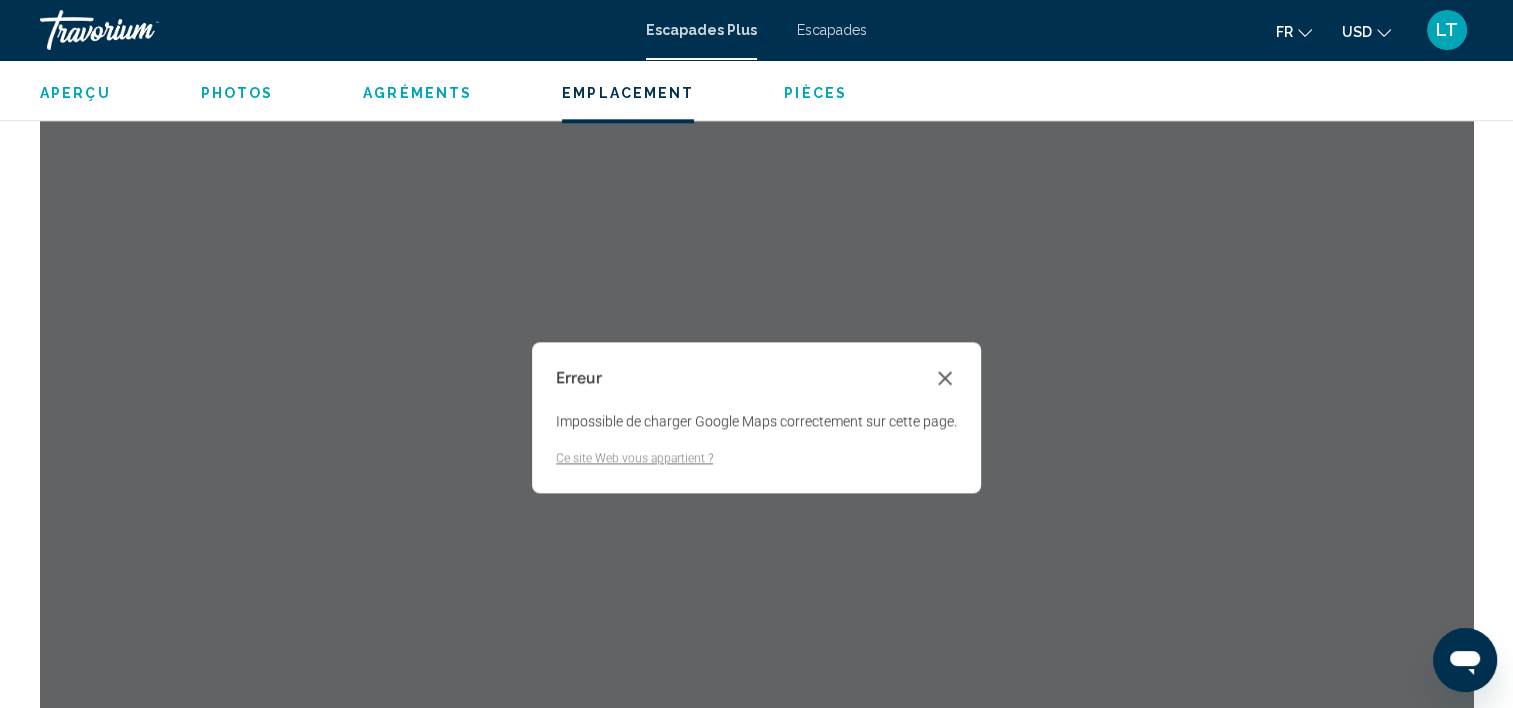 scroll, scrollTop: 2293, scrollLeft: 0, axis: vertical 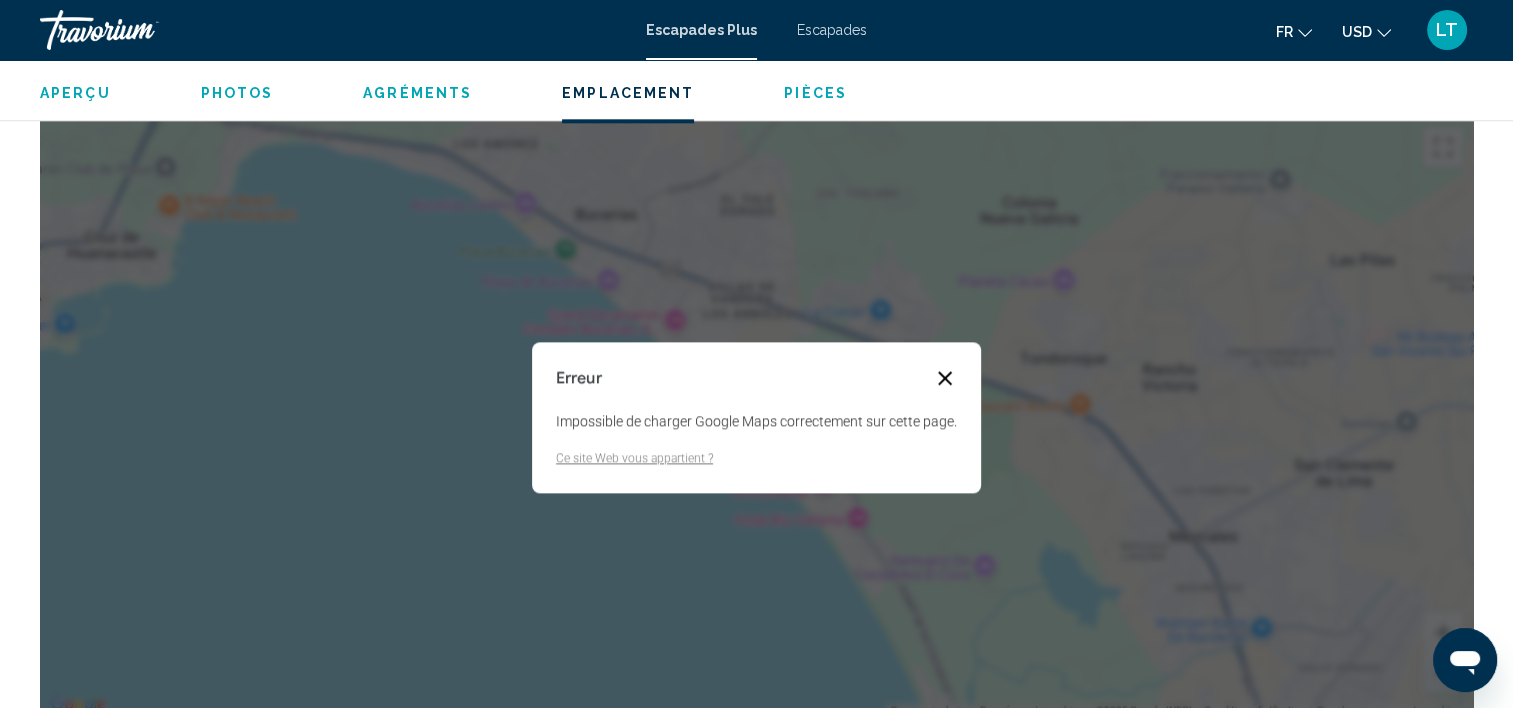 click at bounding box center (945, 378) 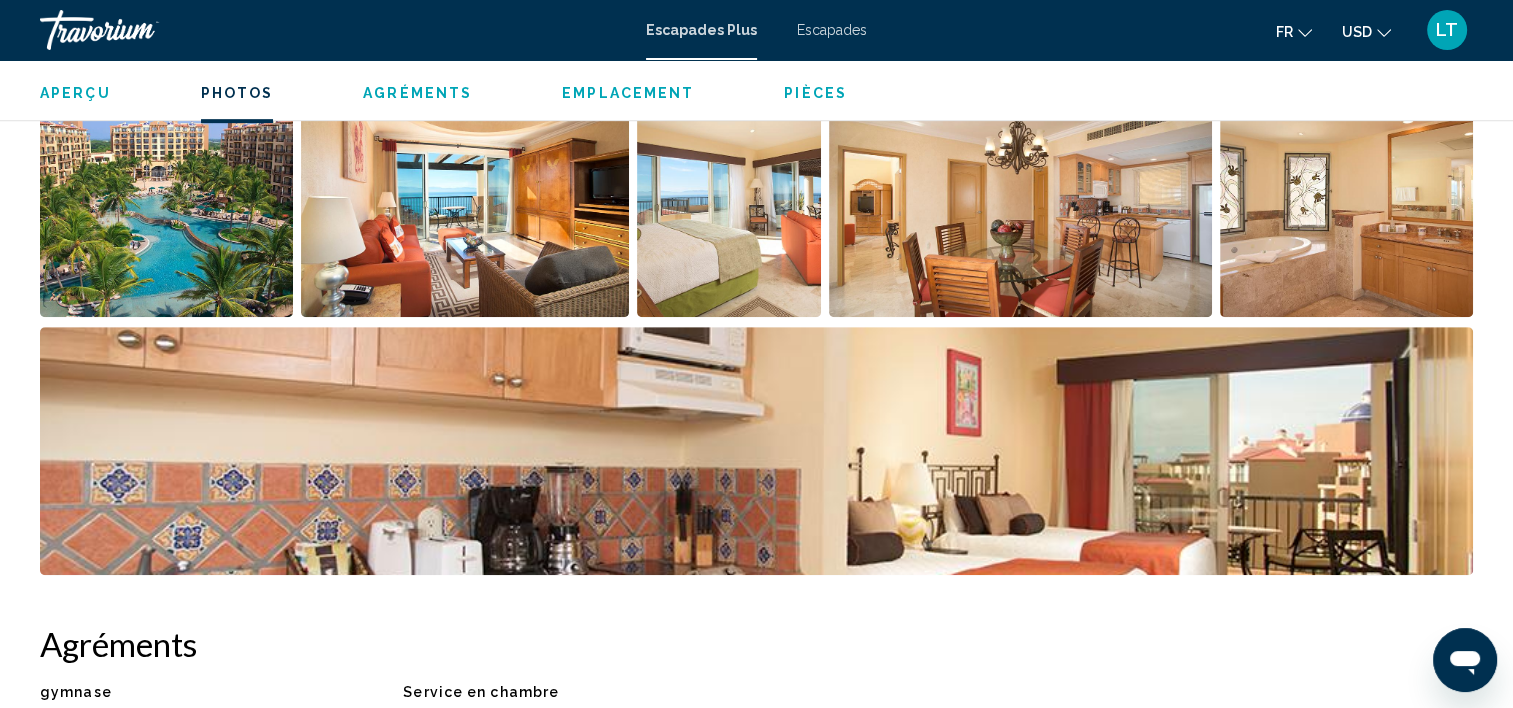 scroll, scrollTop: 1006, scrollLeft: 0, axis: vertical 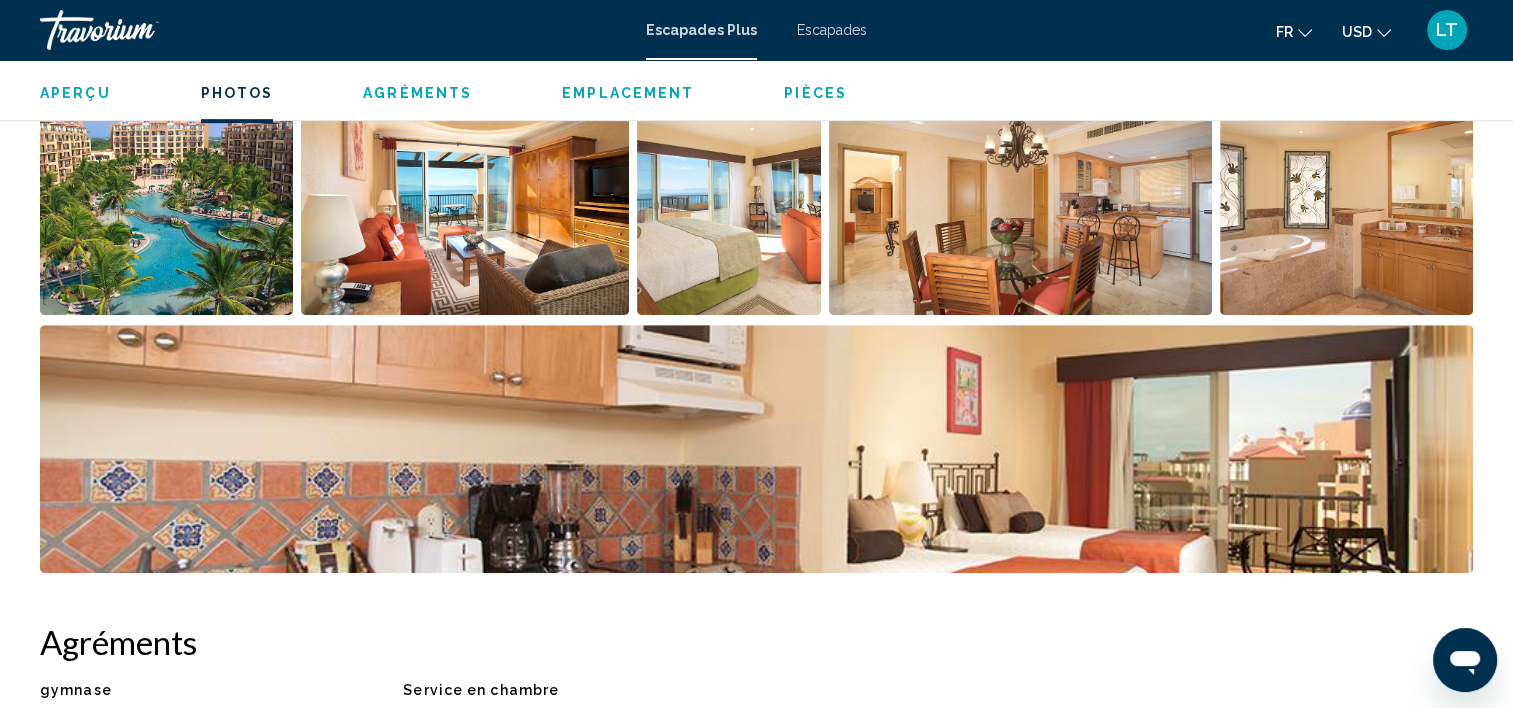 click at bounding box center [166, 191] 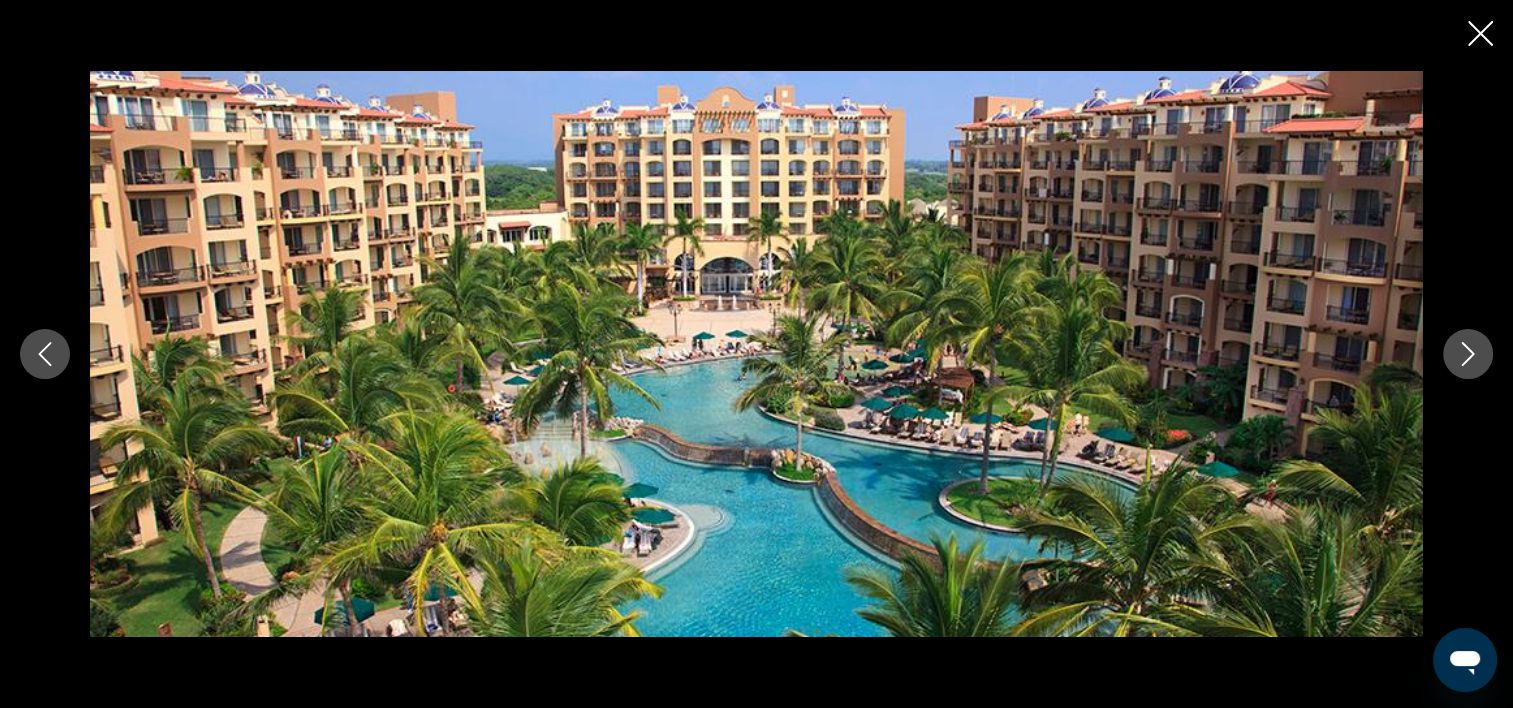 click at bounding box center (1468, 354) 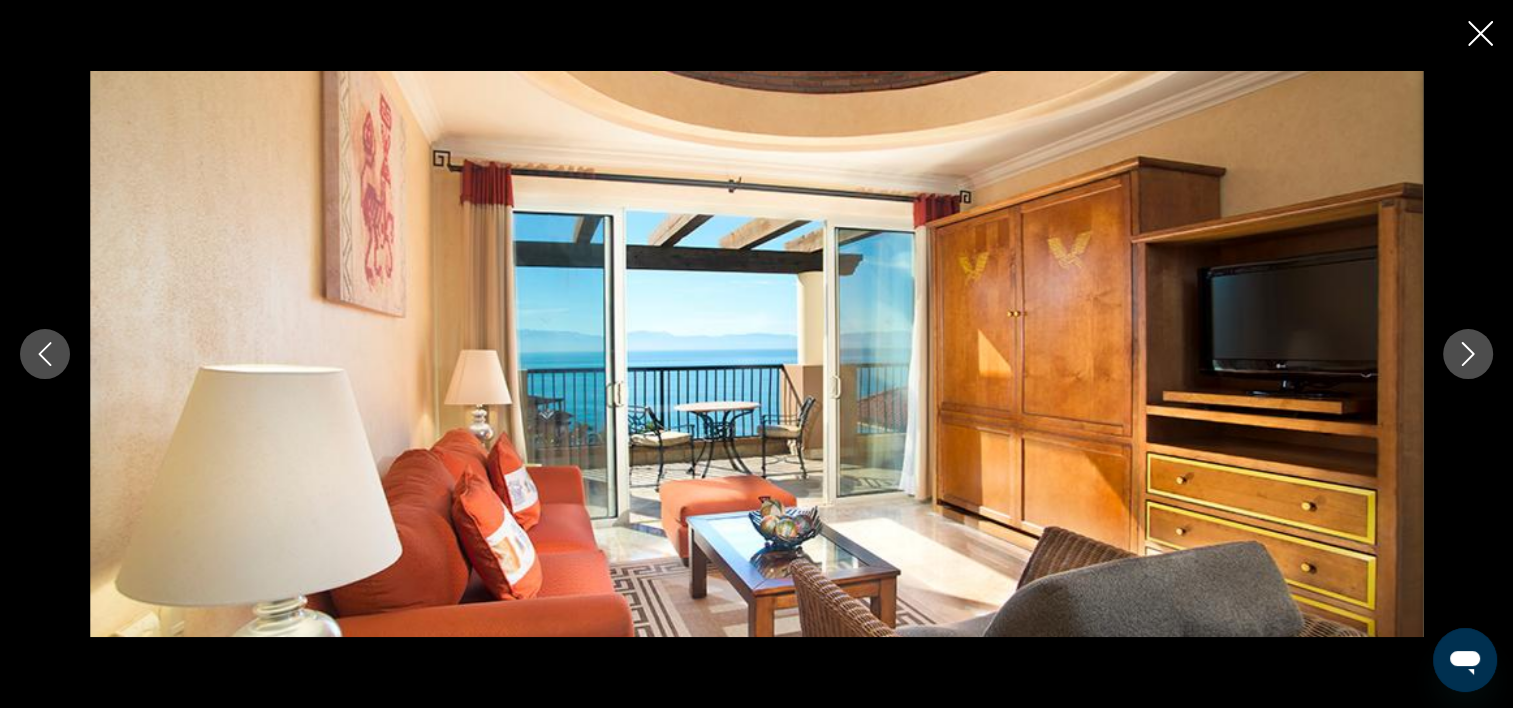 click at bounding box center (1468, 354) 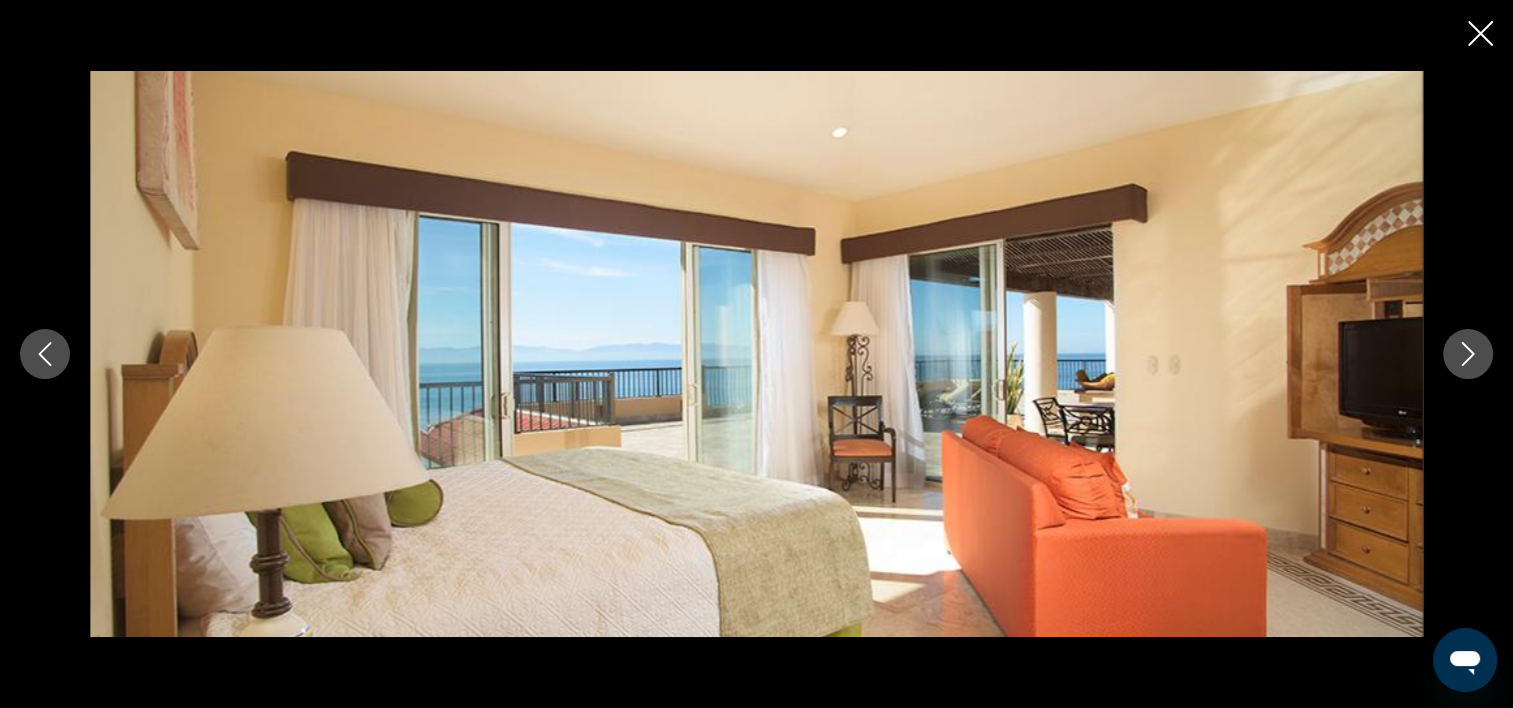 click at bounding box center (1468, 354) 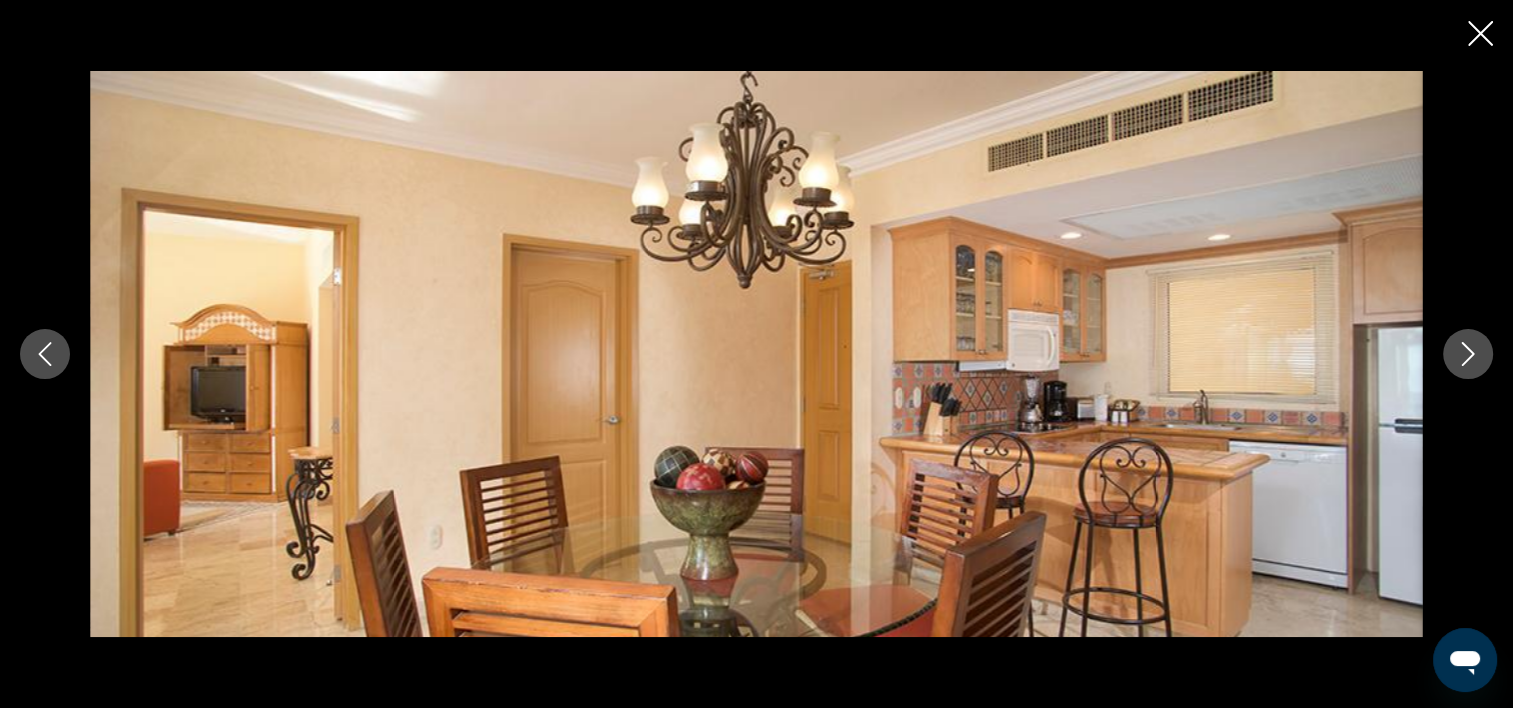 click at bounding box center [1468, 354] 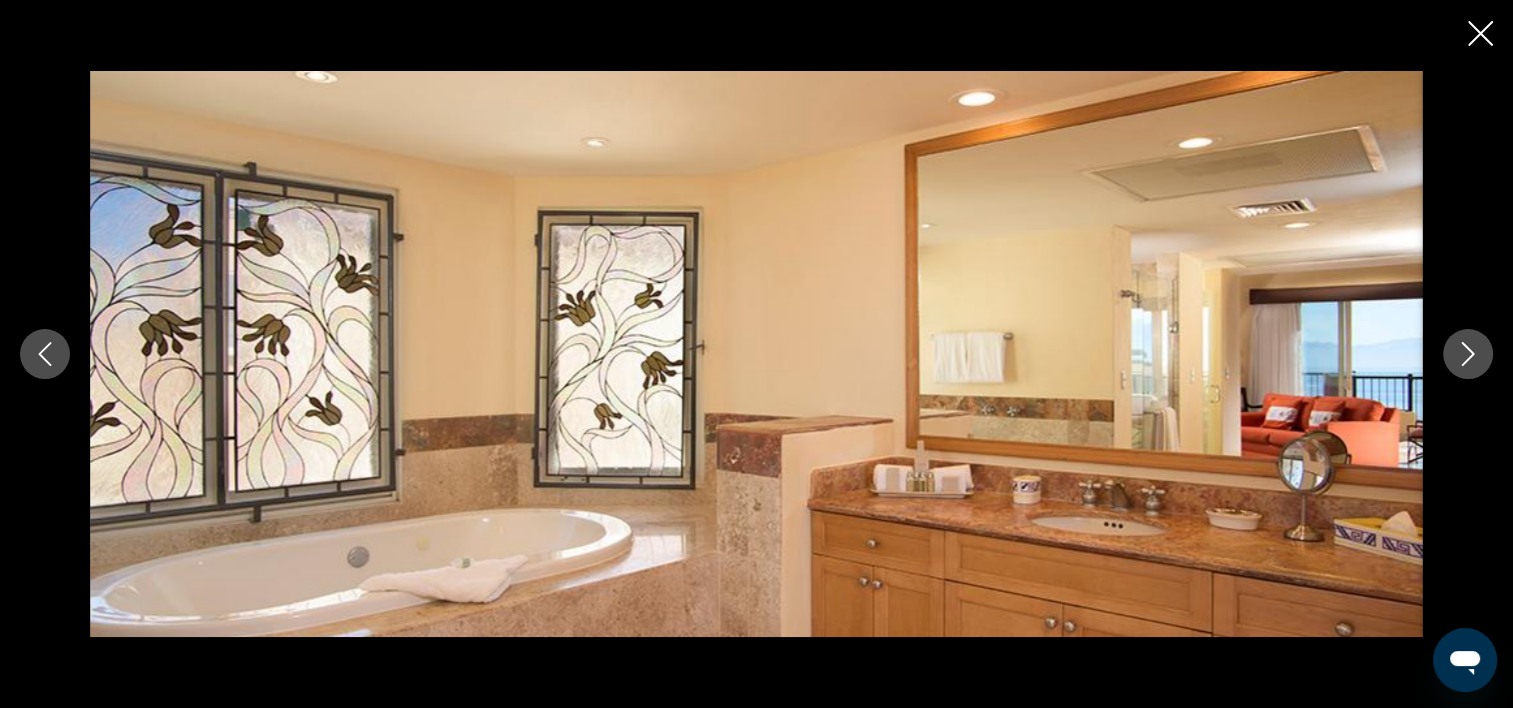 click at bounding box center (1468, 354) 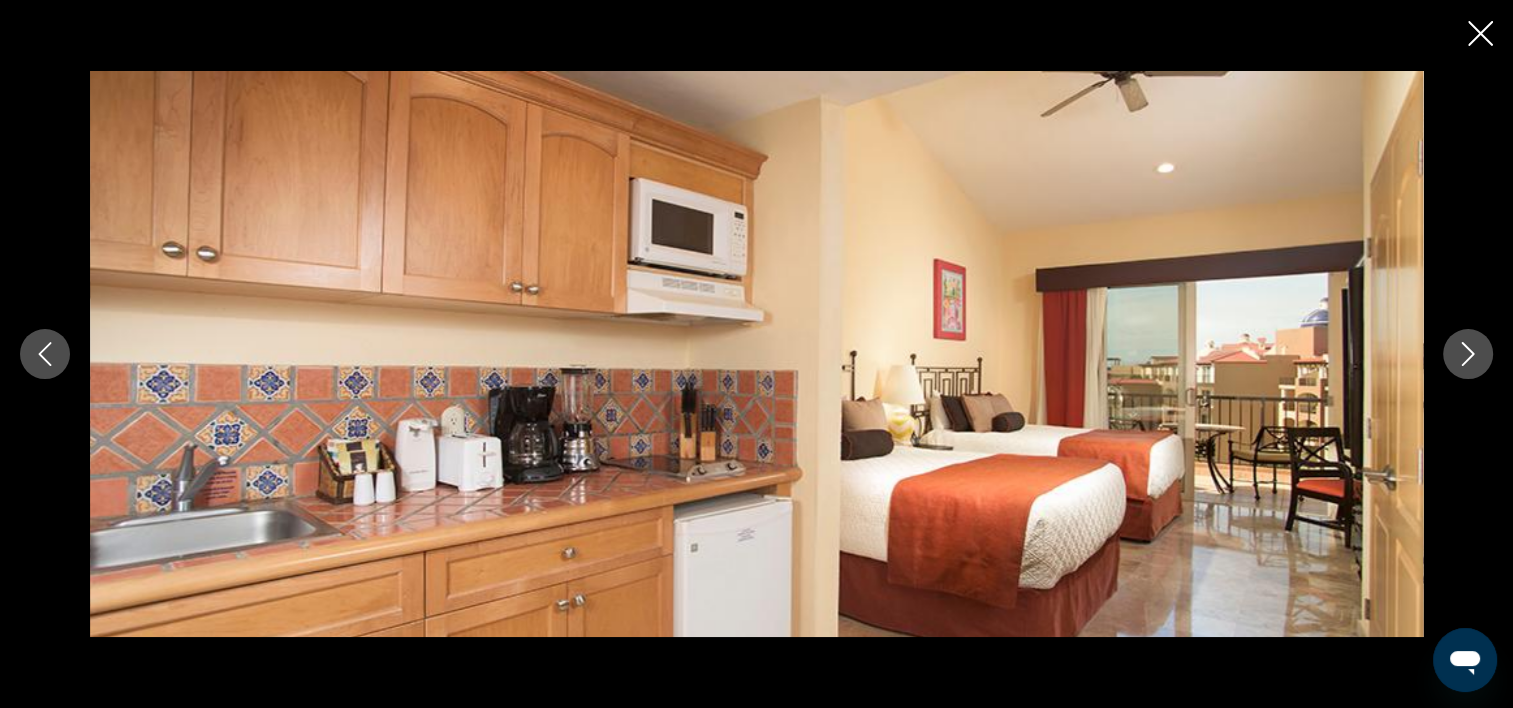 click at bounding box center [1468, 354] 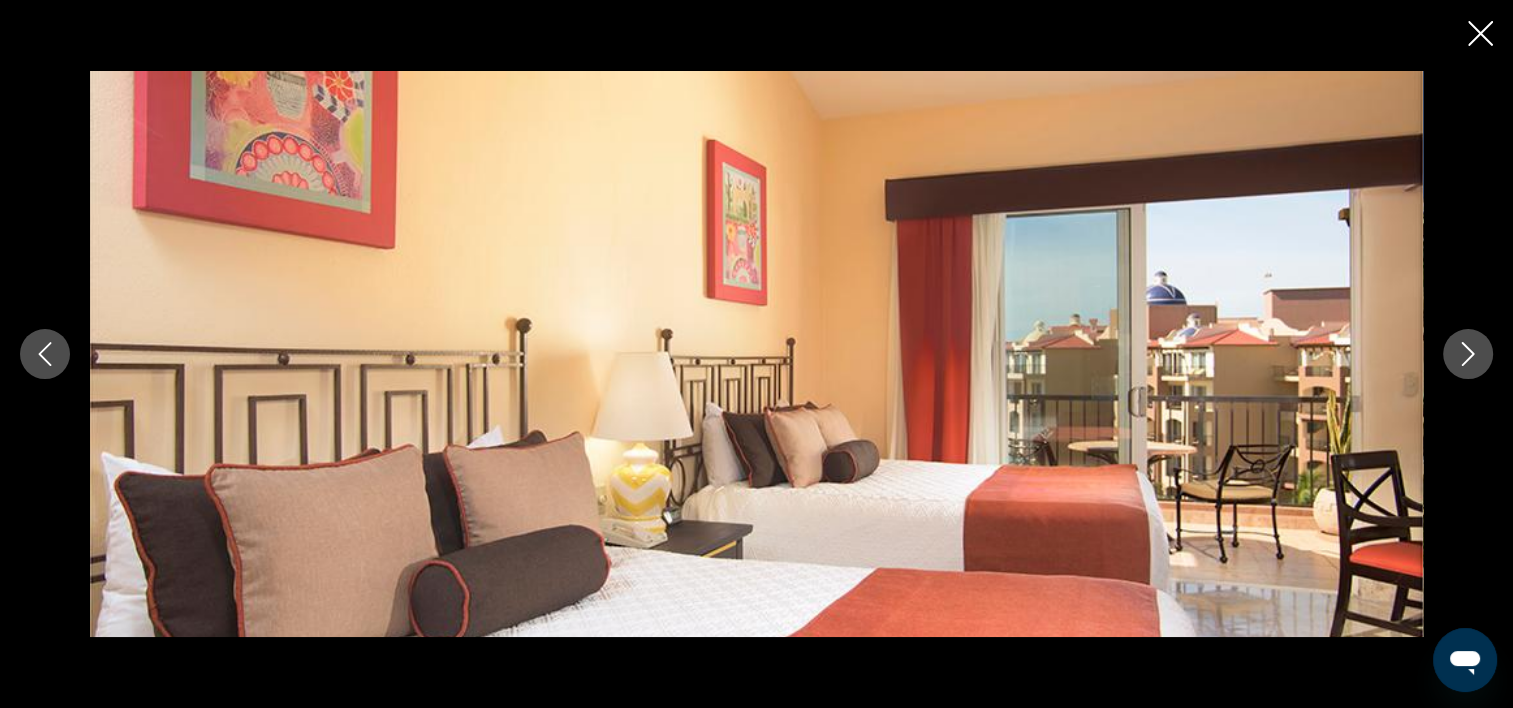 click at bounding box center (1468, 354) 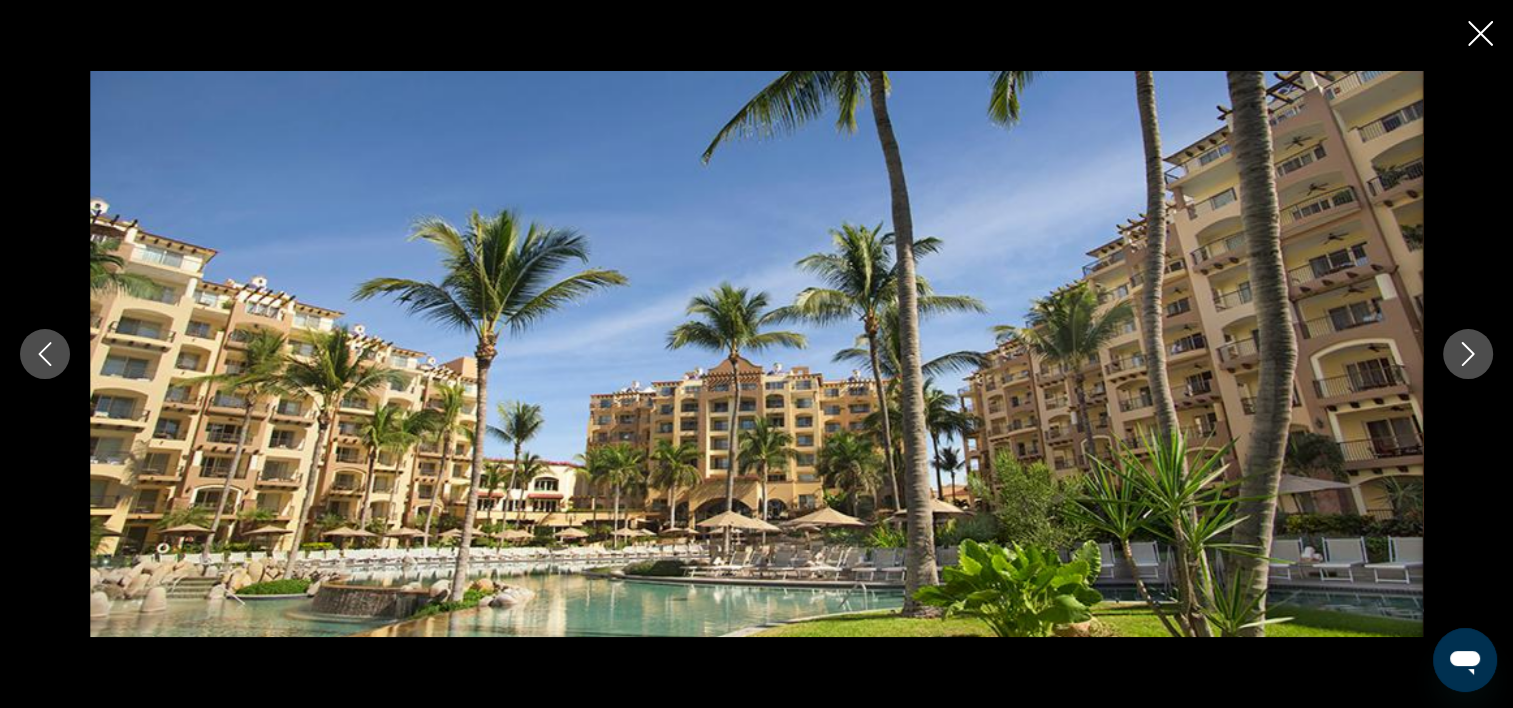 click at bounding box center [1468, 354] 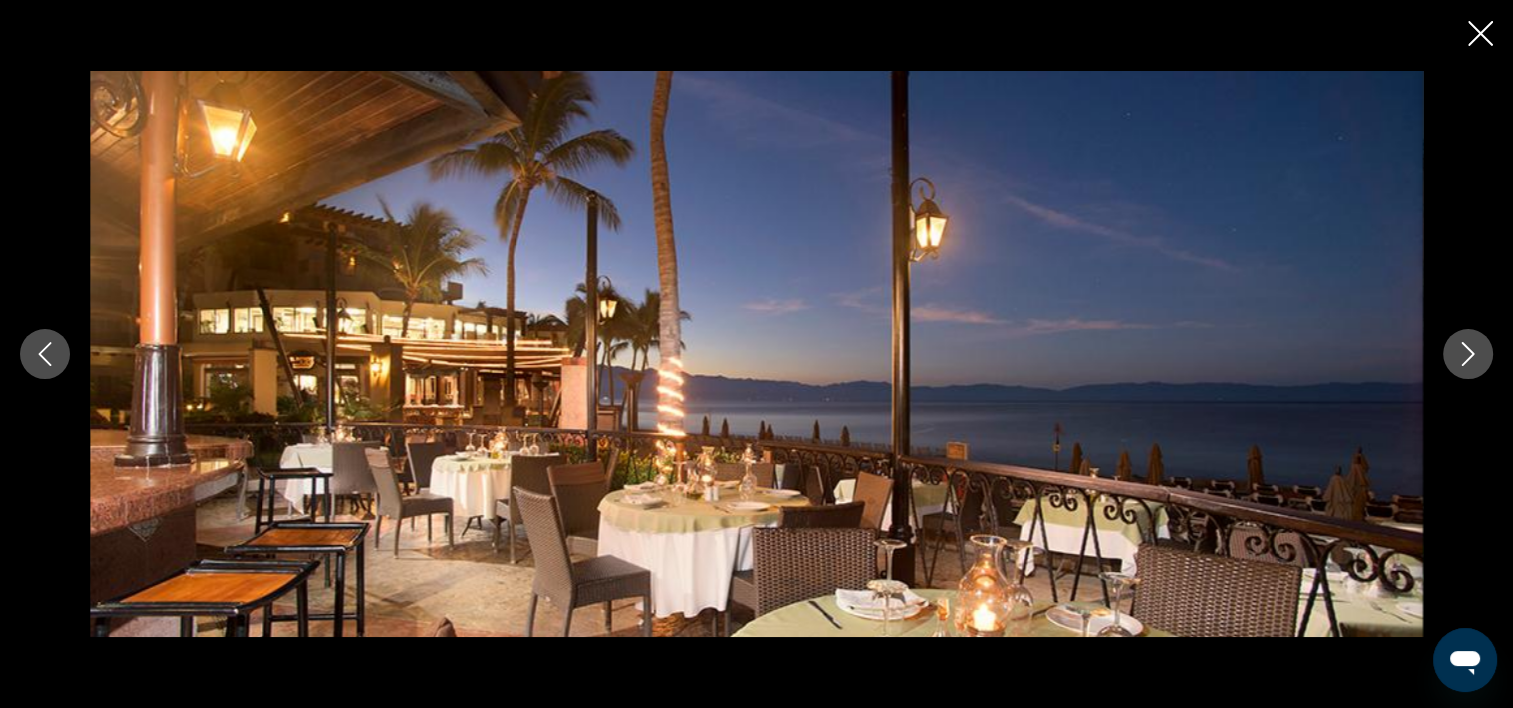 click at bounding box center (1468, 354) 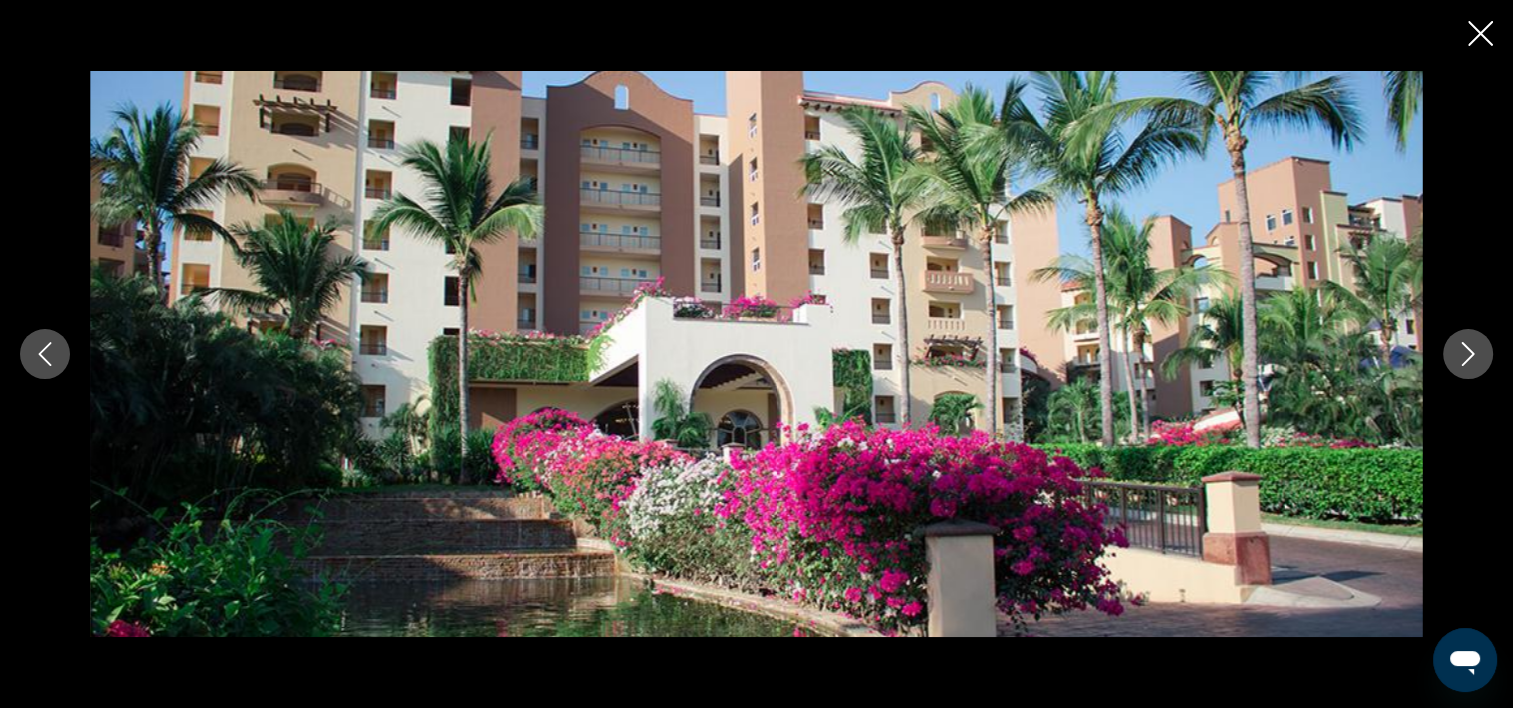 click at bounding box center [1468, 354] 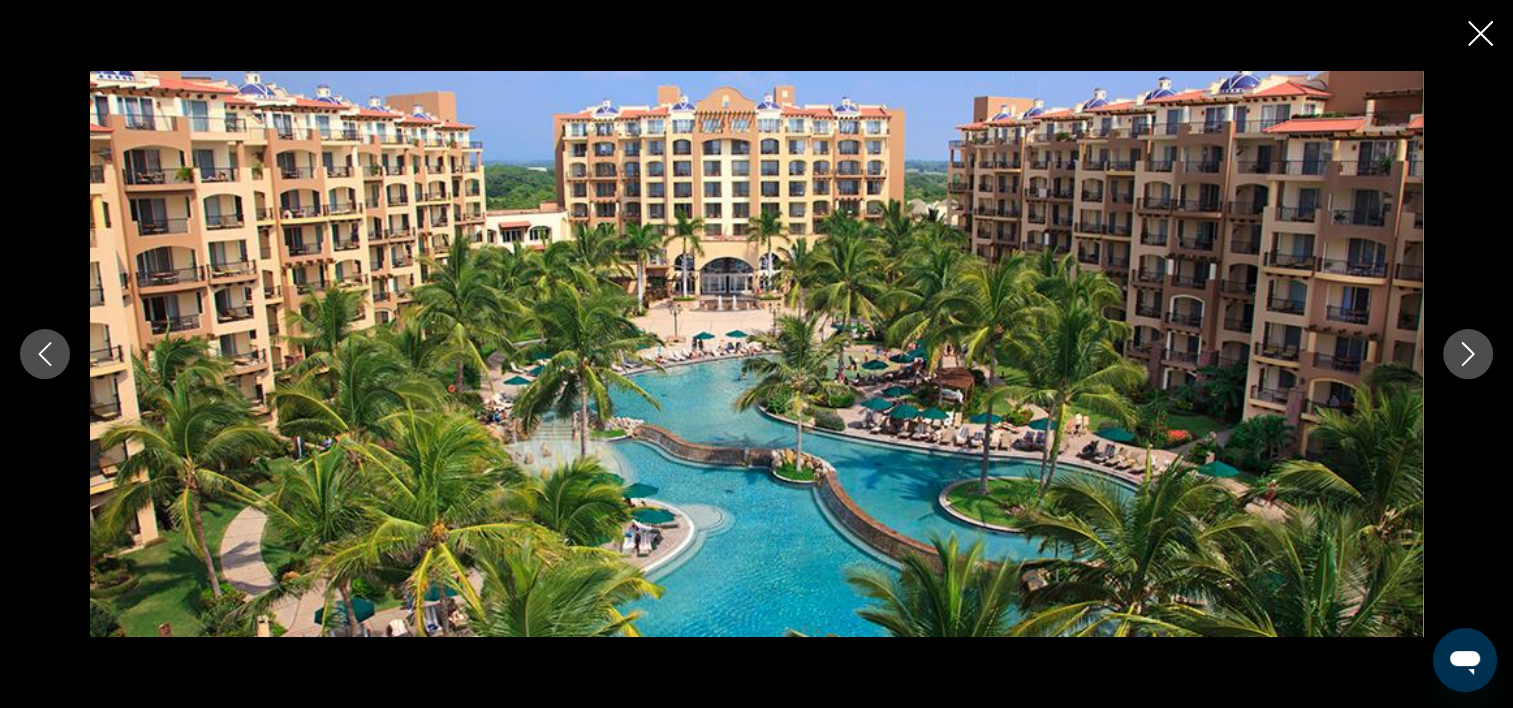 click at bounding box center [1480, 33] 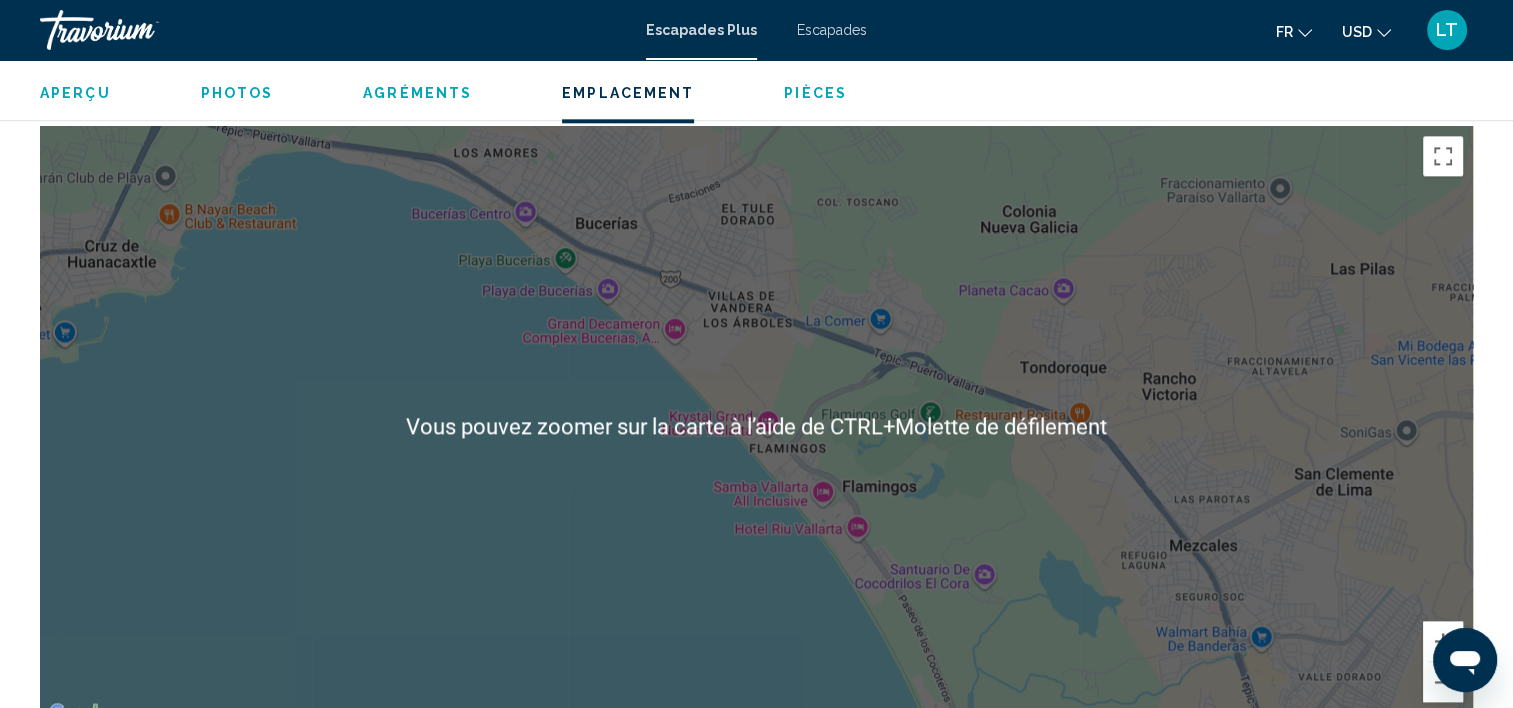 scroll, scrollTop: 2306, scrollLeft: 0, axis: vertical 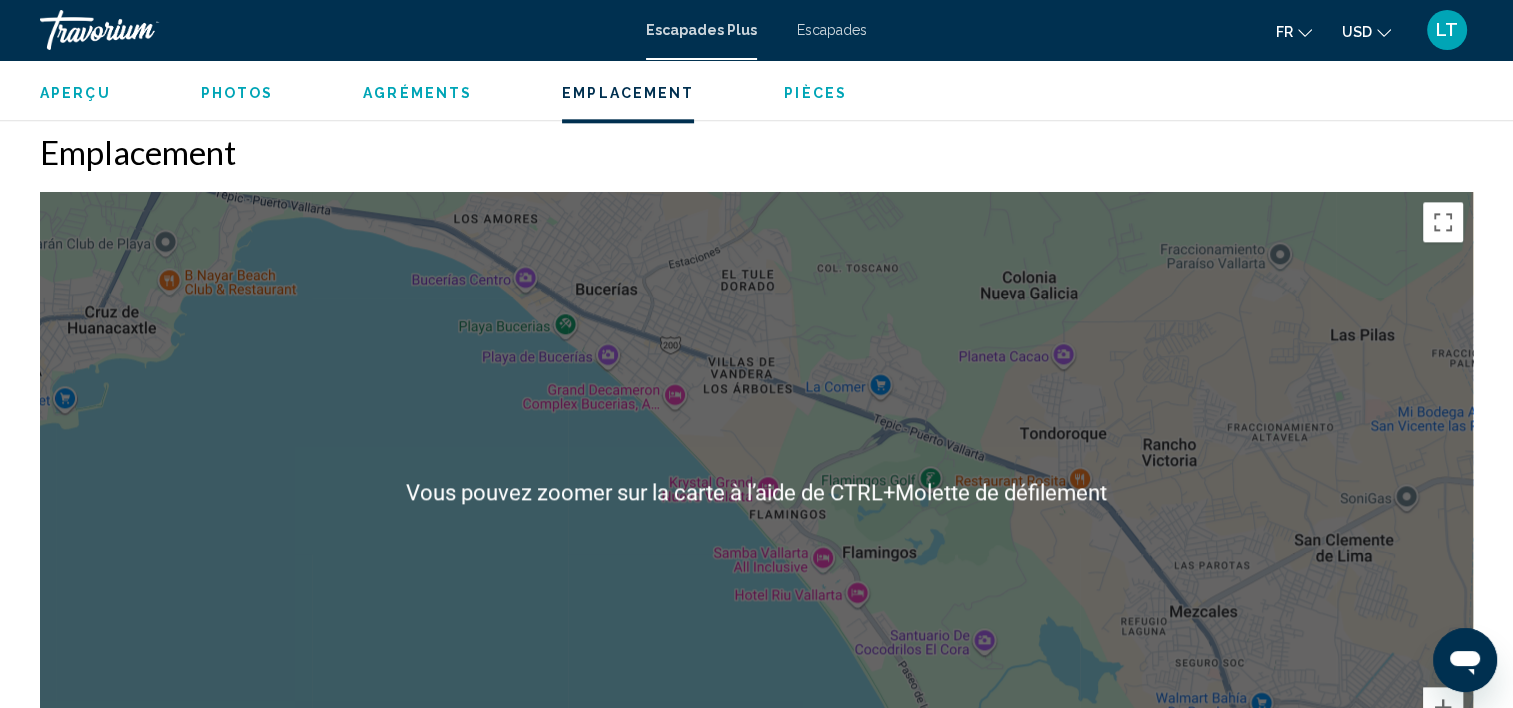 click on "Pour naviguer, appuyez sur les touches fléchées." at bounding box center (756, 492) 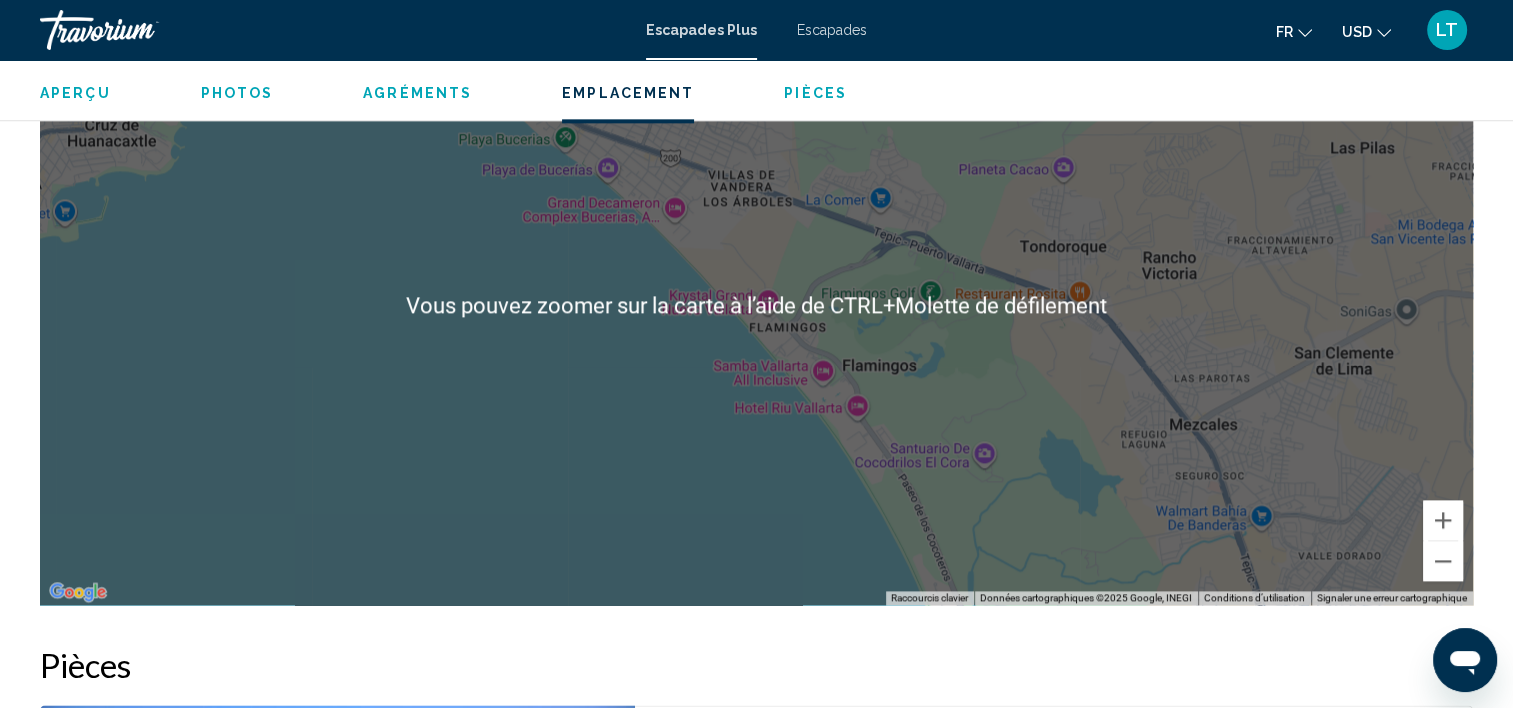 scroll, scrollTop: 2506, scrollLeft: 0, axis: vertical 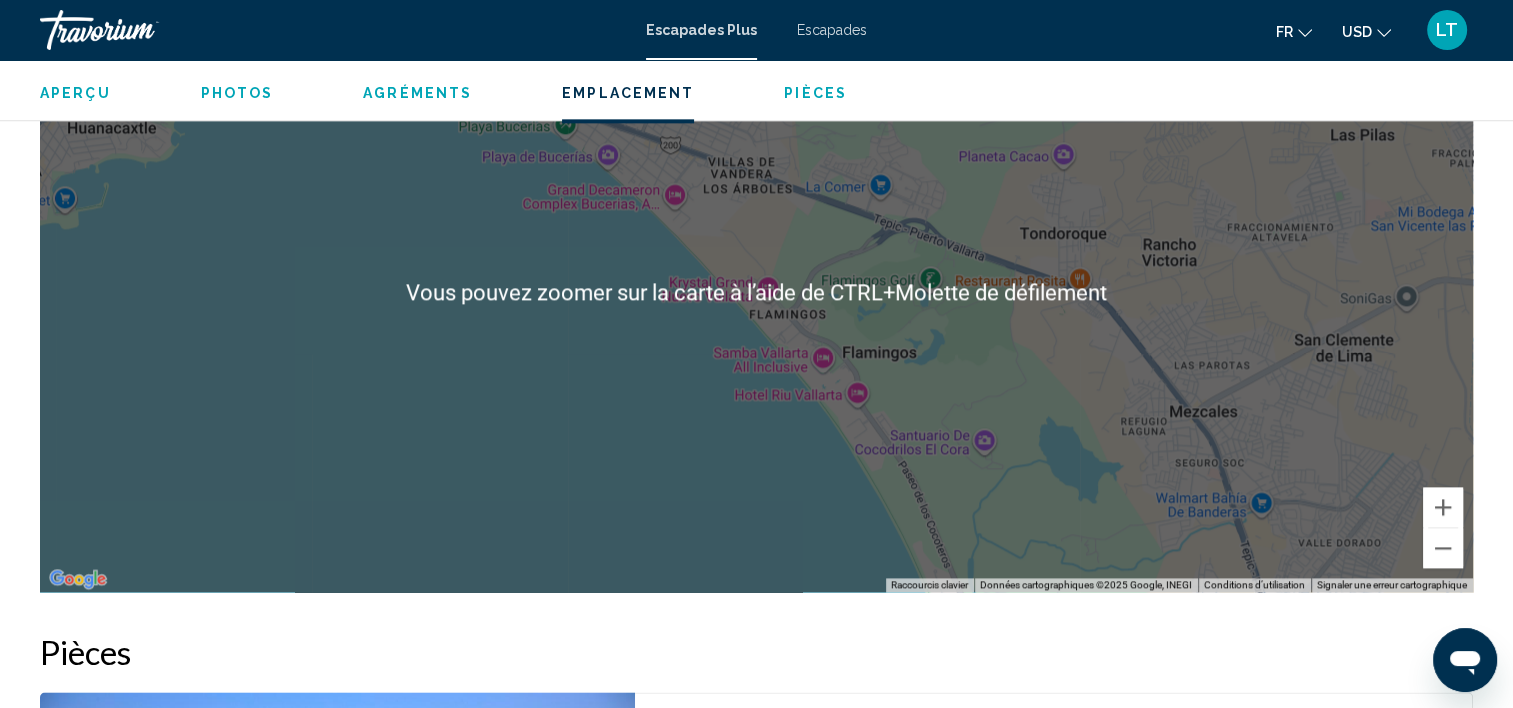 click on "Pour naviguer, appuyez sur les touches fléchées." at bounding box center (756, 292) 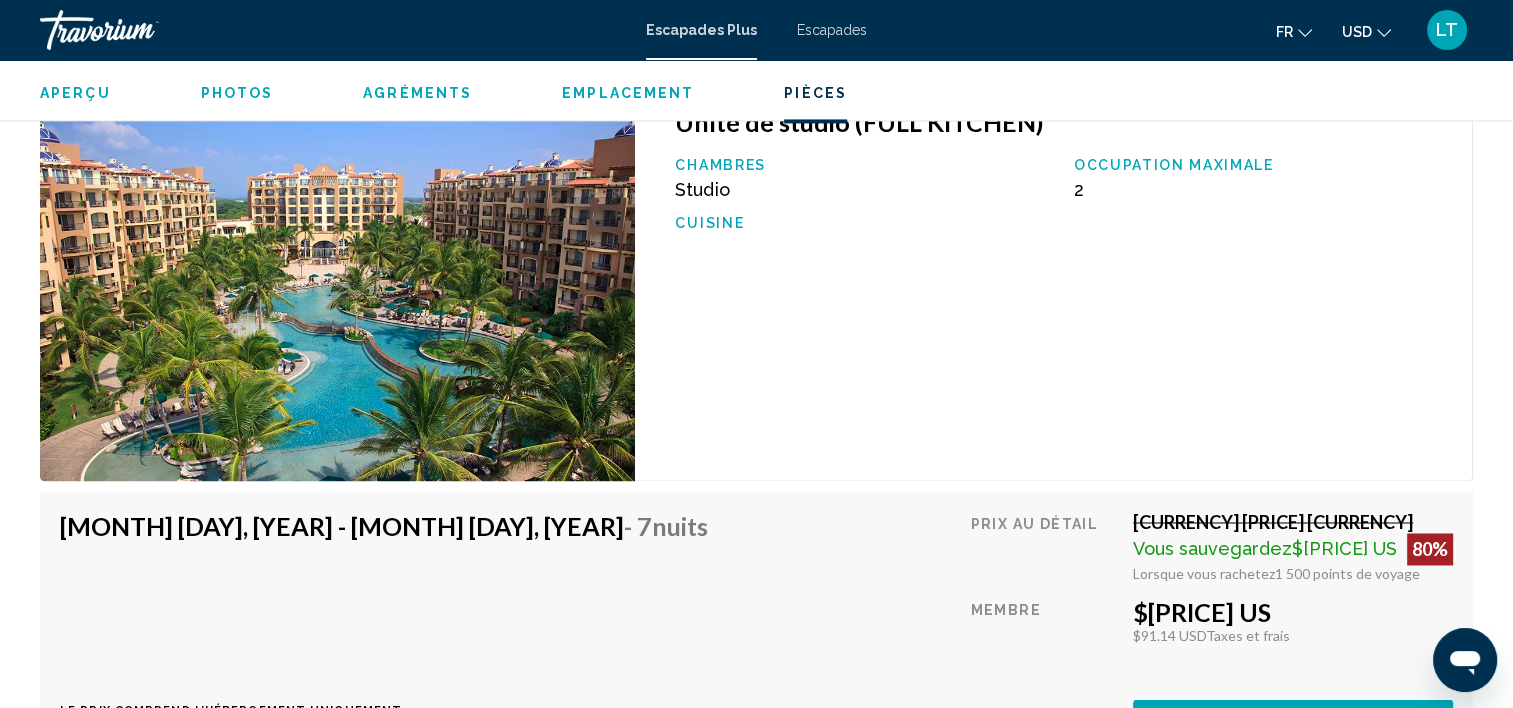 scroll, scrollTop: 3306, scrollLeft: 0, axis: vertical 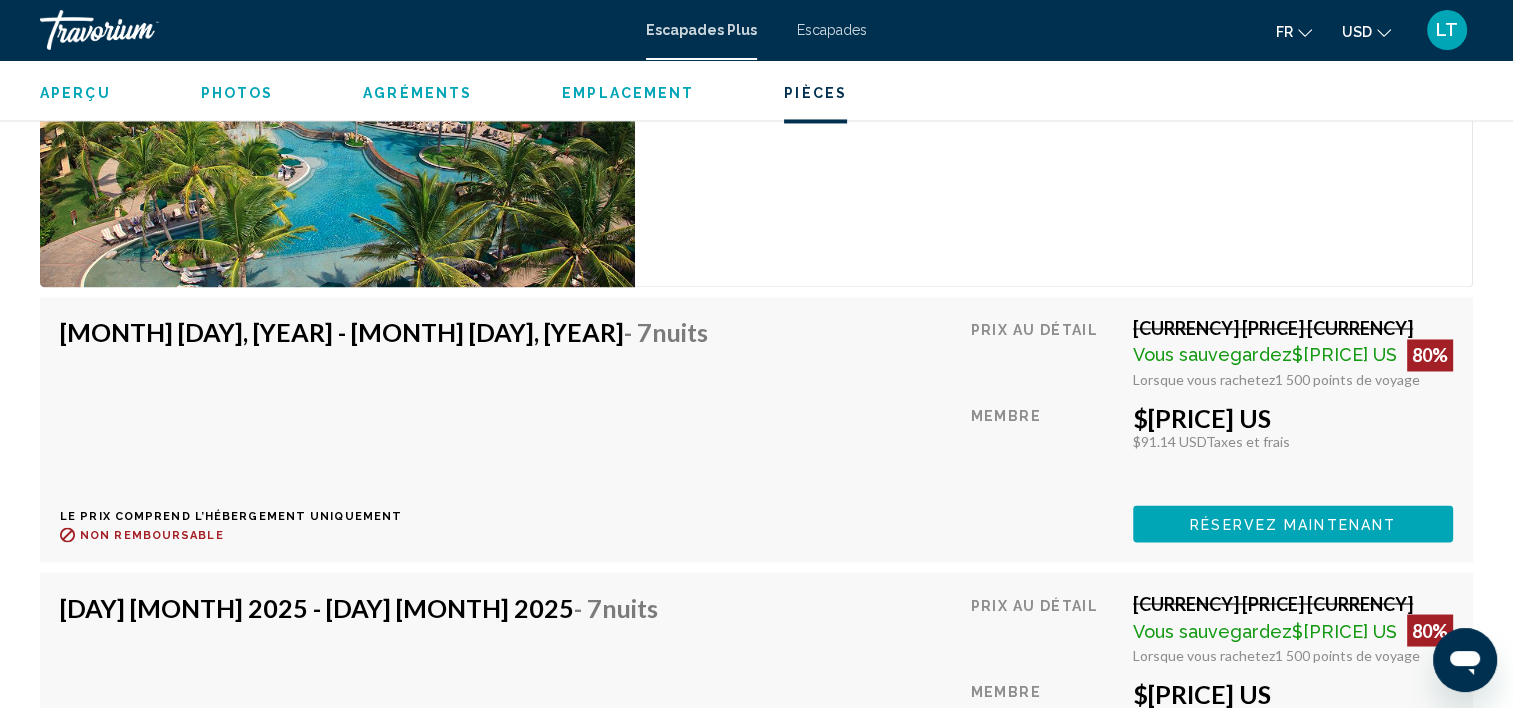 click on "Réservez maintenant" at bounding box center (1293, 524) 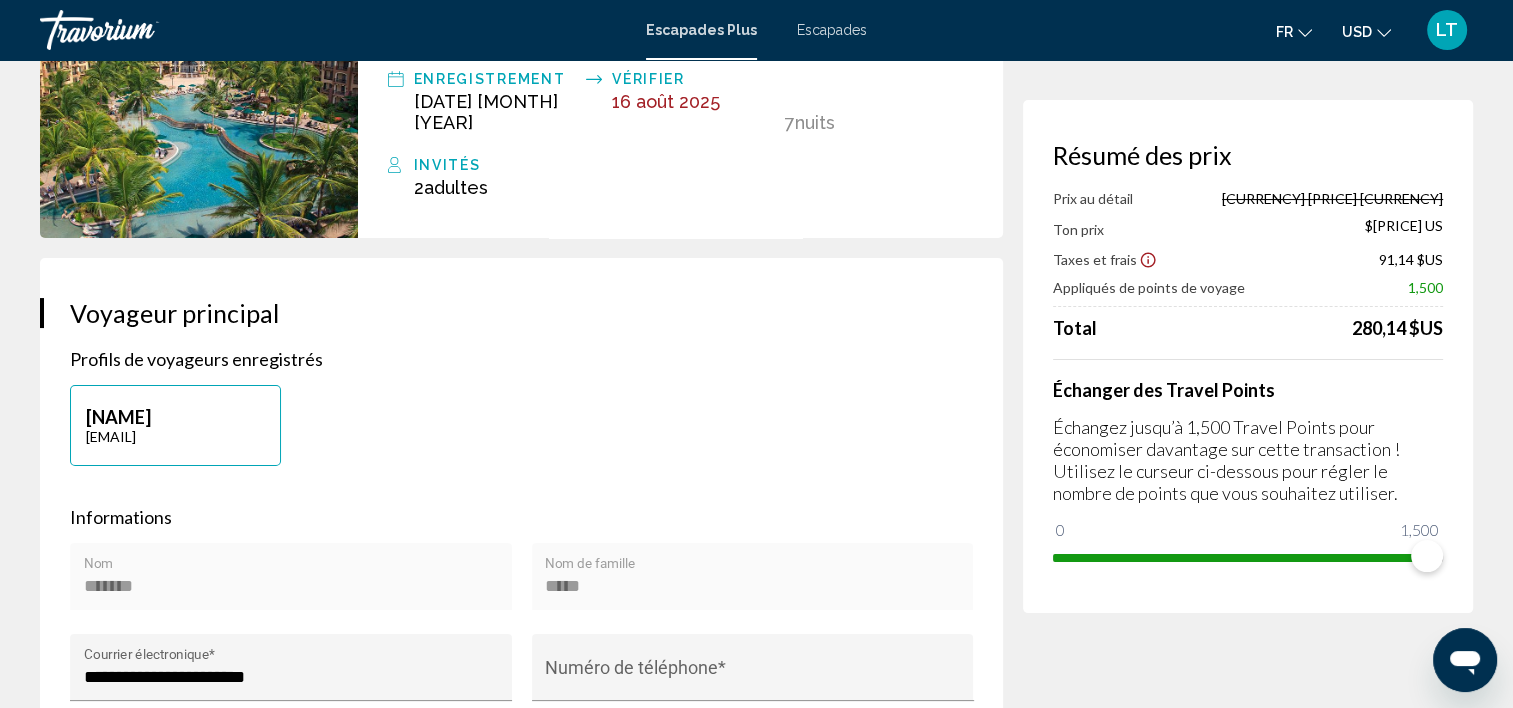 scroll, scrollTop: 200, scrollLeft: 0, axis: vertical 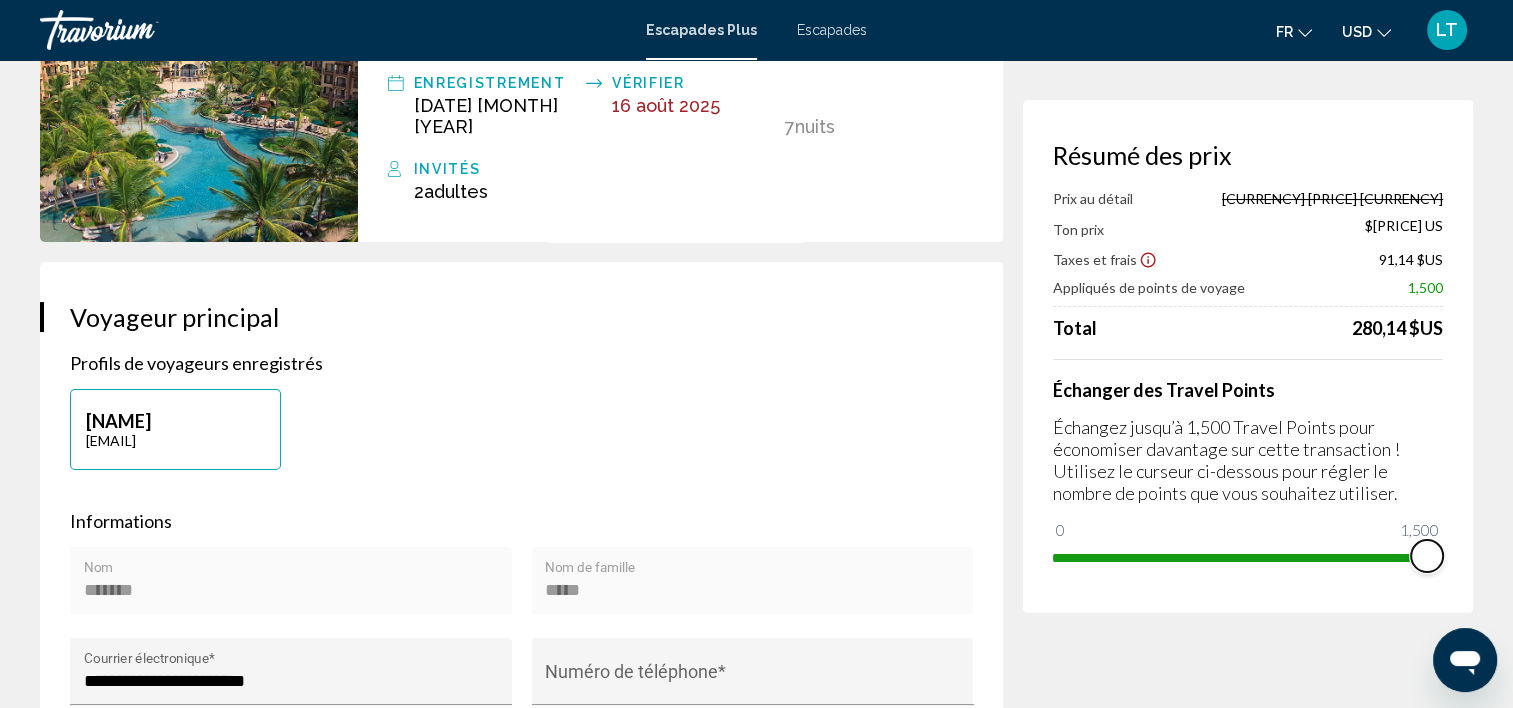 drag, startPoint x: 1431, startPoint y: 554, endPoint x: 1463, endPoint y: 572, distance: 36.71512 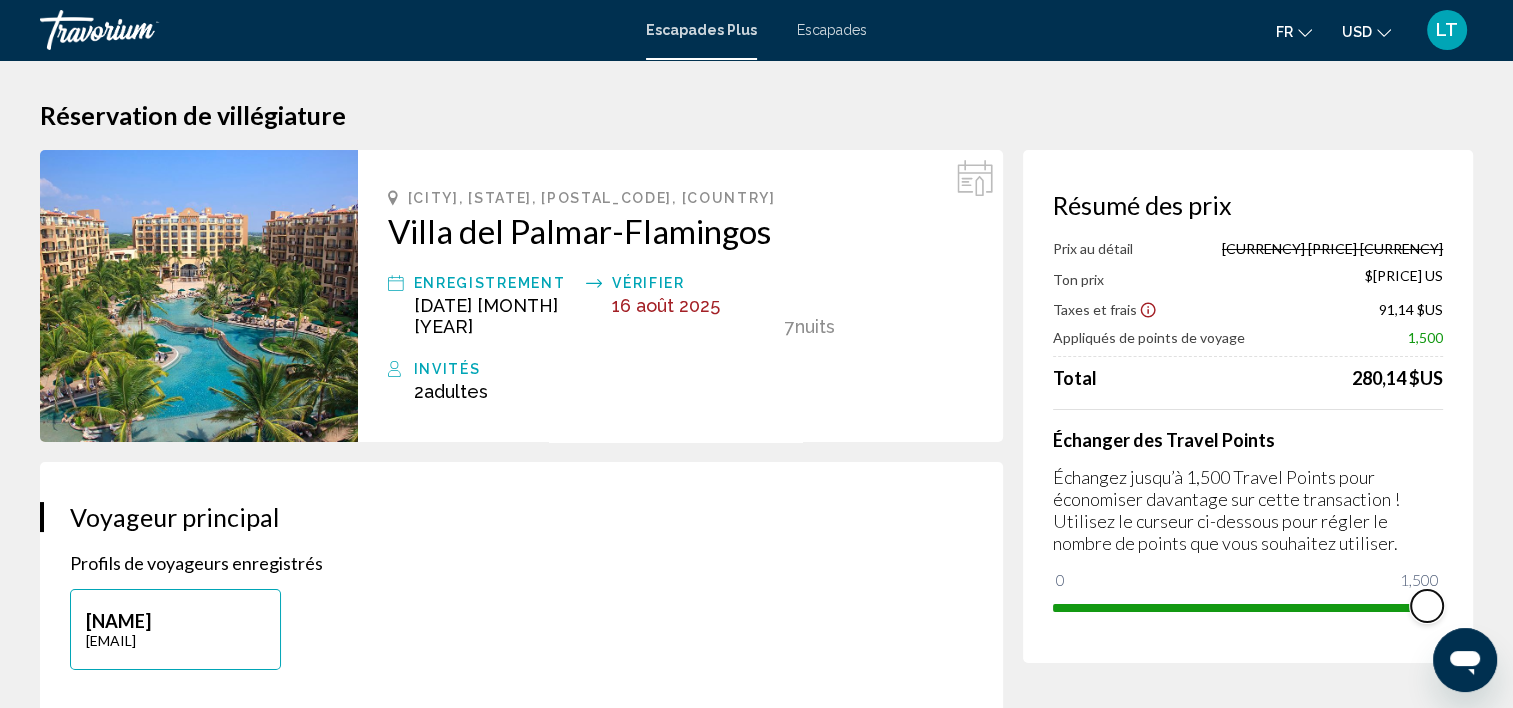scroll, scrollTop: 0, scrollLeft: 0, axis: both 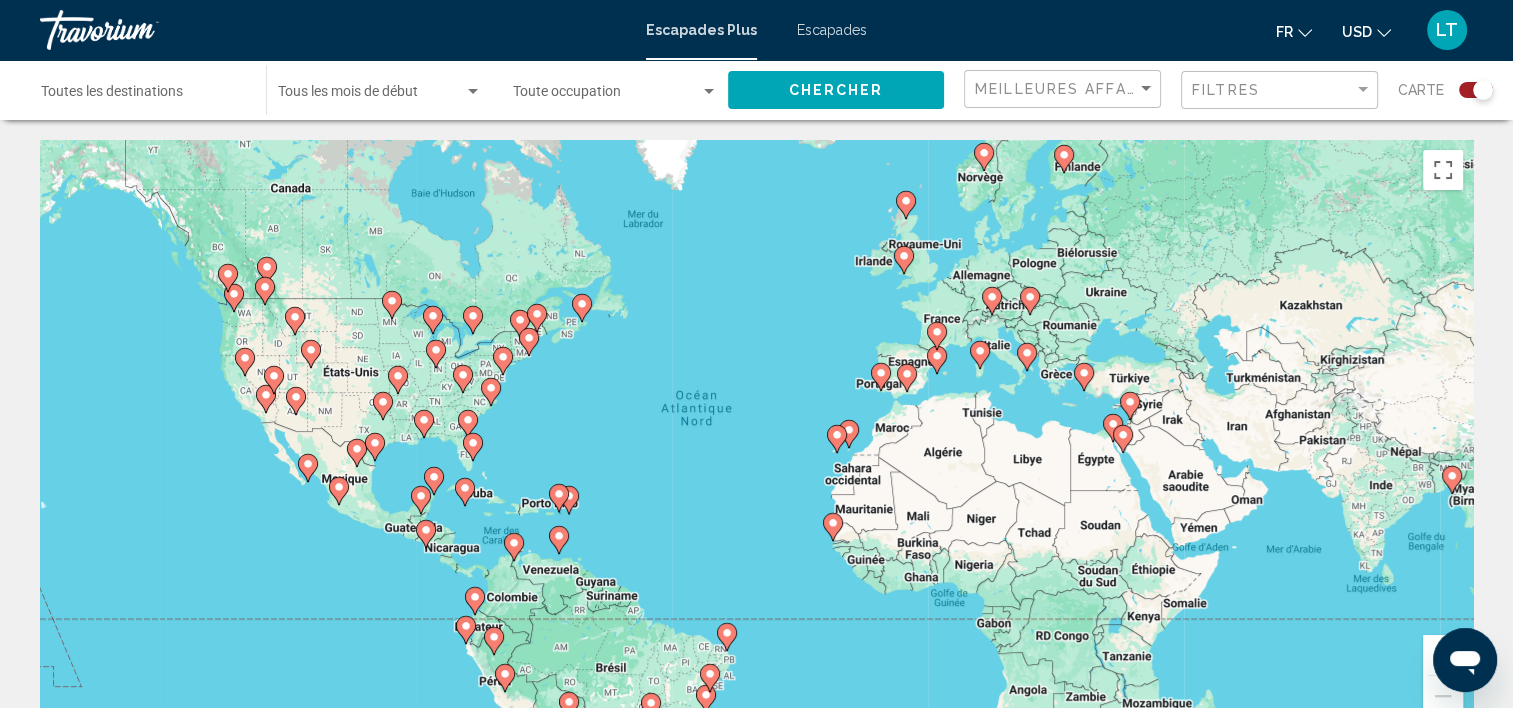click on "Destination Toutes les destinations" at bounding box center [143, 96] 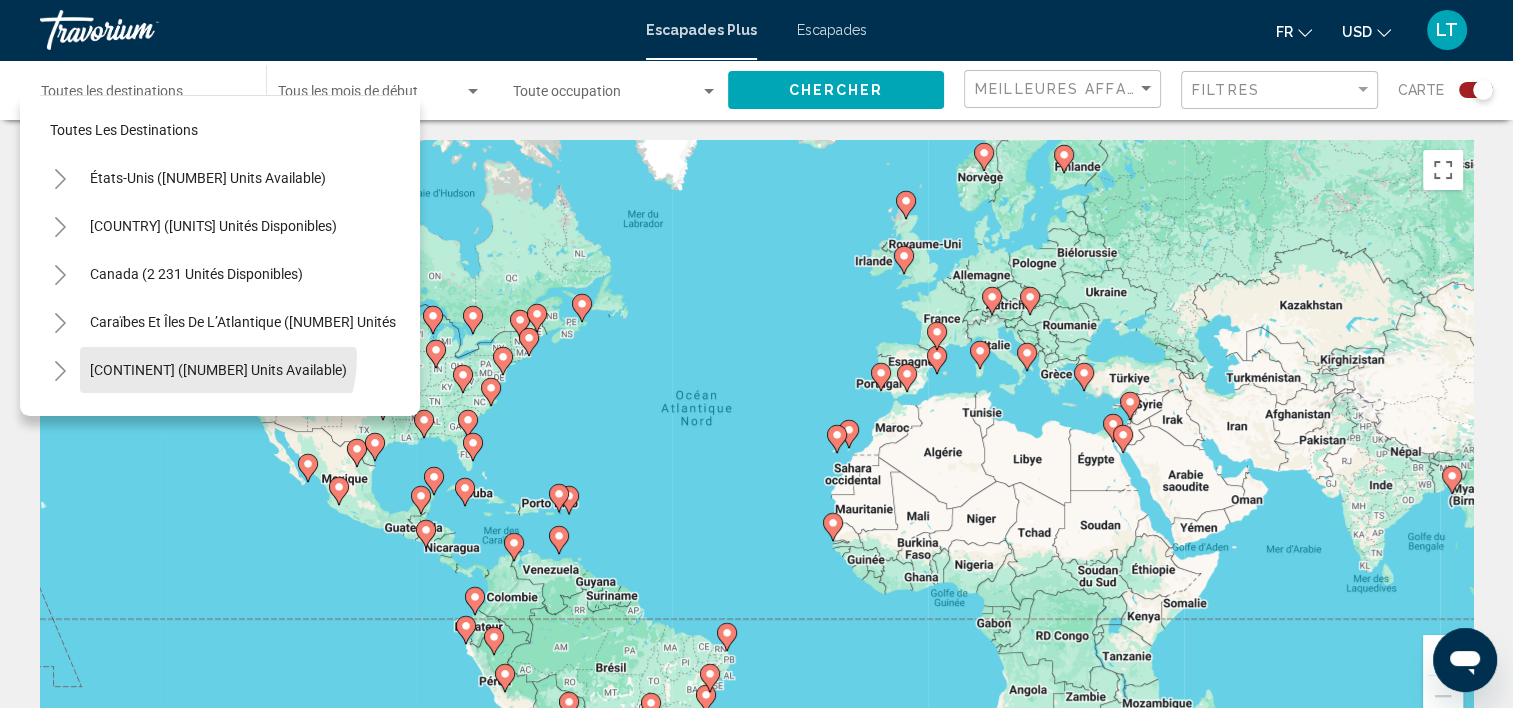 click on "[CONTINENT] ([NUMBER] units available)" at bounding box center [218, 370] 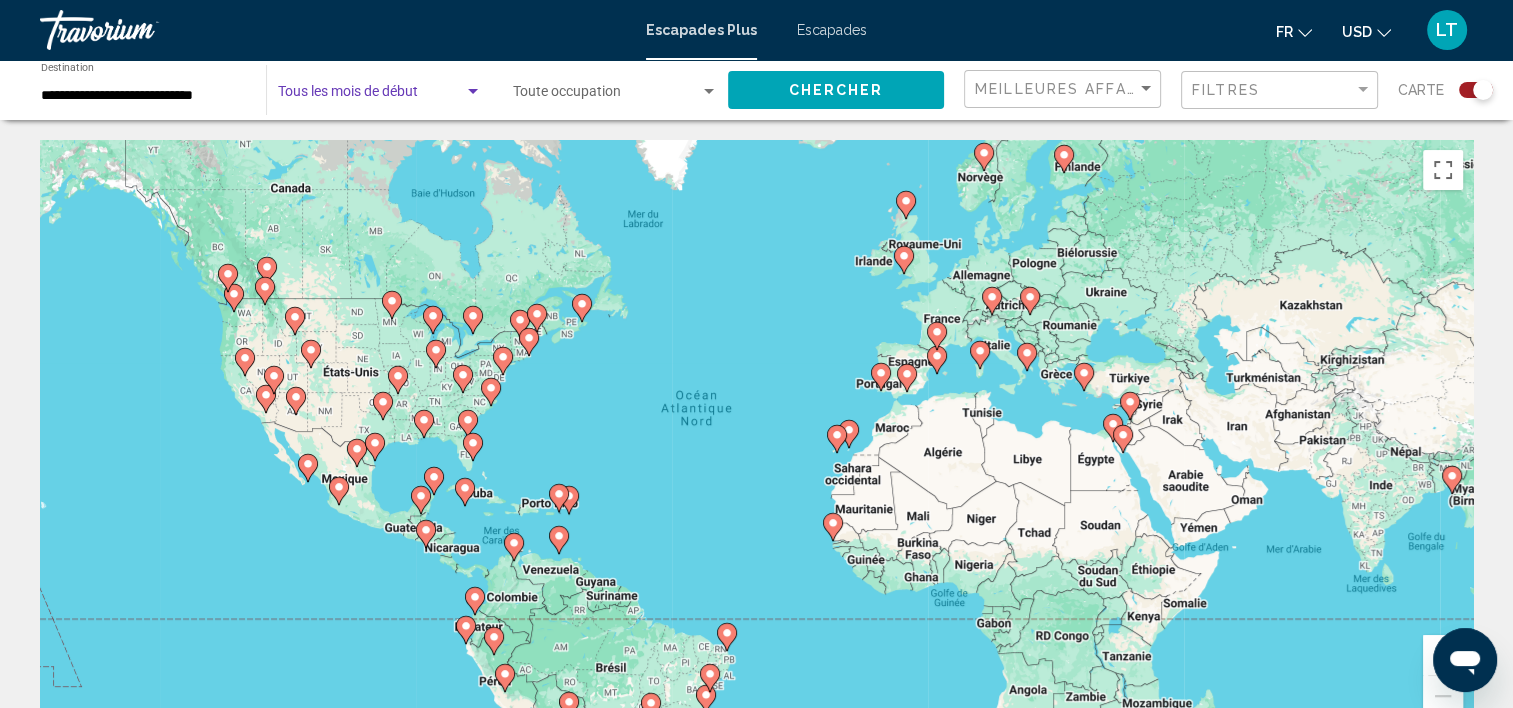 click at bounding box center (473, 91) 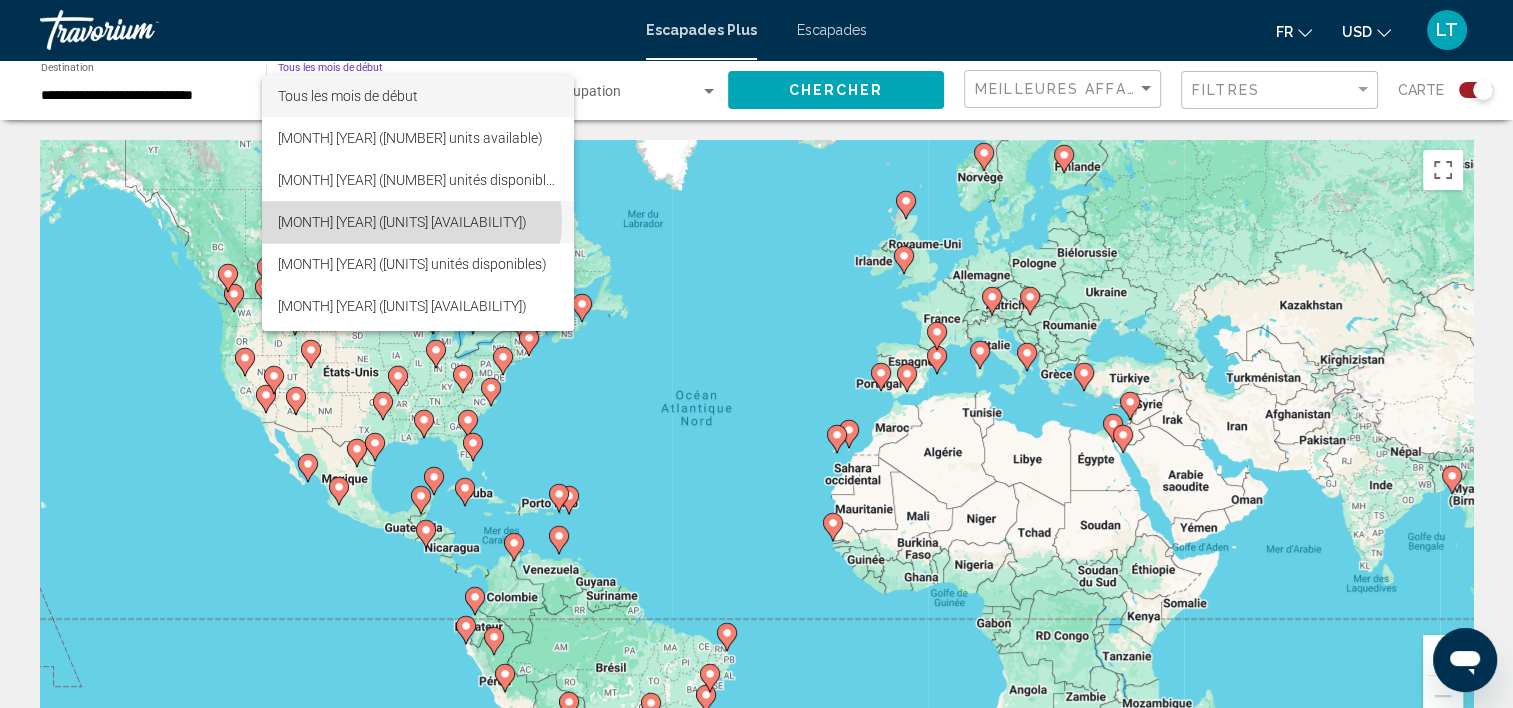 click on "[MONTH] [YEAR] ([UNITS] [AVAILABILITY])" at bounding box center (402, 222) 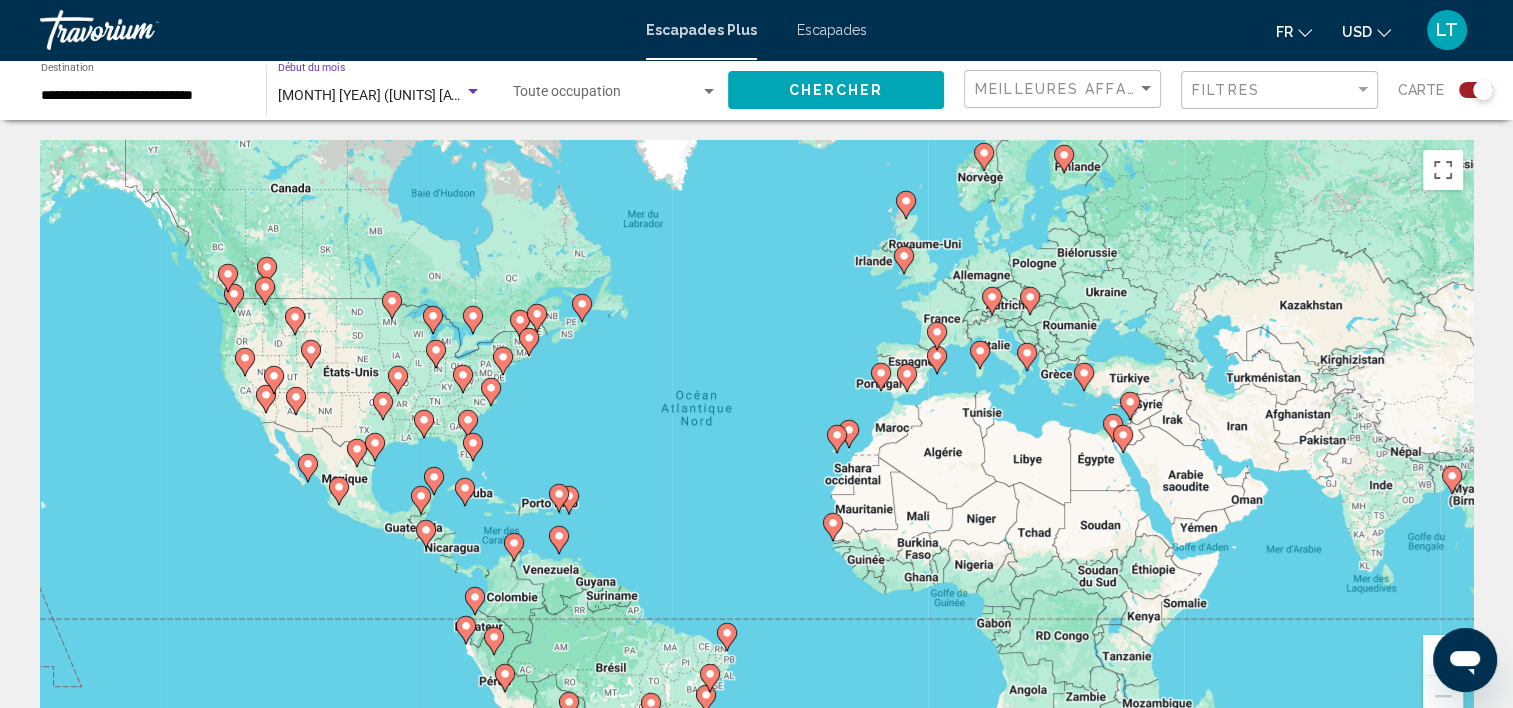 click at bounding box center (709, 91) 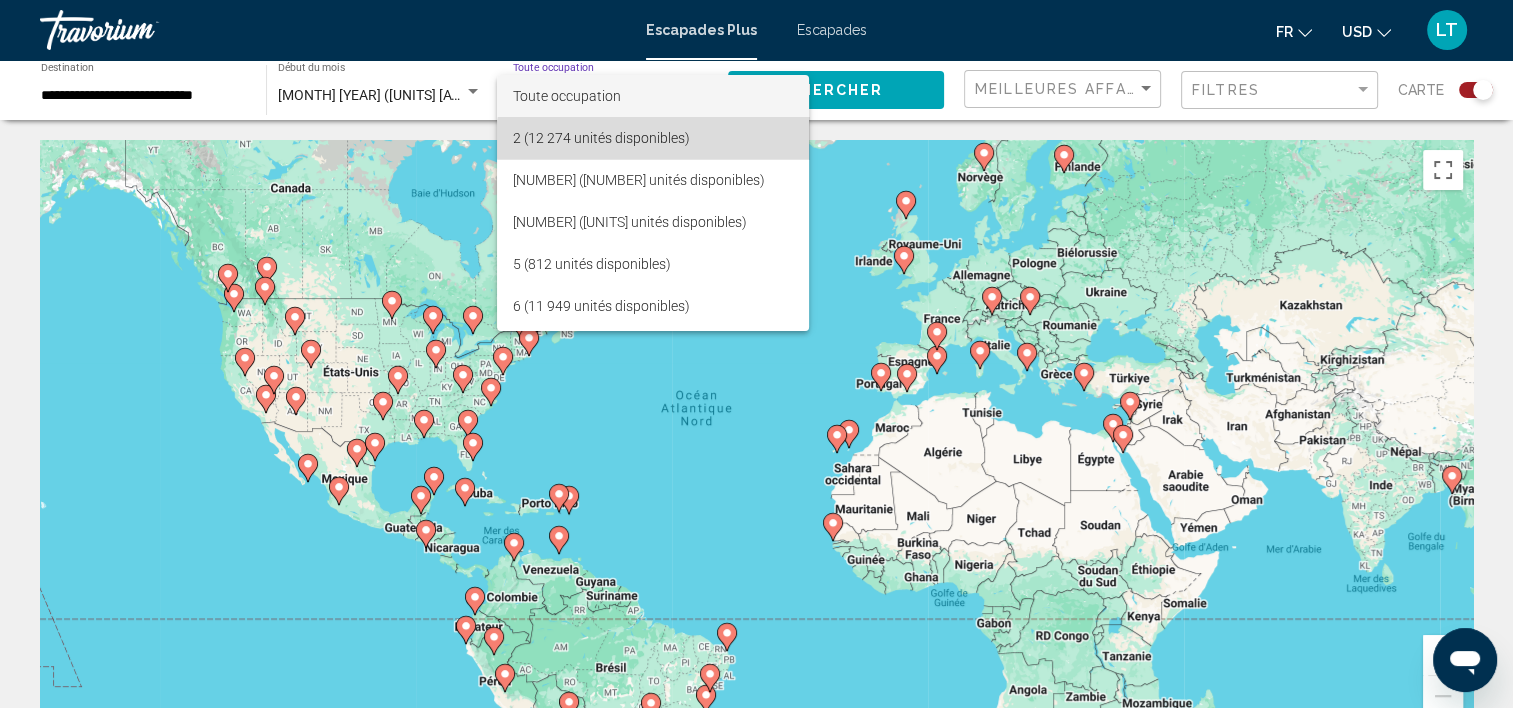 click on "2 (12 274 unités disponibles)" at bounding box center [601, 138] 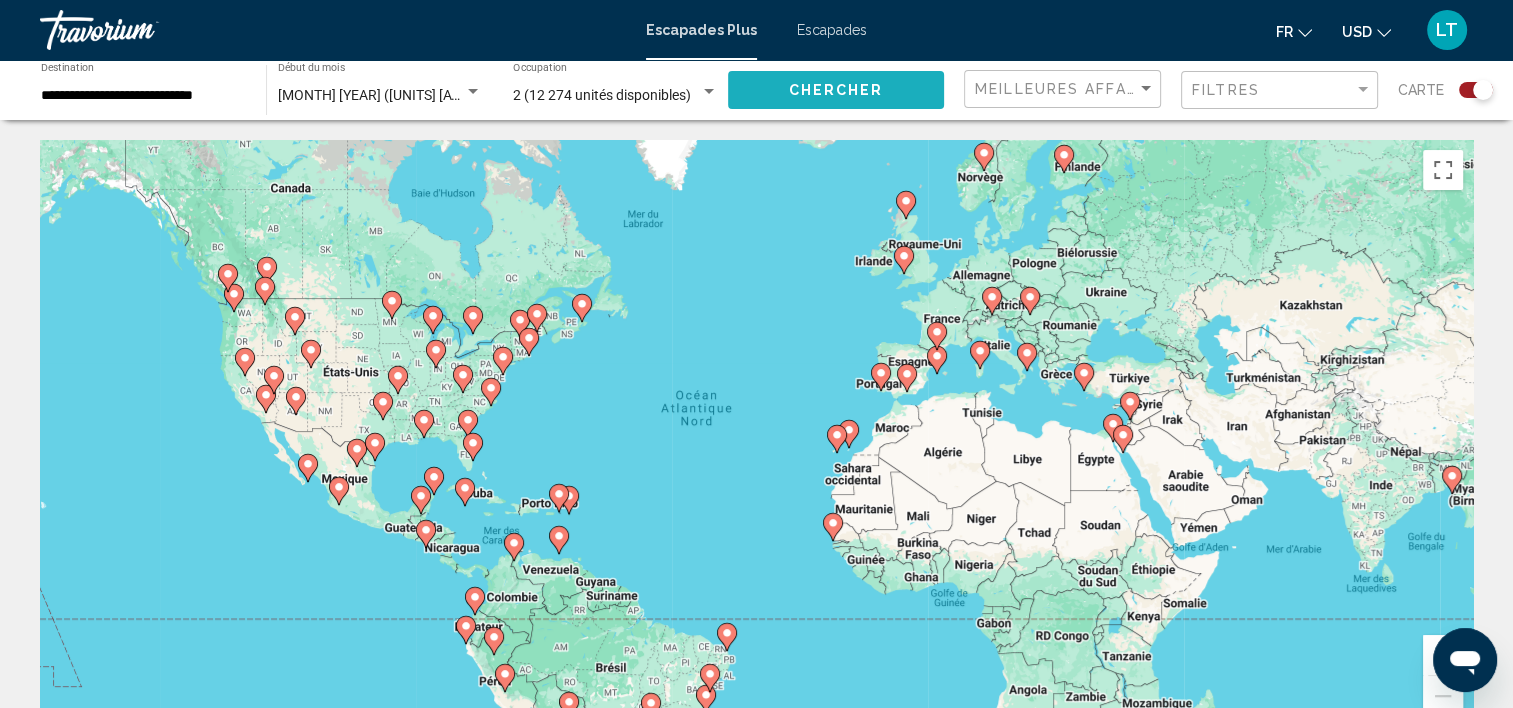 click on "Chercher" at bounding box center [836, 89] 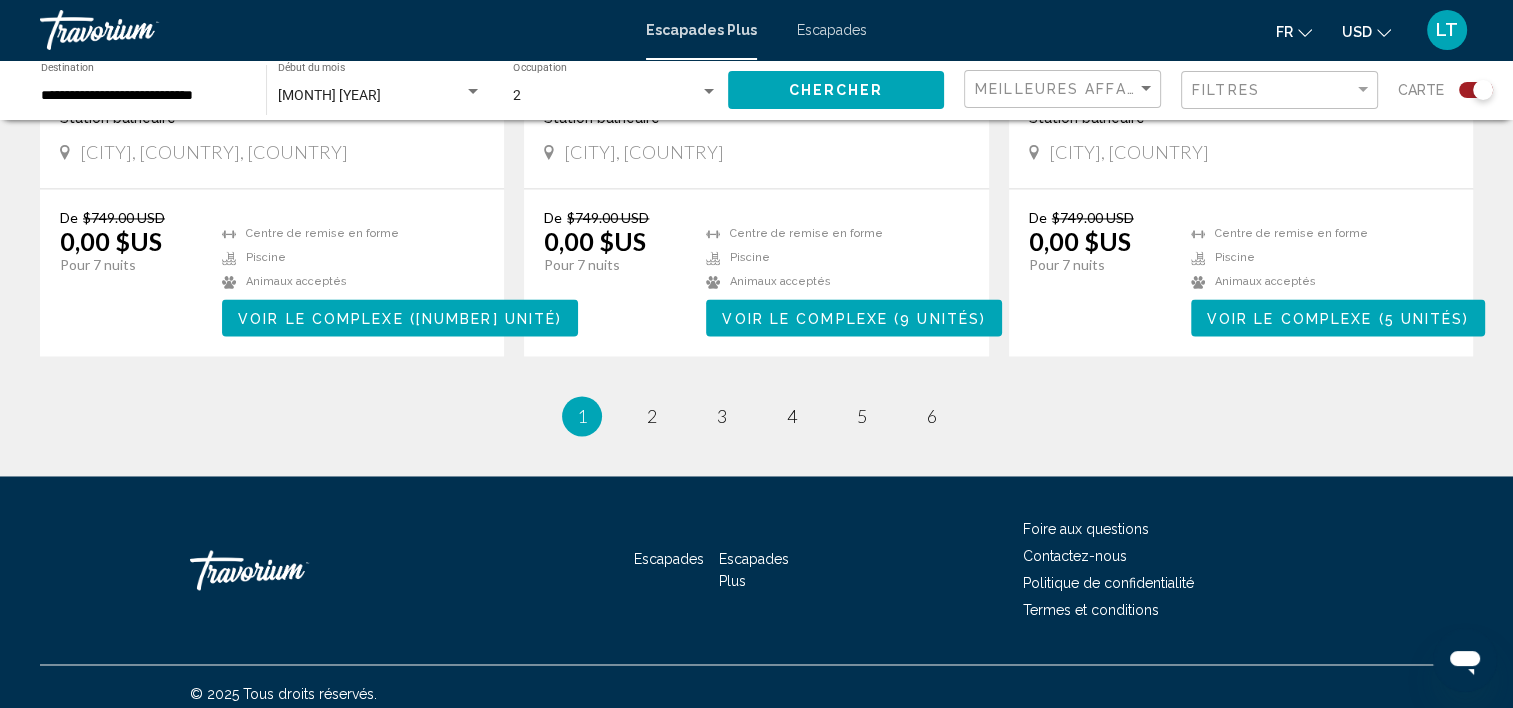 scroll, scrollTop: 3100, scrollLeft: 0, axis: vertical 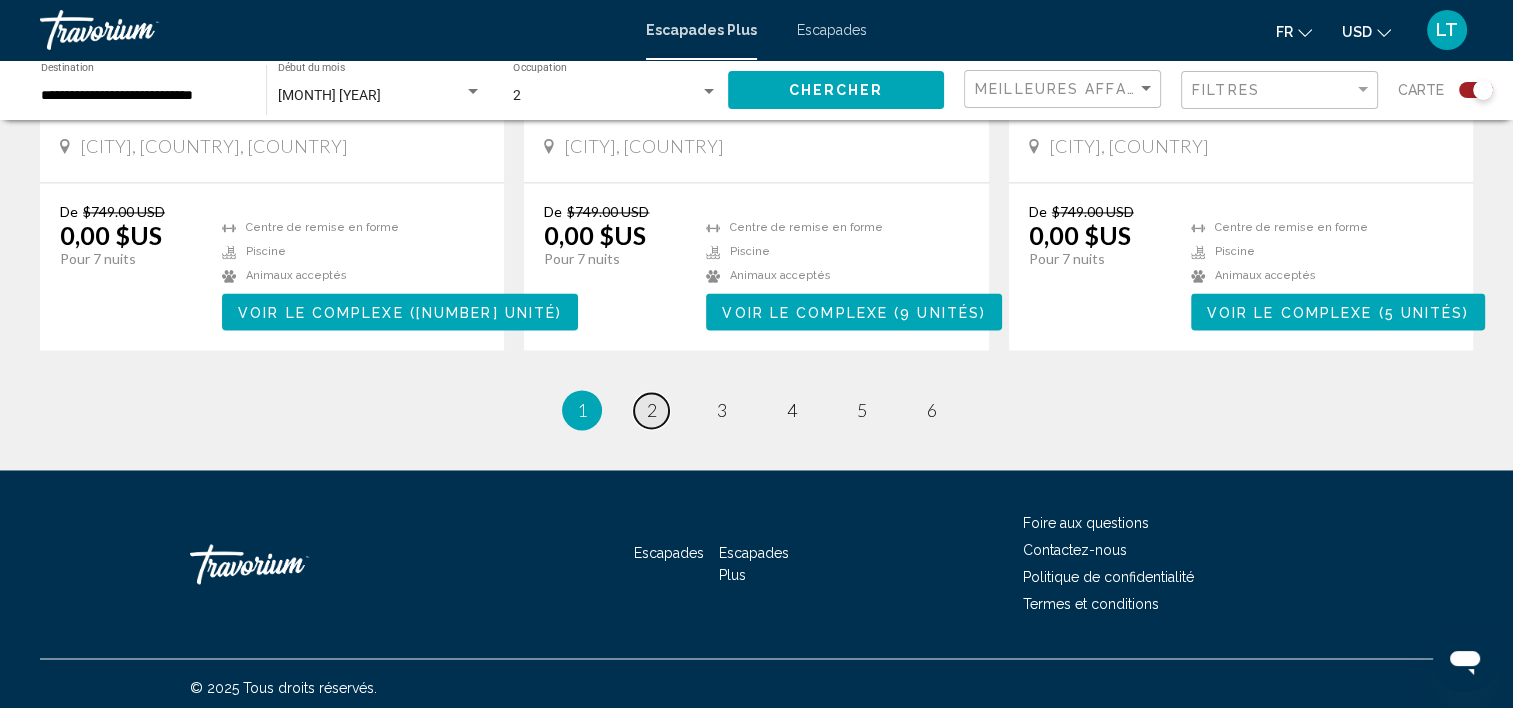 click on "2" at bounding box center [652, 410] 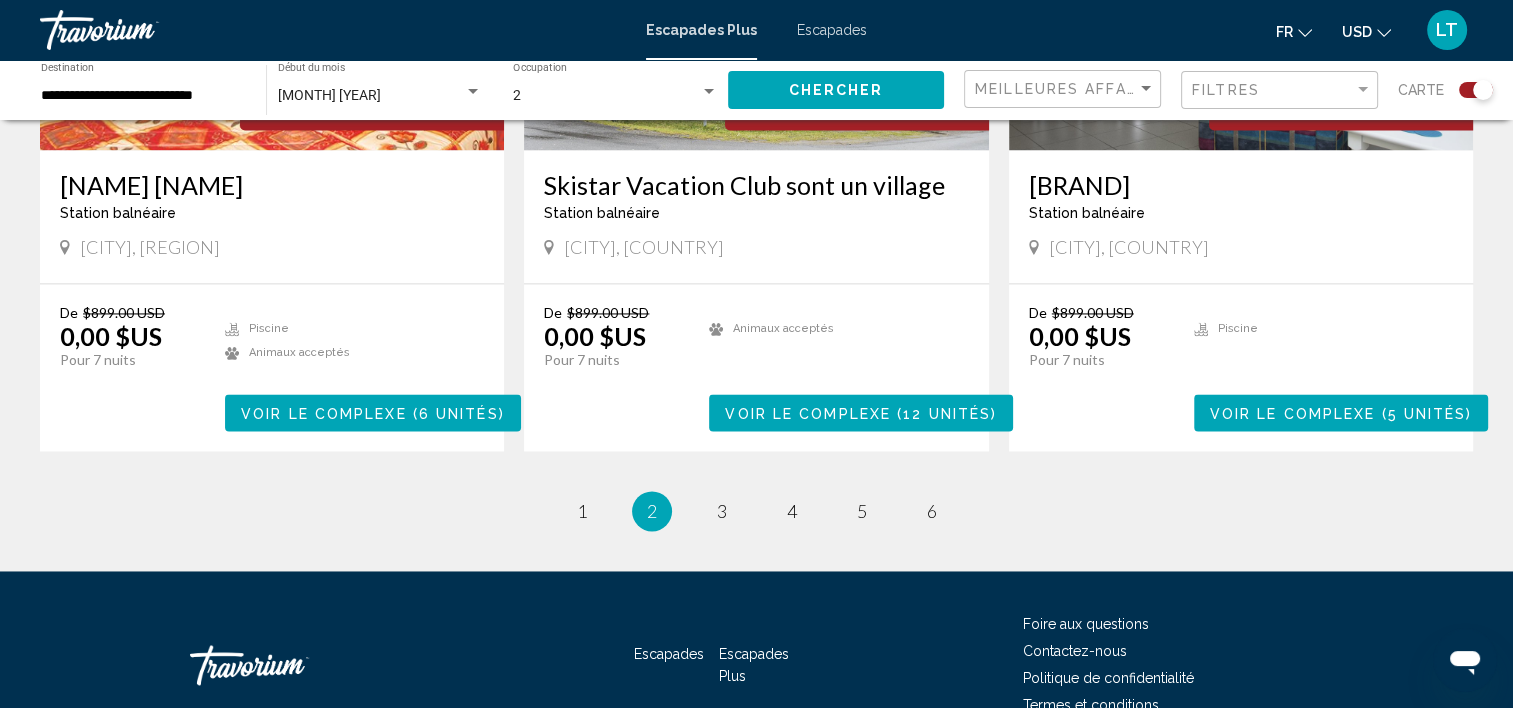 scroll, scrollTop: 3100, scrollLeft: 0, axis: vertical 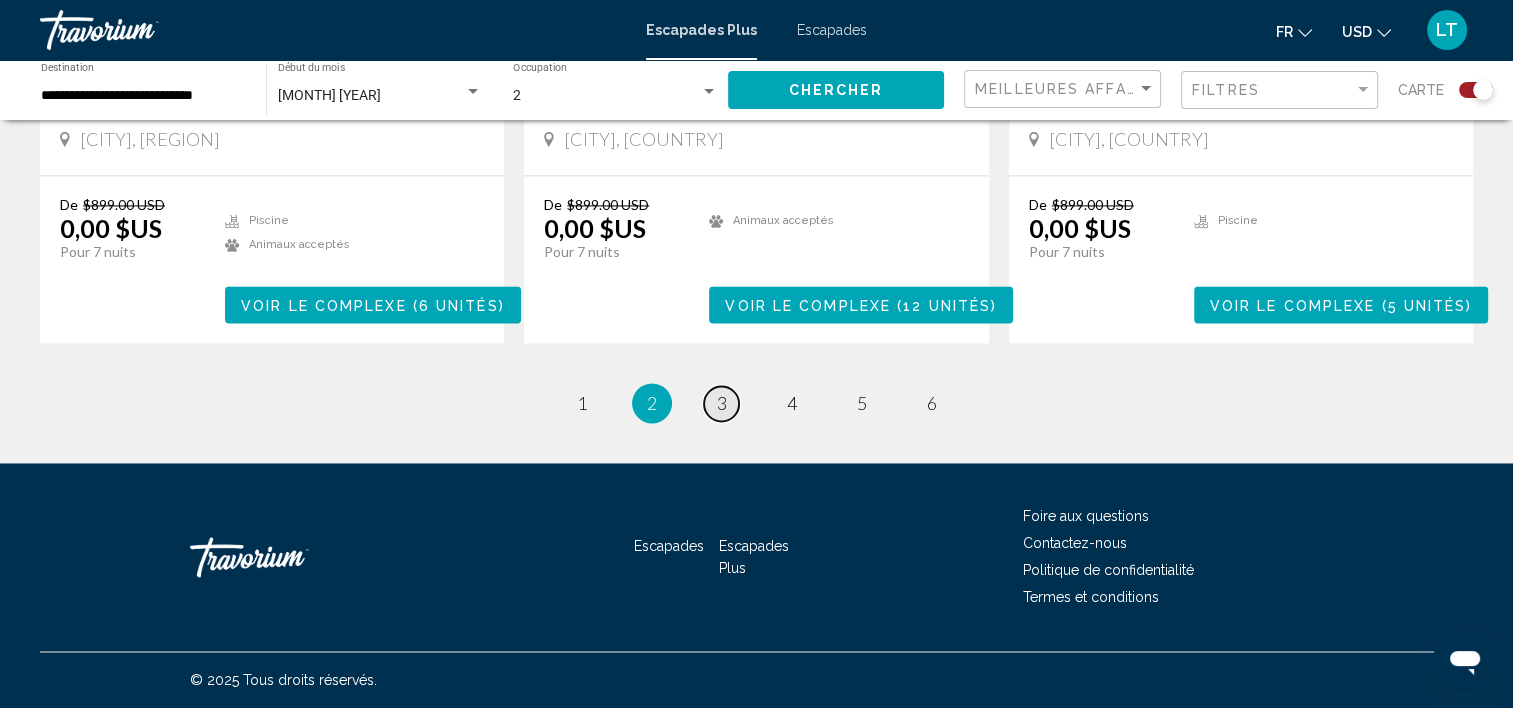 click on "3" at bounding box center [582, 403] 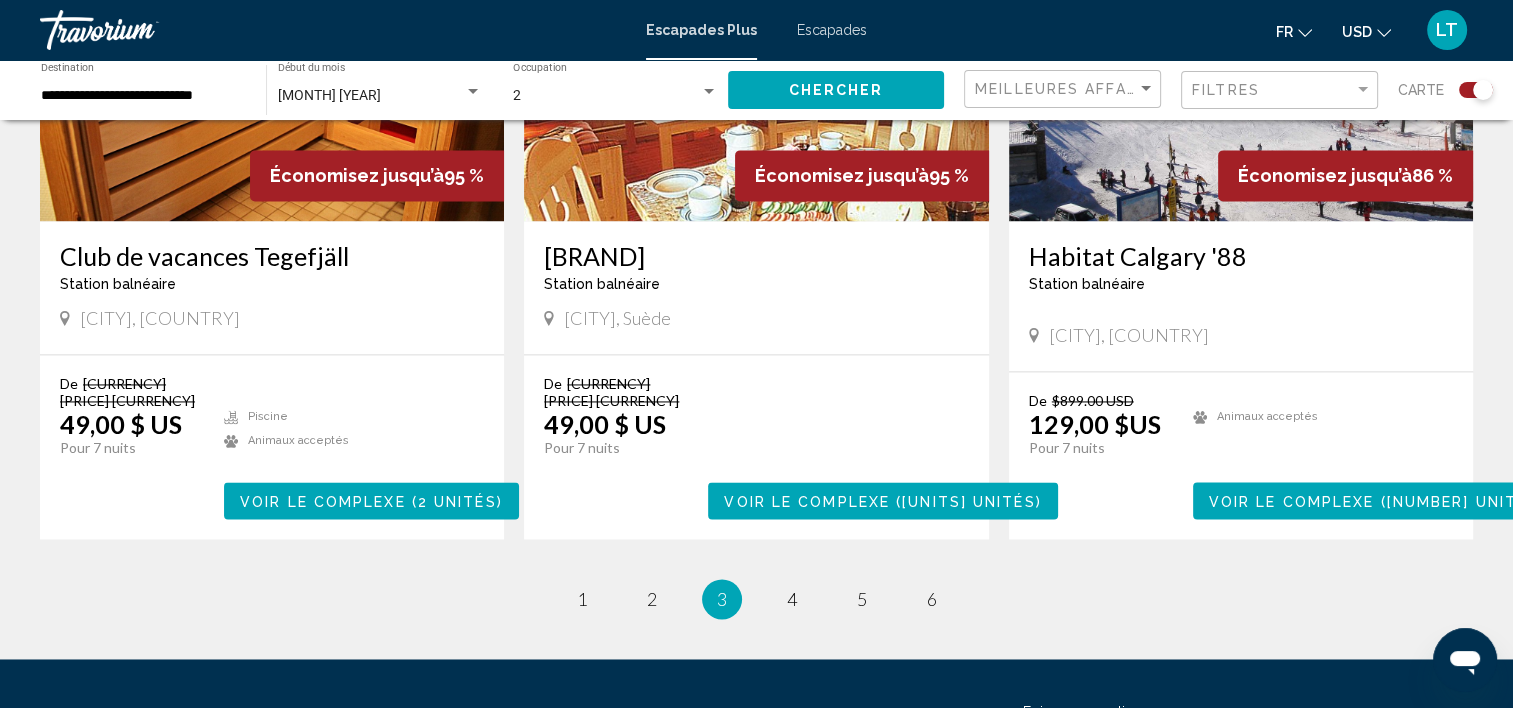 scroll, scrollTop: 3100, scrollLeft: 0, axis: vertical 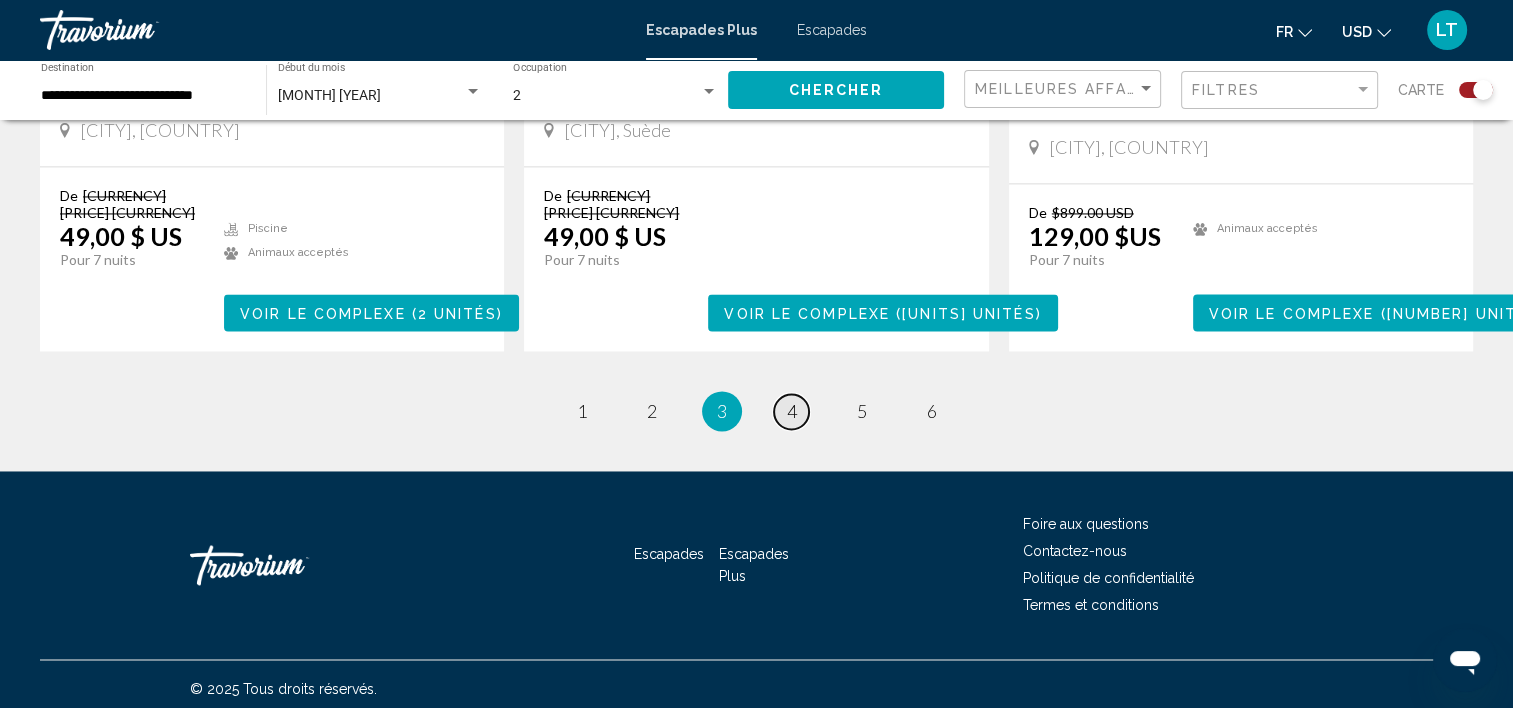 click on "4" at bounding box center (582, 411) 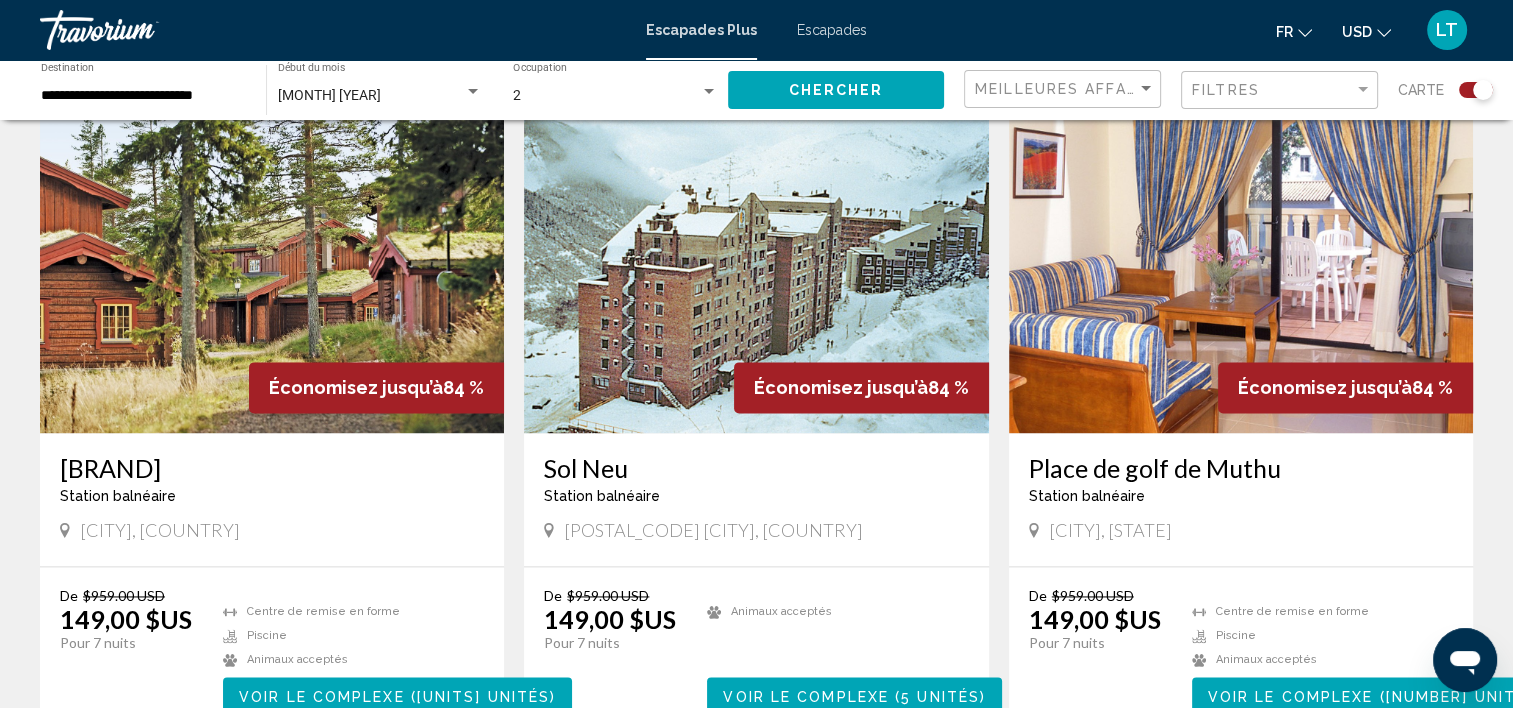 scroll, scrollTop: 3200, scrollLeft: 0, axis: vertical 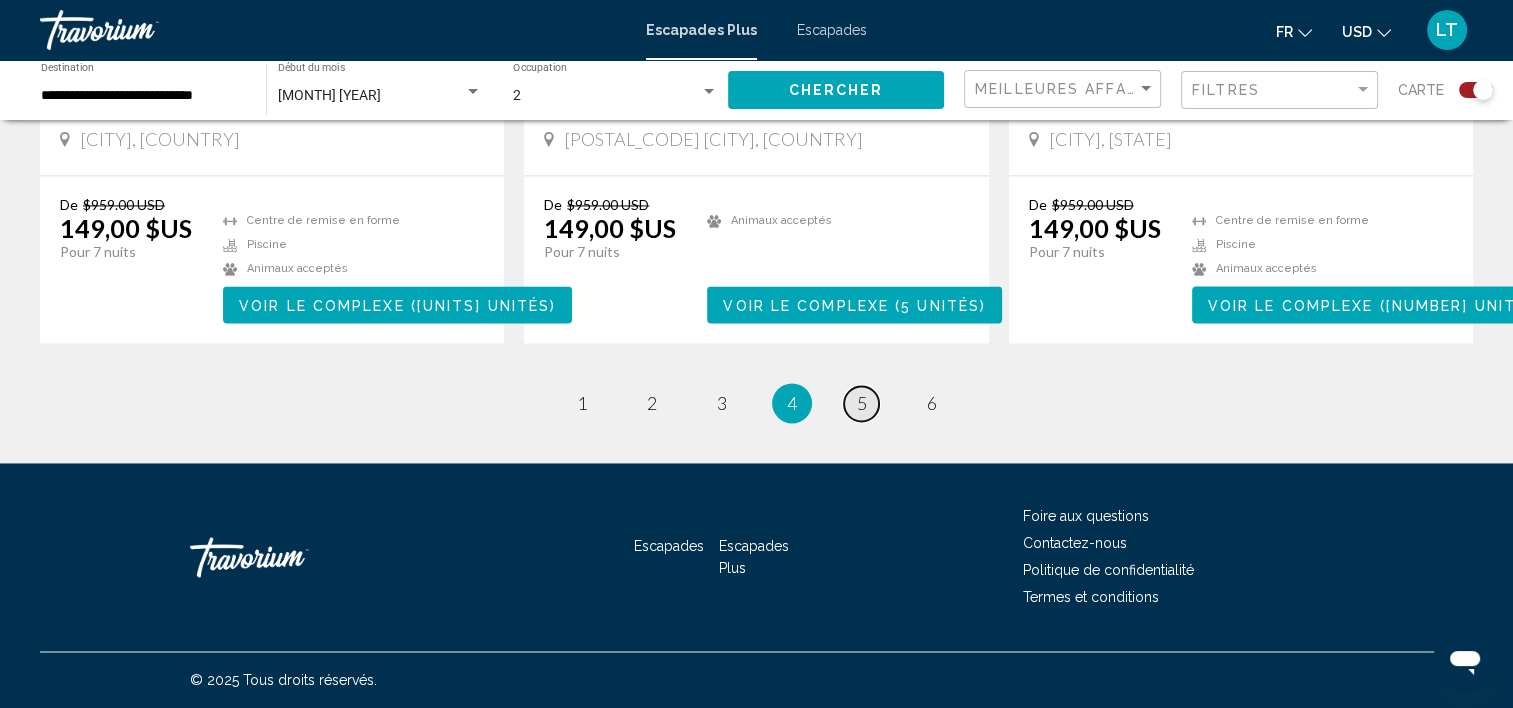 click on "page  5" at bounding box center [581, 403] 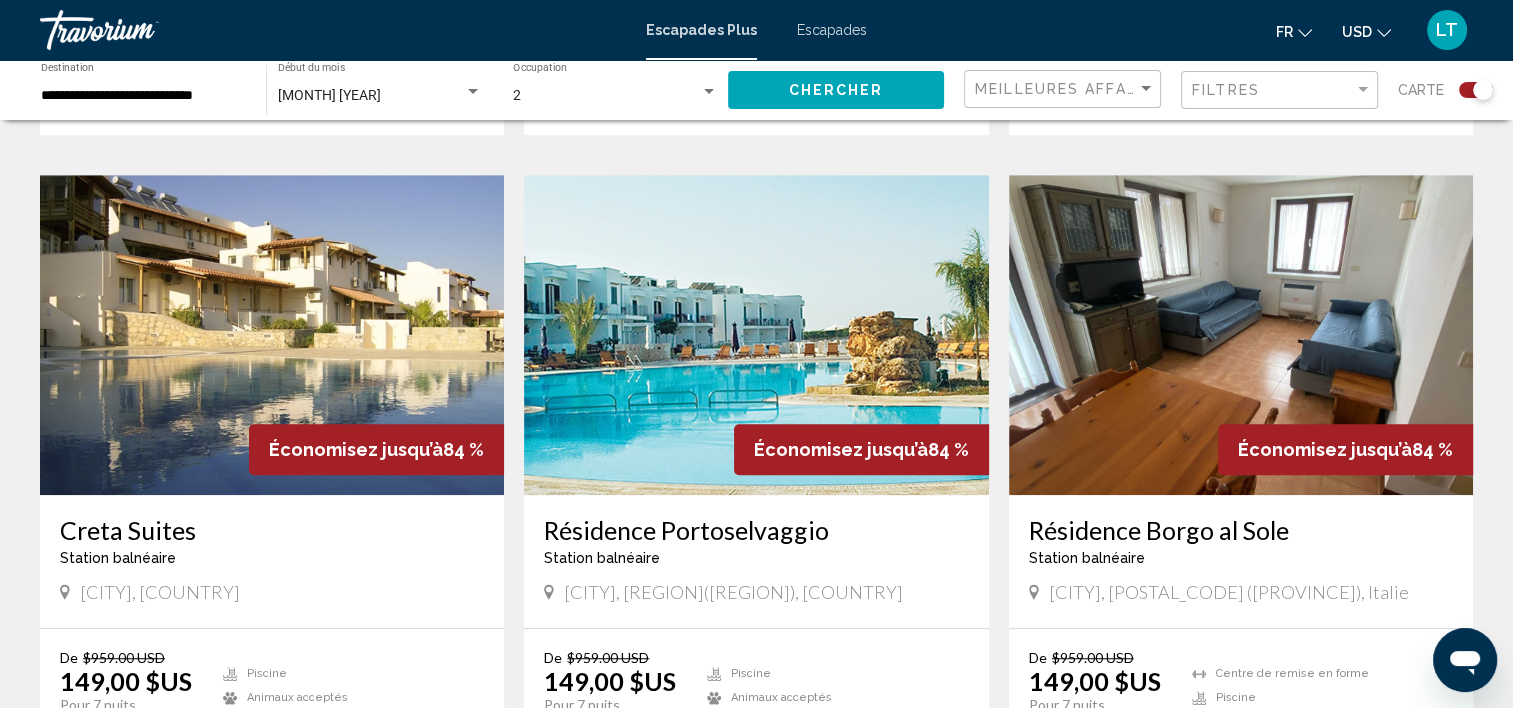 scroll, scrollTop: 1416, scrollLeft: 0, axis: vertical 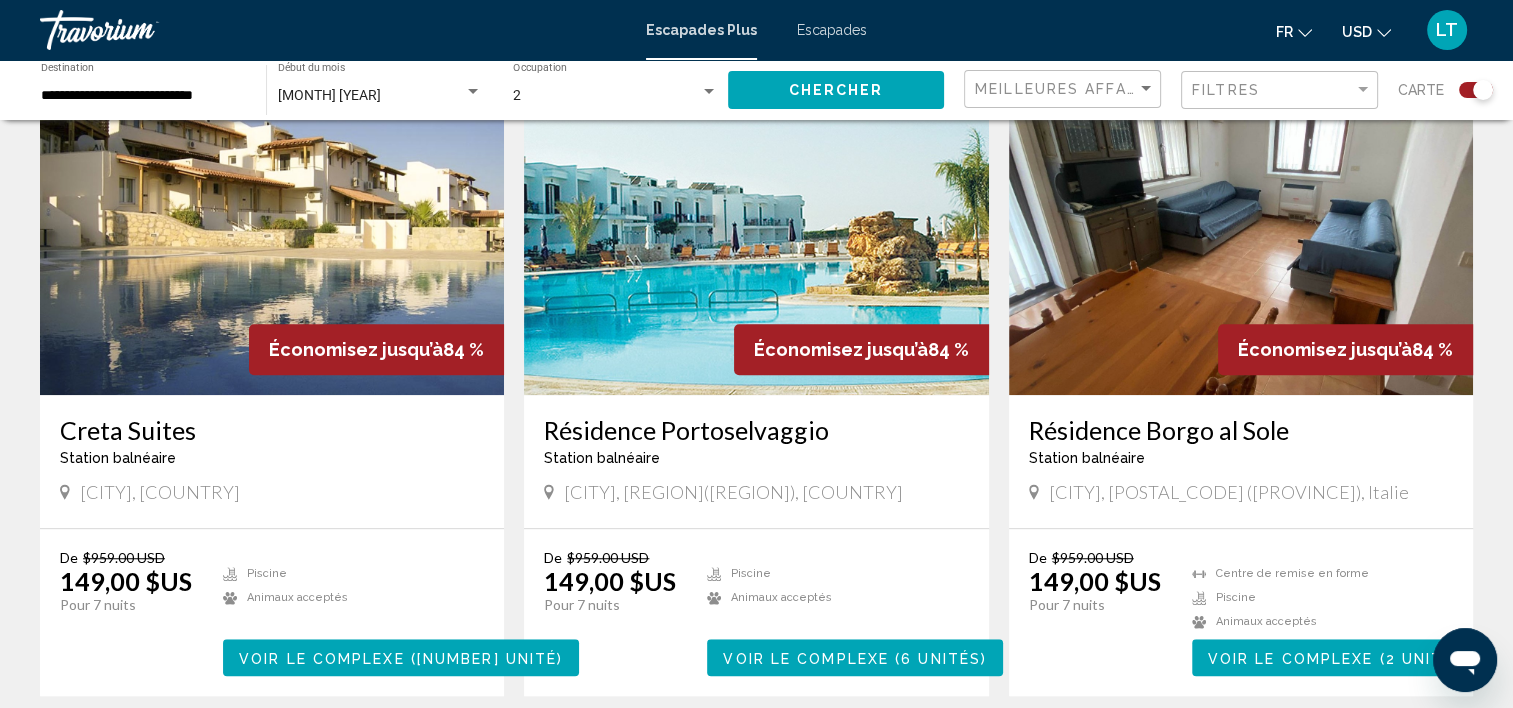 click at bounding box center [756, 235] 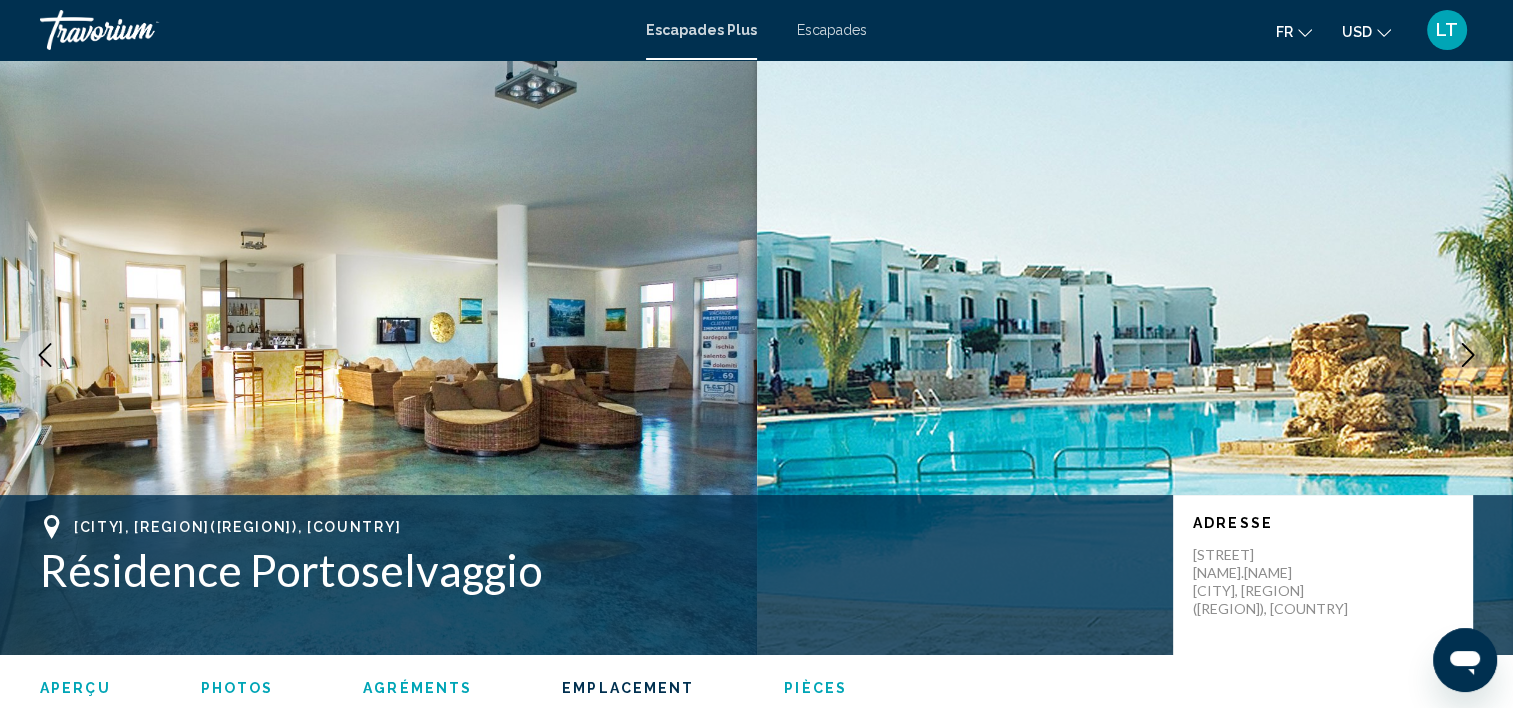 scroll, scrollTop: 2596, scrollLeft: 0, axis: vertical 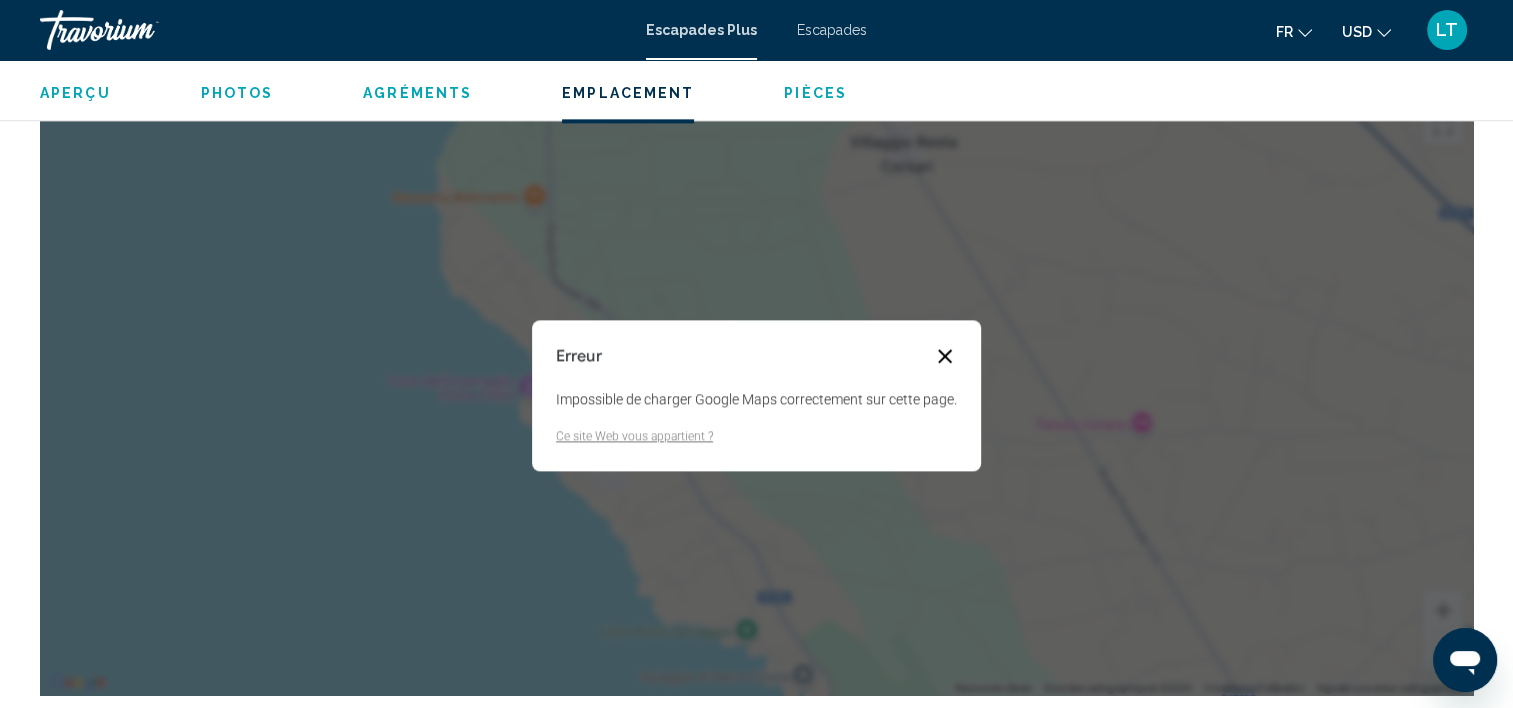 click at bounding box center (945, 356) 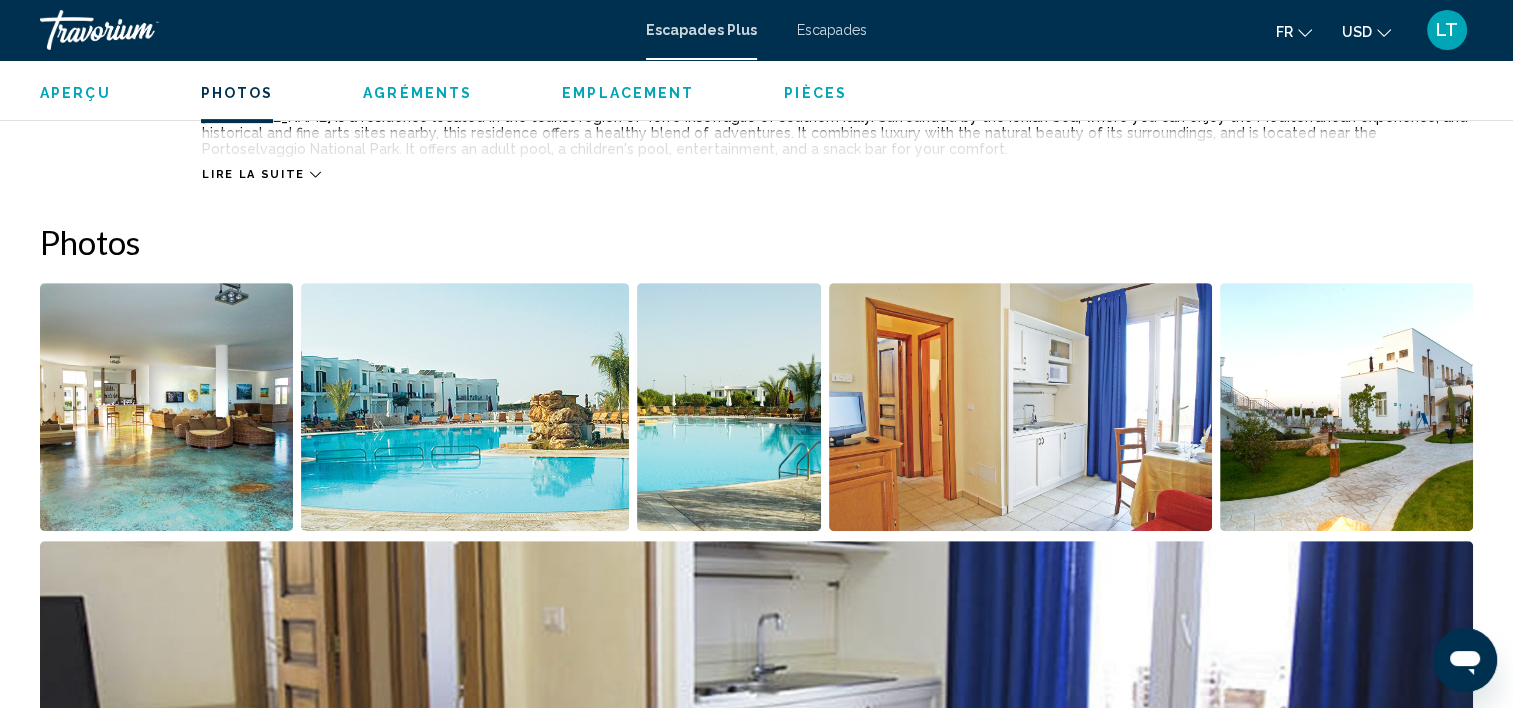 scroll, scrollTop: 1006, scrollLeft: 0, axis: vertical 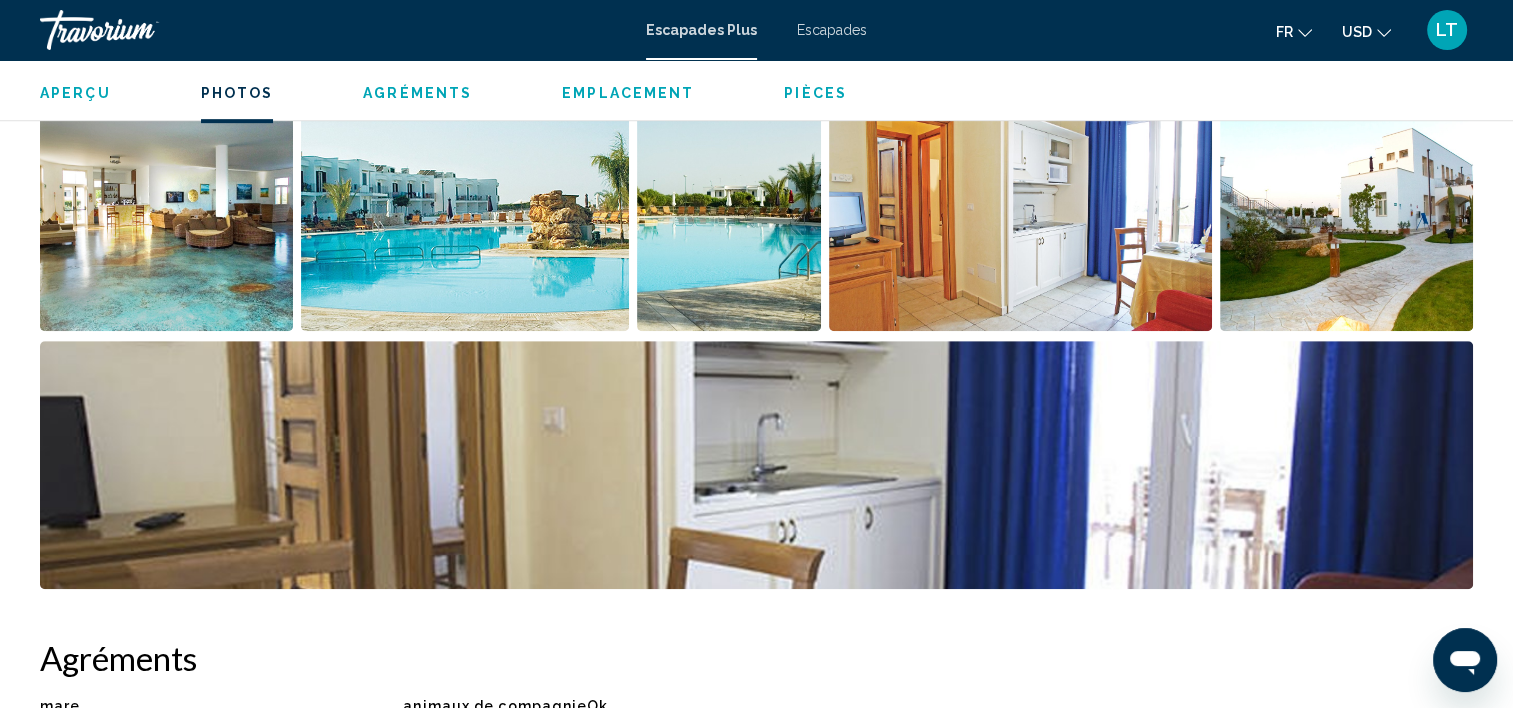 click at bounding box center [166, 207] 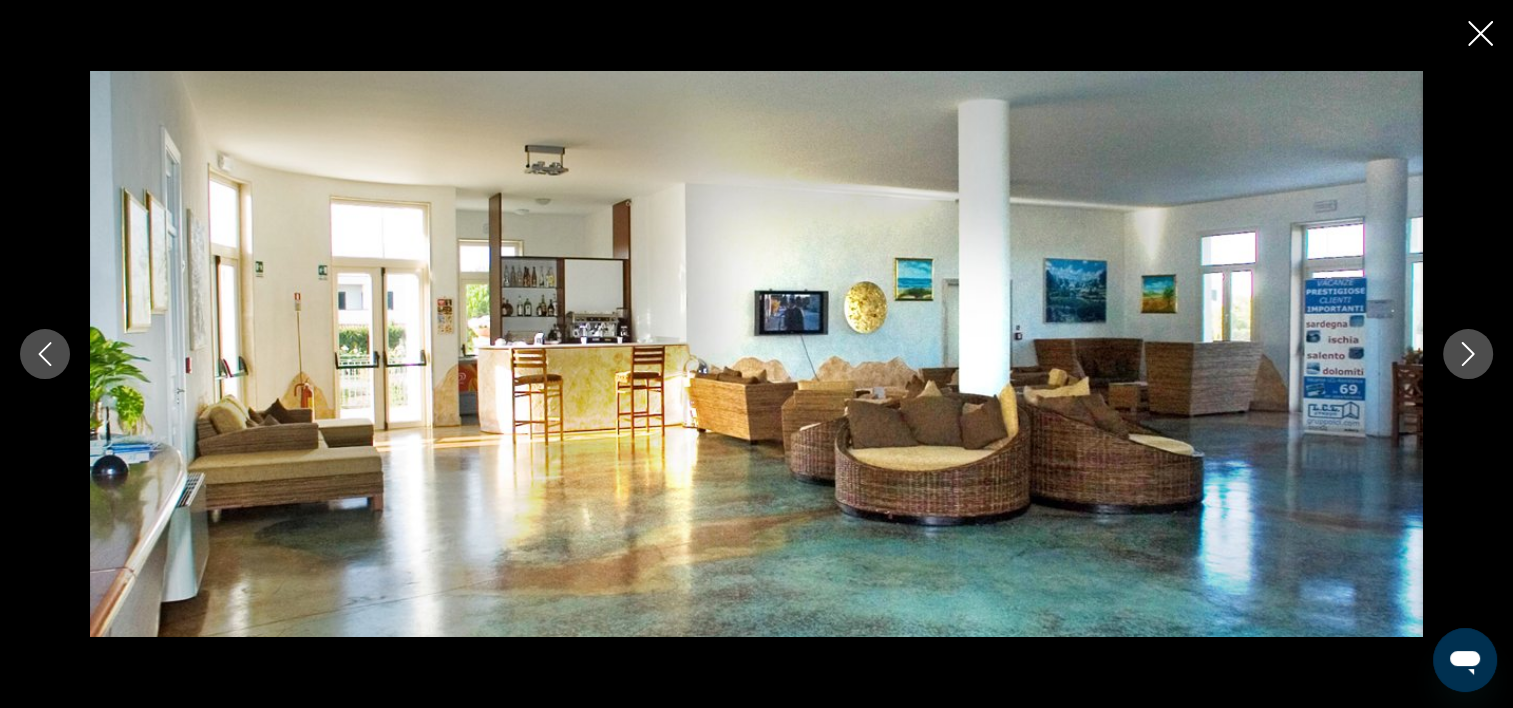 click at bounding box center (1468, 354) 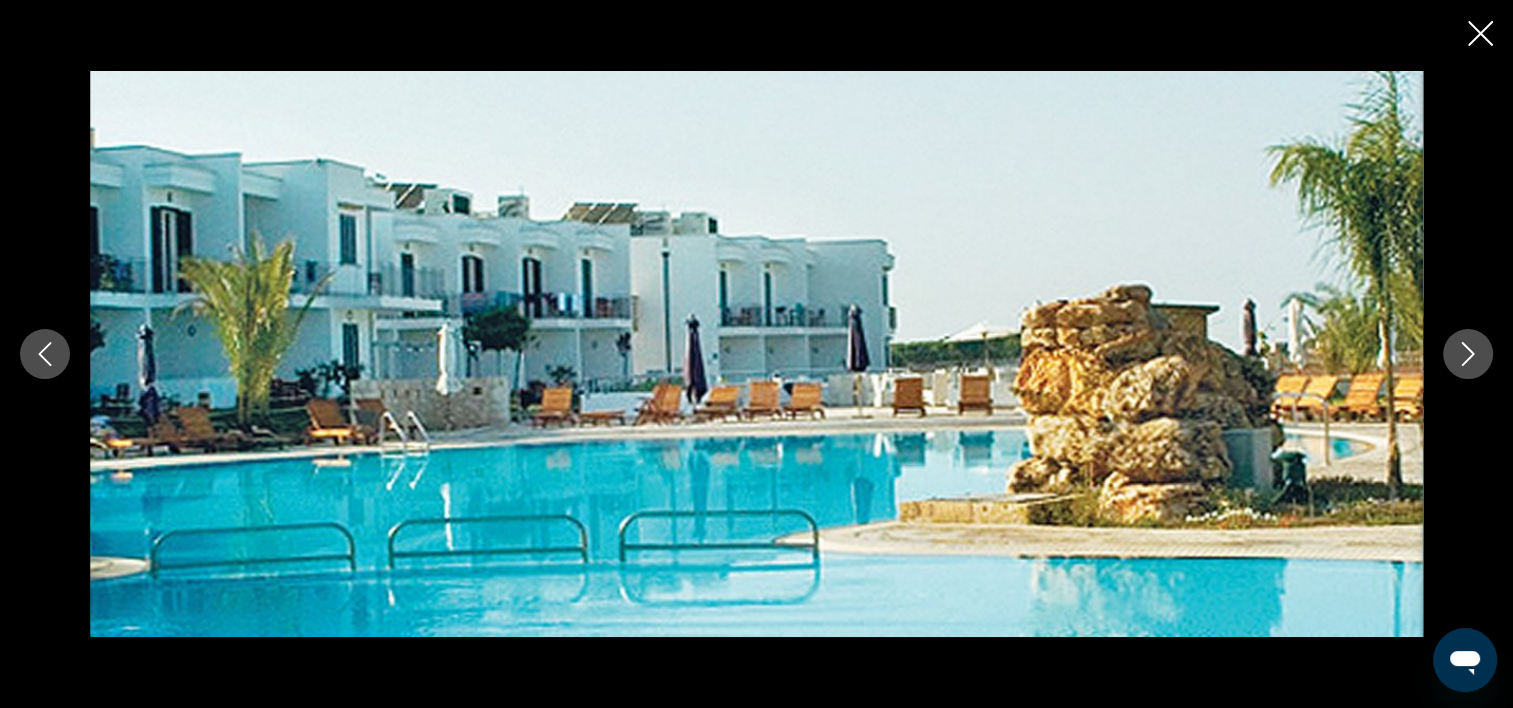 click at bounding box center [1468, 354] 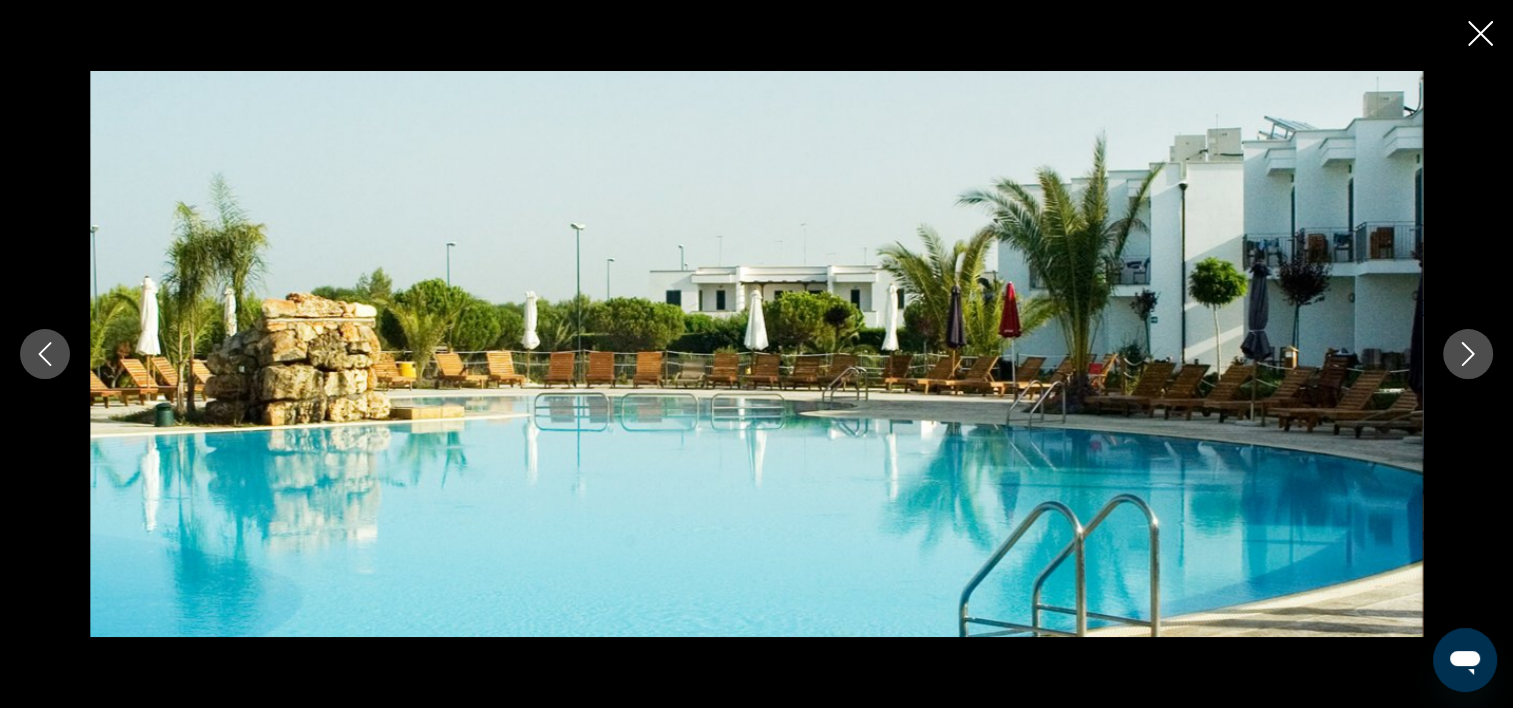click at bounding box center [1468, 354] 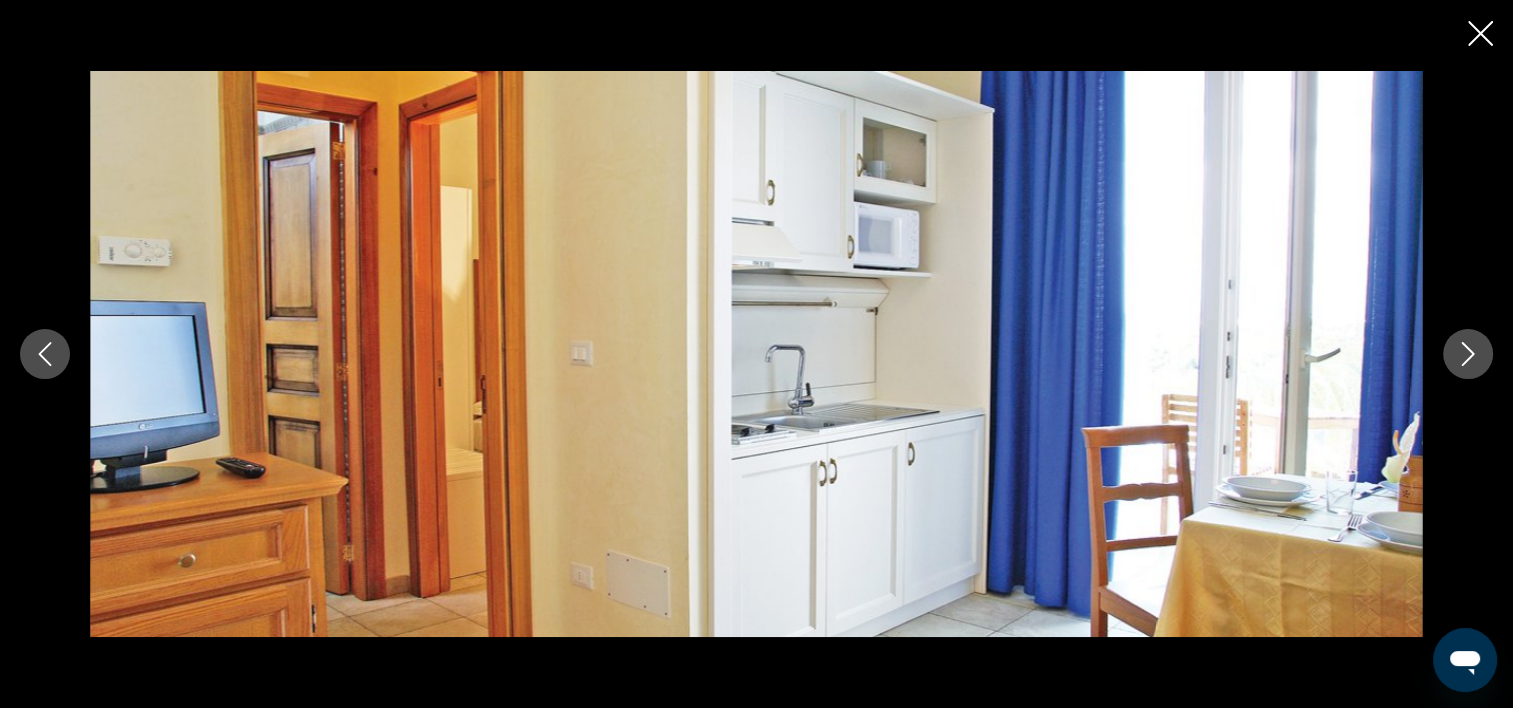 click at bounding box center (1468, 354) 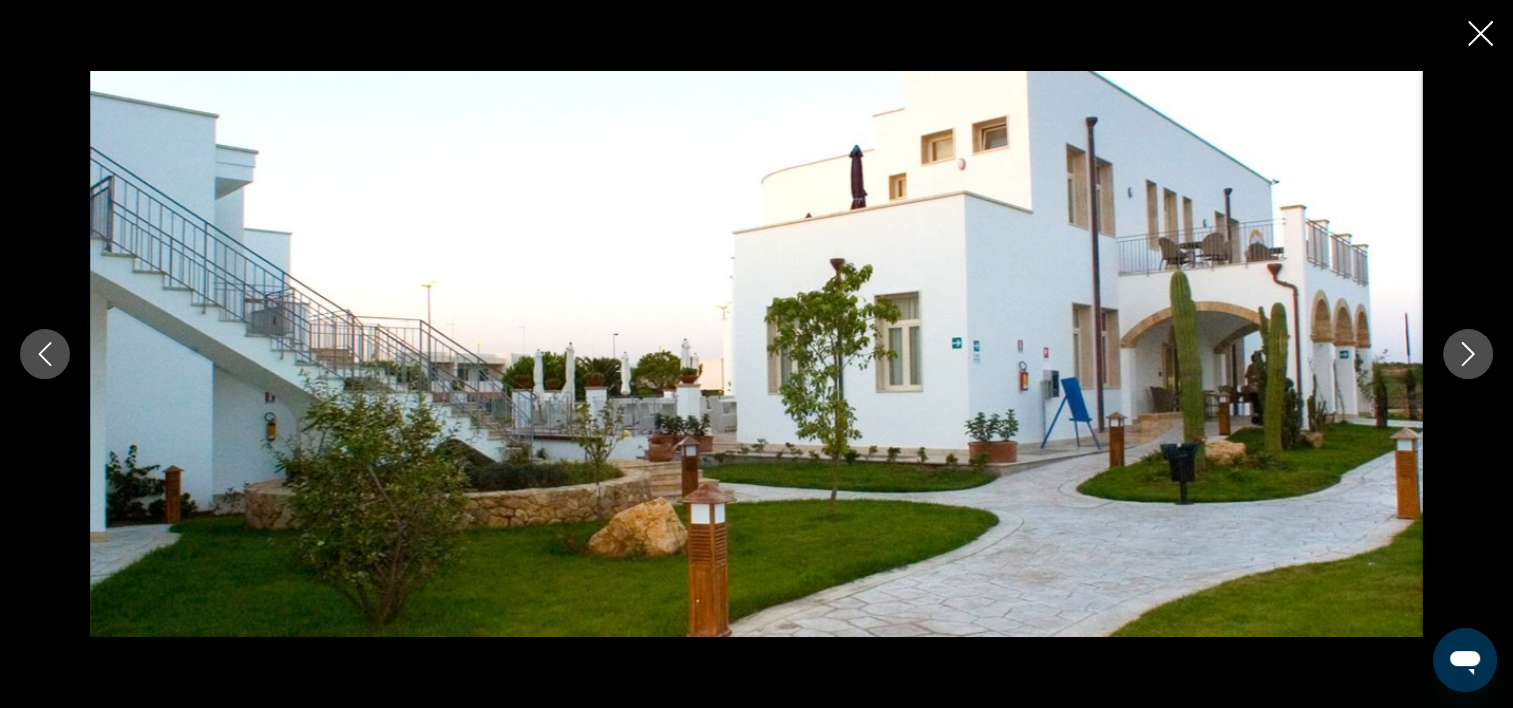click at bounding box center [1468, 354] 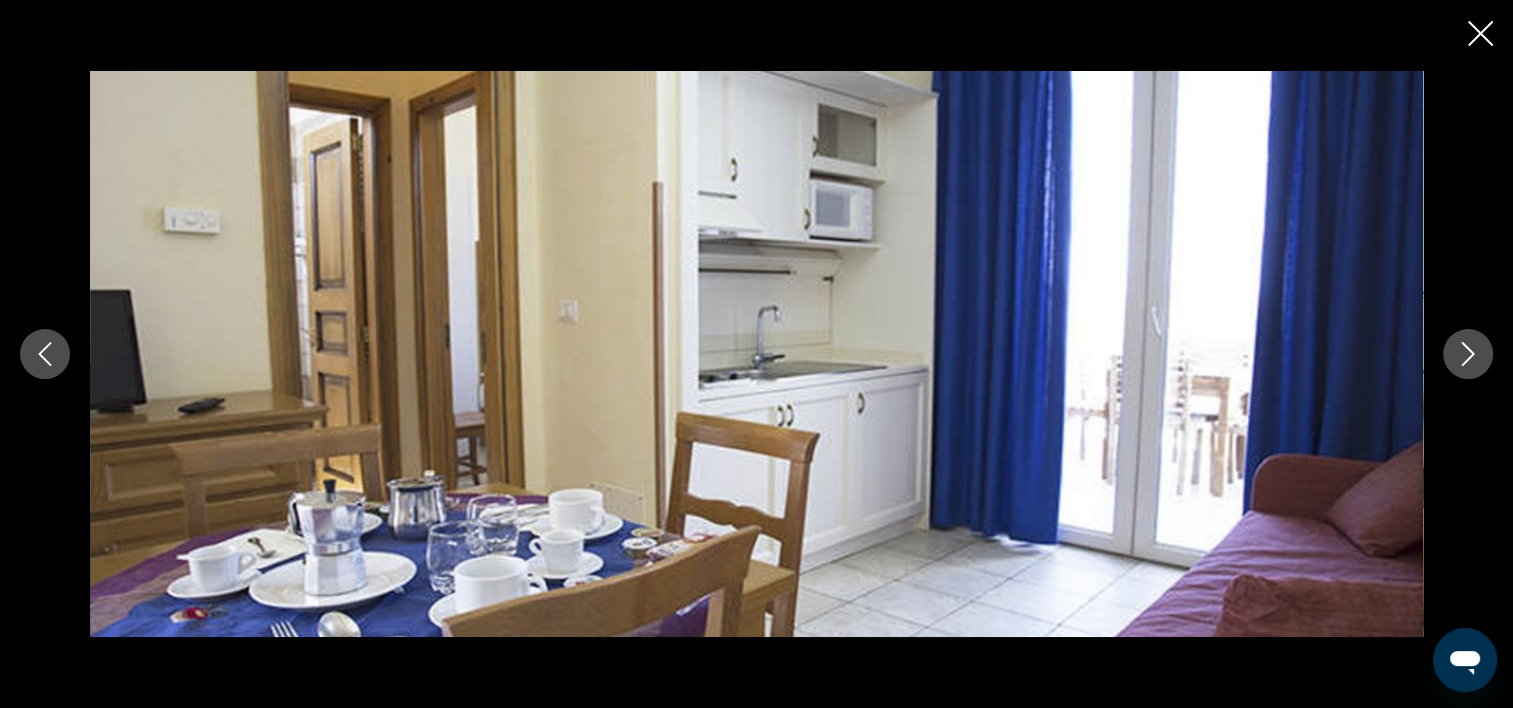 click at bounding box center (1468, 354) 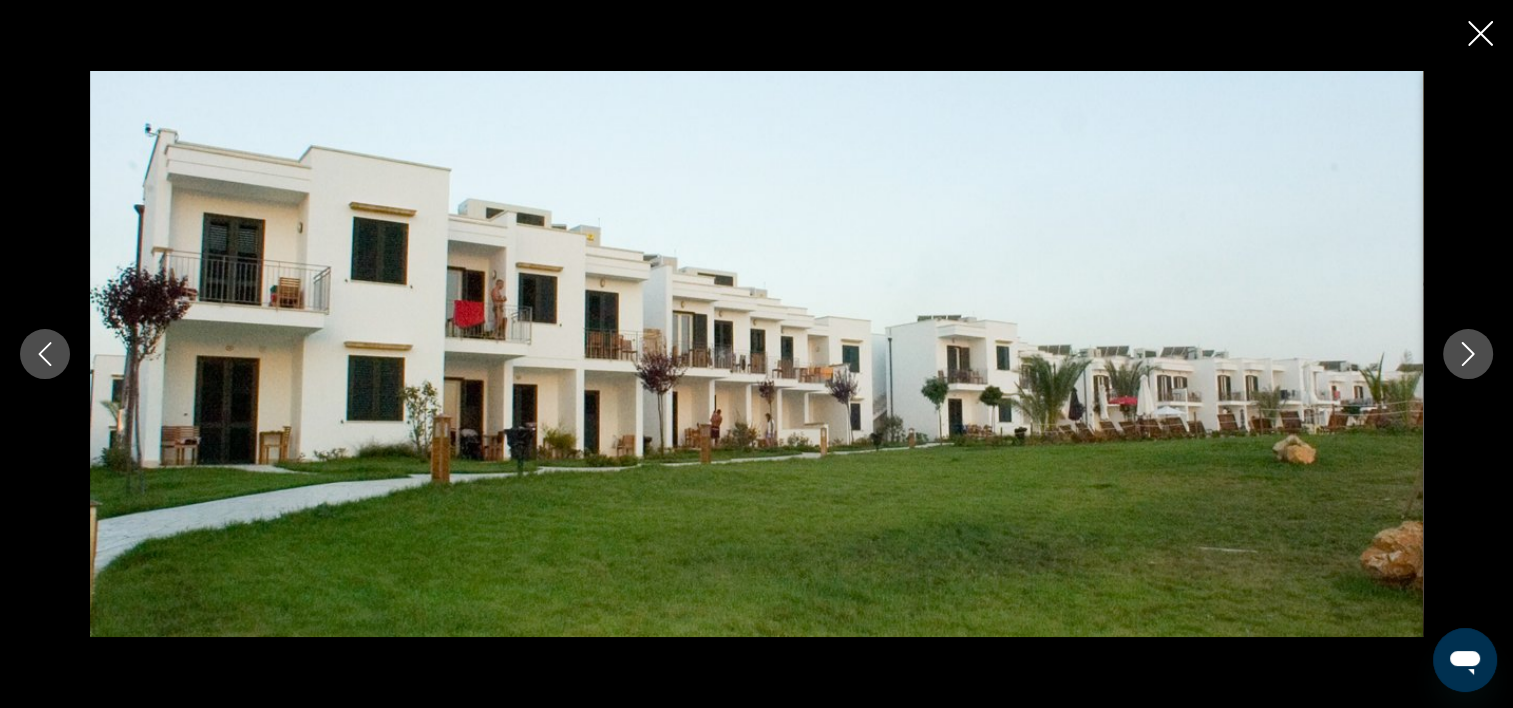 click at bounding box center [1468, 354] 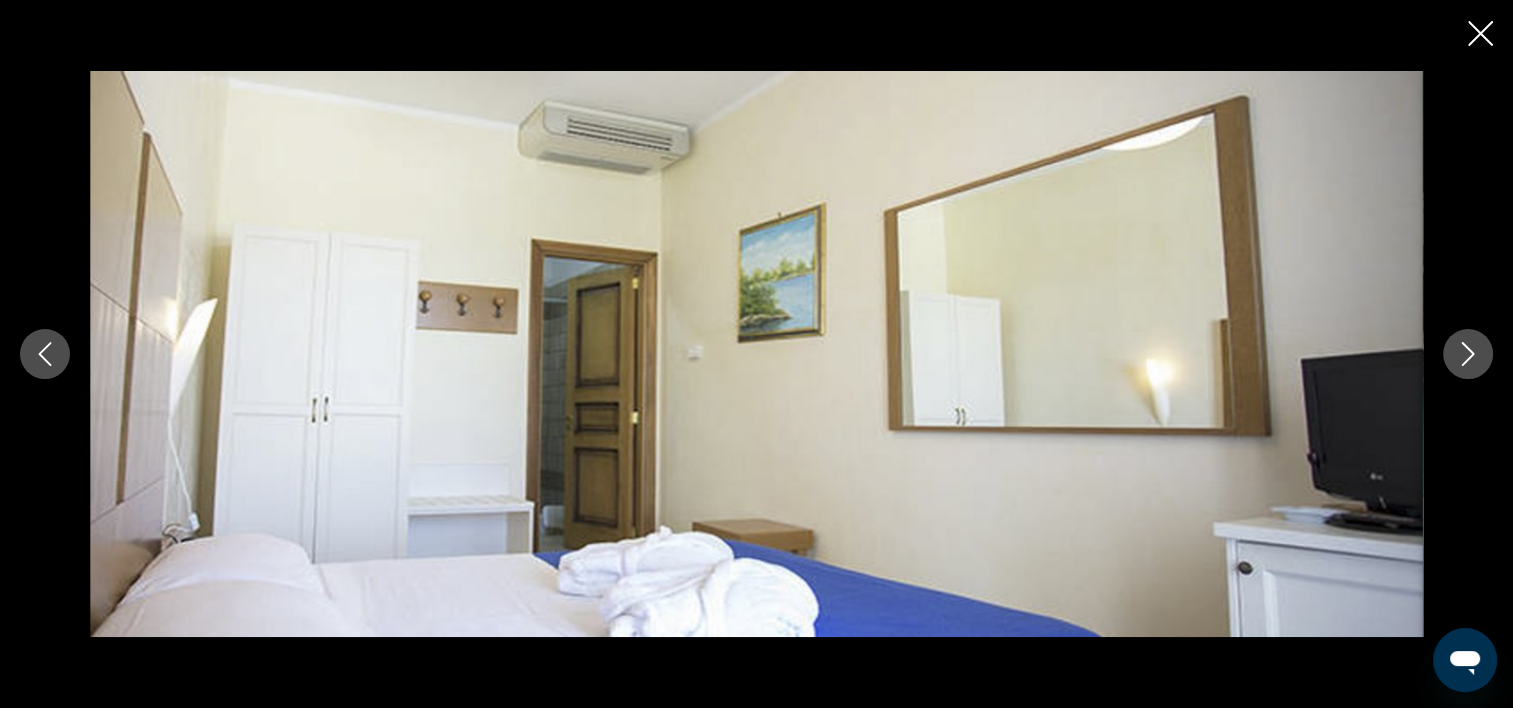 click at bounding box center [1468, 354] 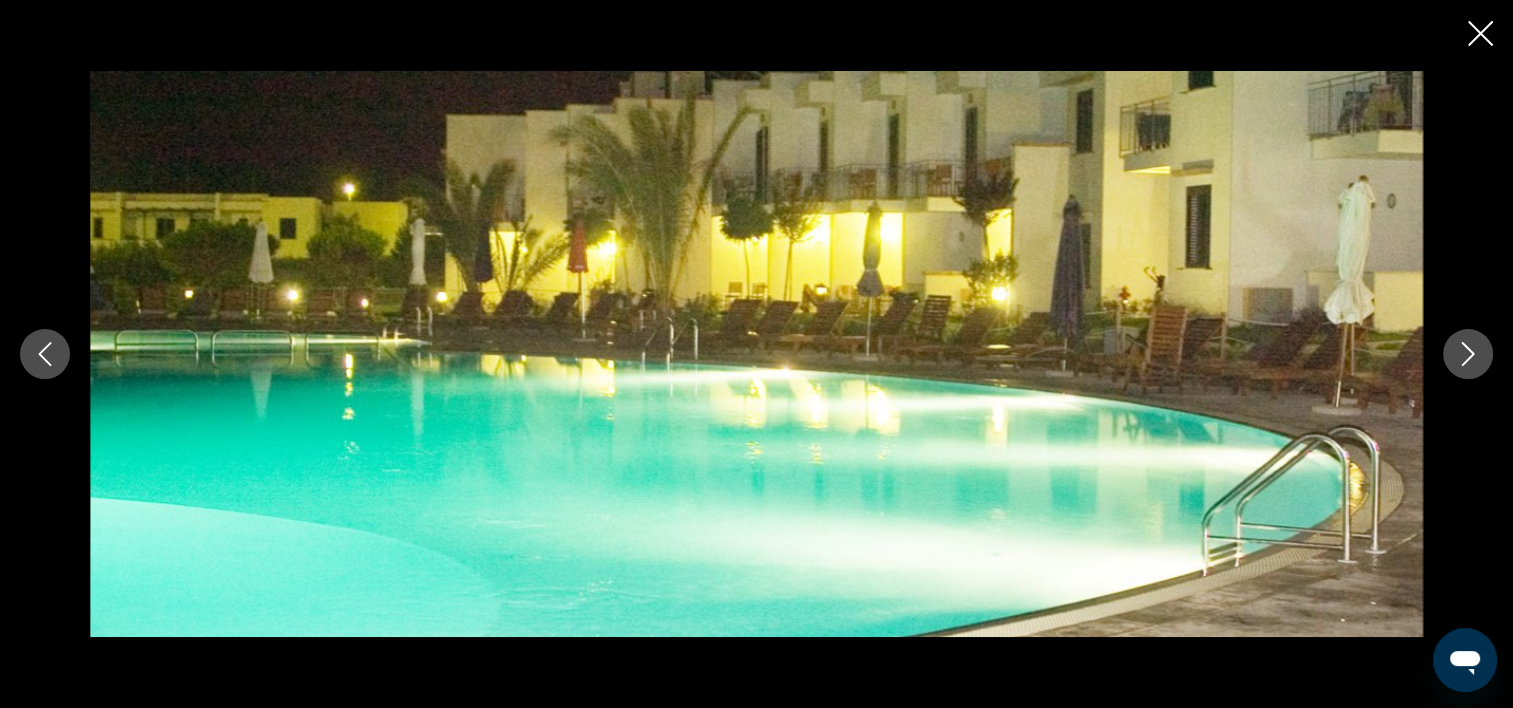 click at bounding box center (1480, 33) 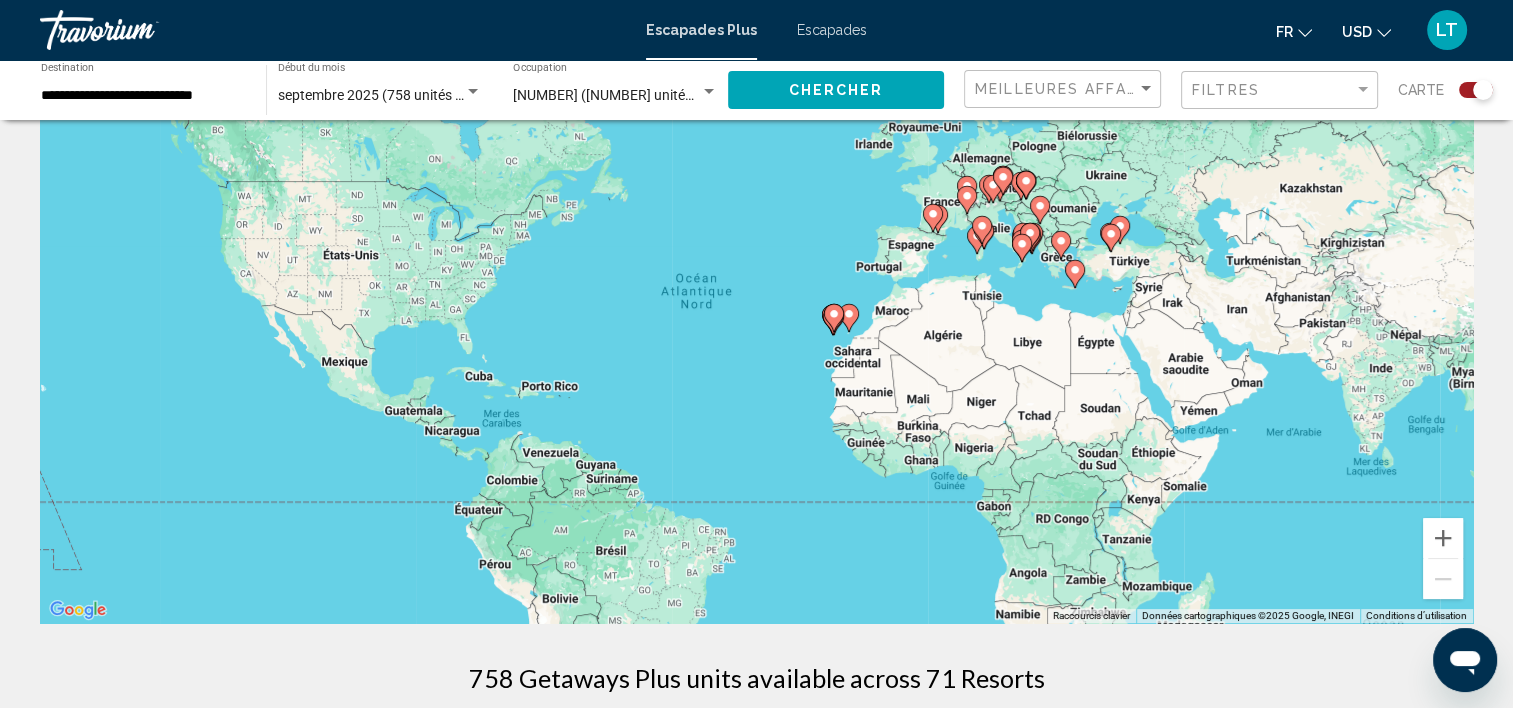scroll, scrollTop: 0, scrollLeft: 0, axis: both 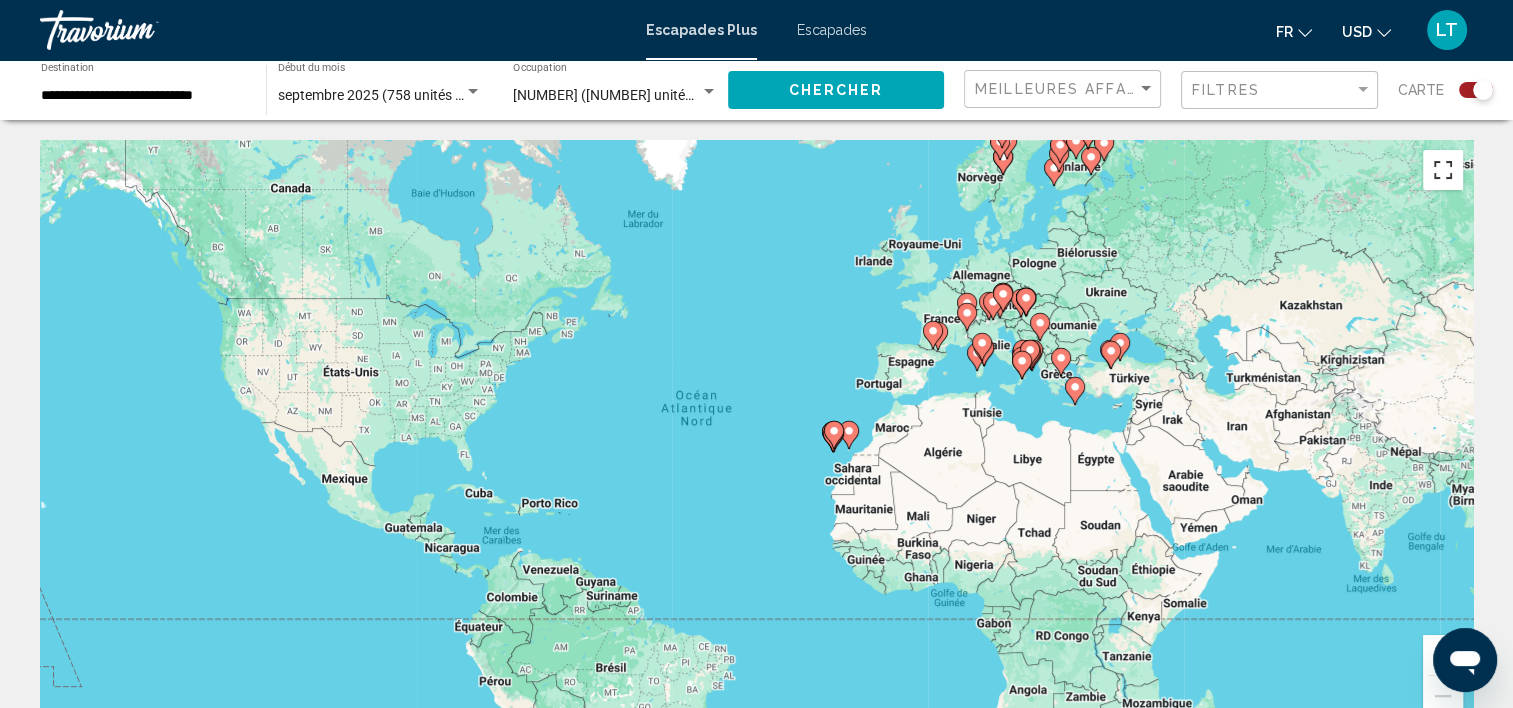 click at bounding box center (1443, 170) 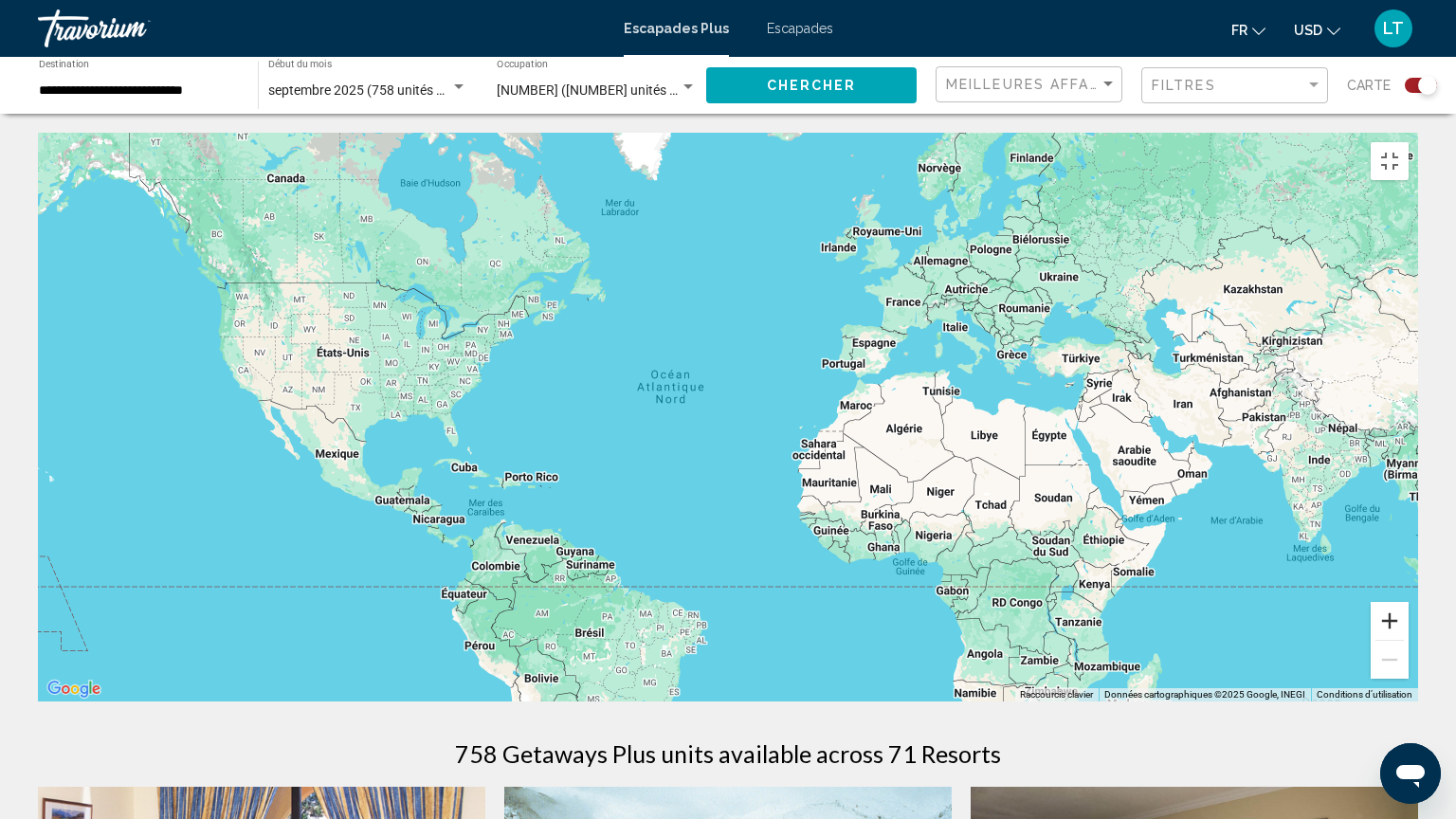 click at bounding box center [1390, 621] 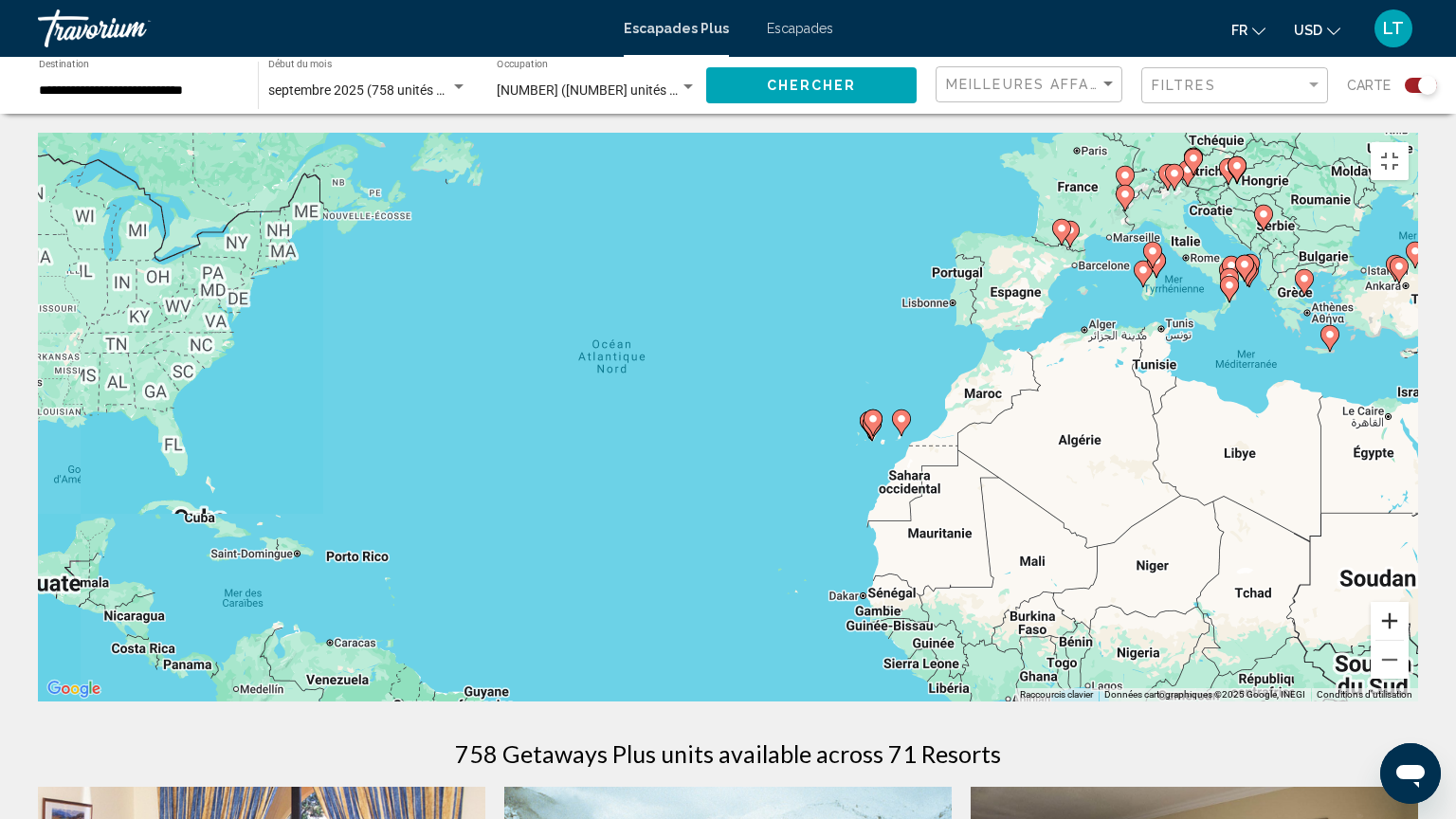 click at bounding box center (1390, 621) 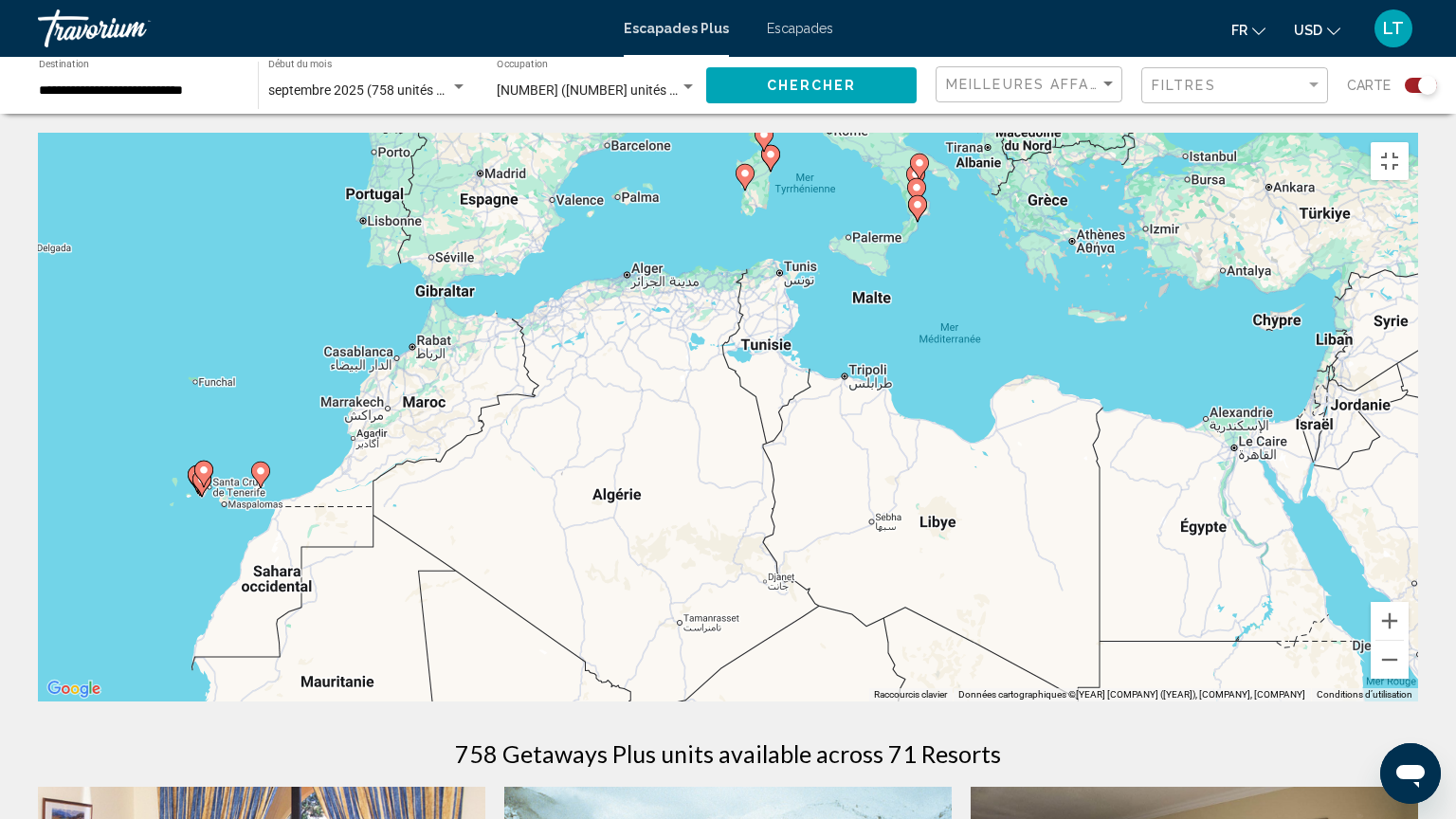 drag, startPoint x: 1047, startPoint y: 239, endPoint x: 212, endPoint y: 271, distance: 835.6129 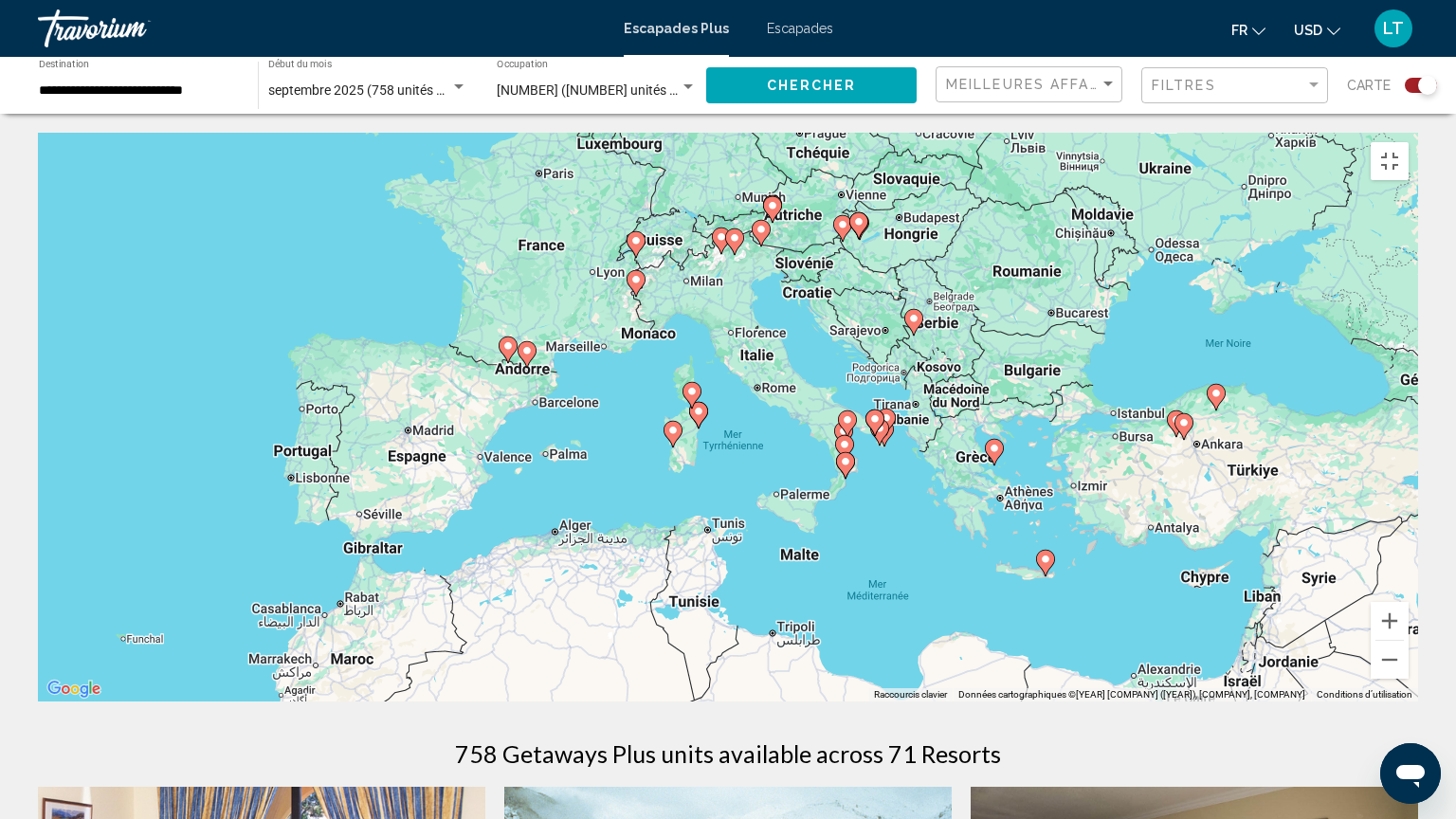 drag, startPoint x: 705, startPoint y: 385, endPoint x: 629, endPoint y: 658, distance: 283.38137 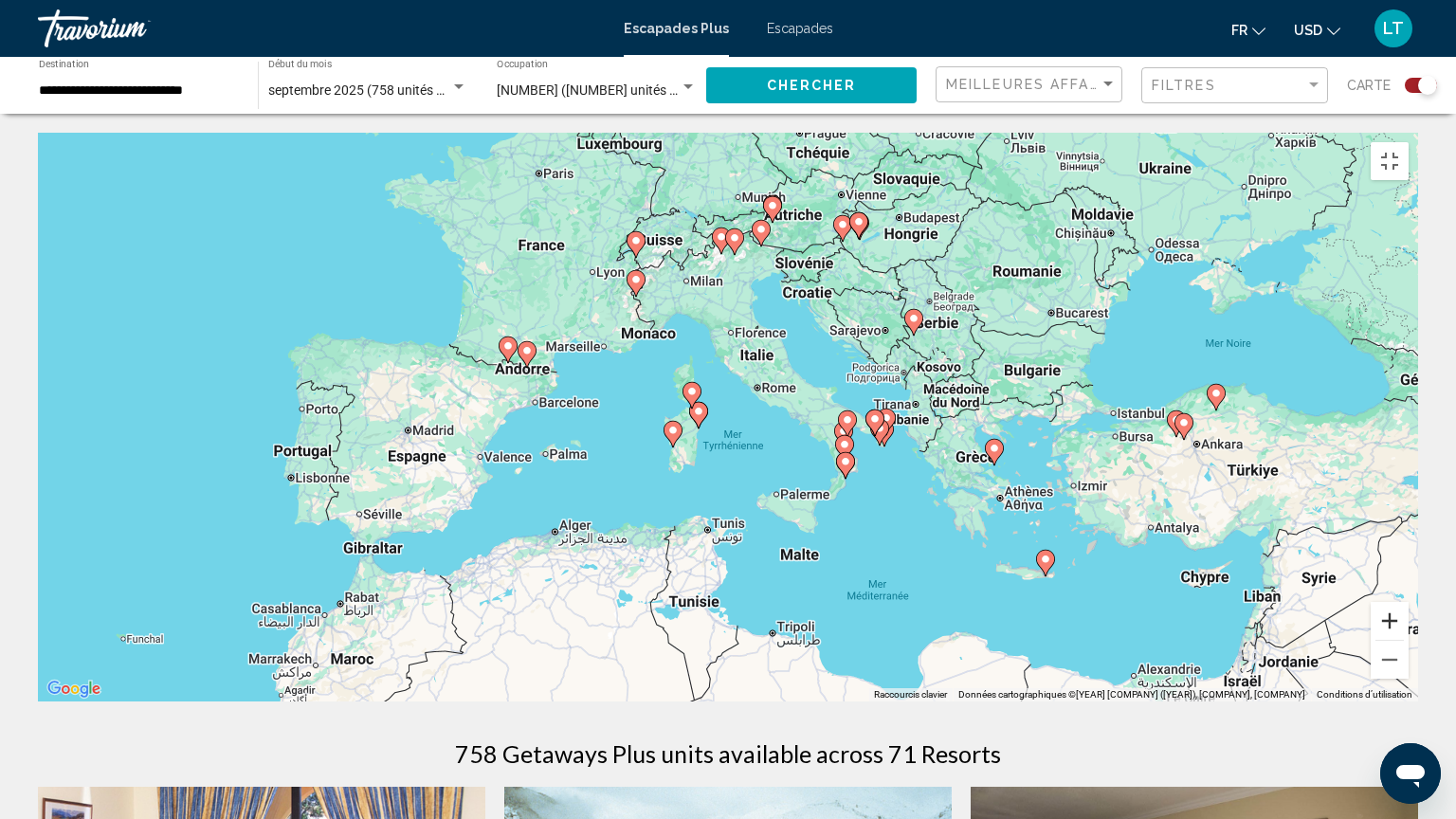 click at bounding box center (1390, 621) 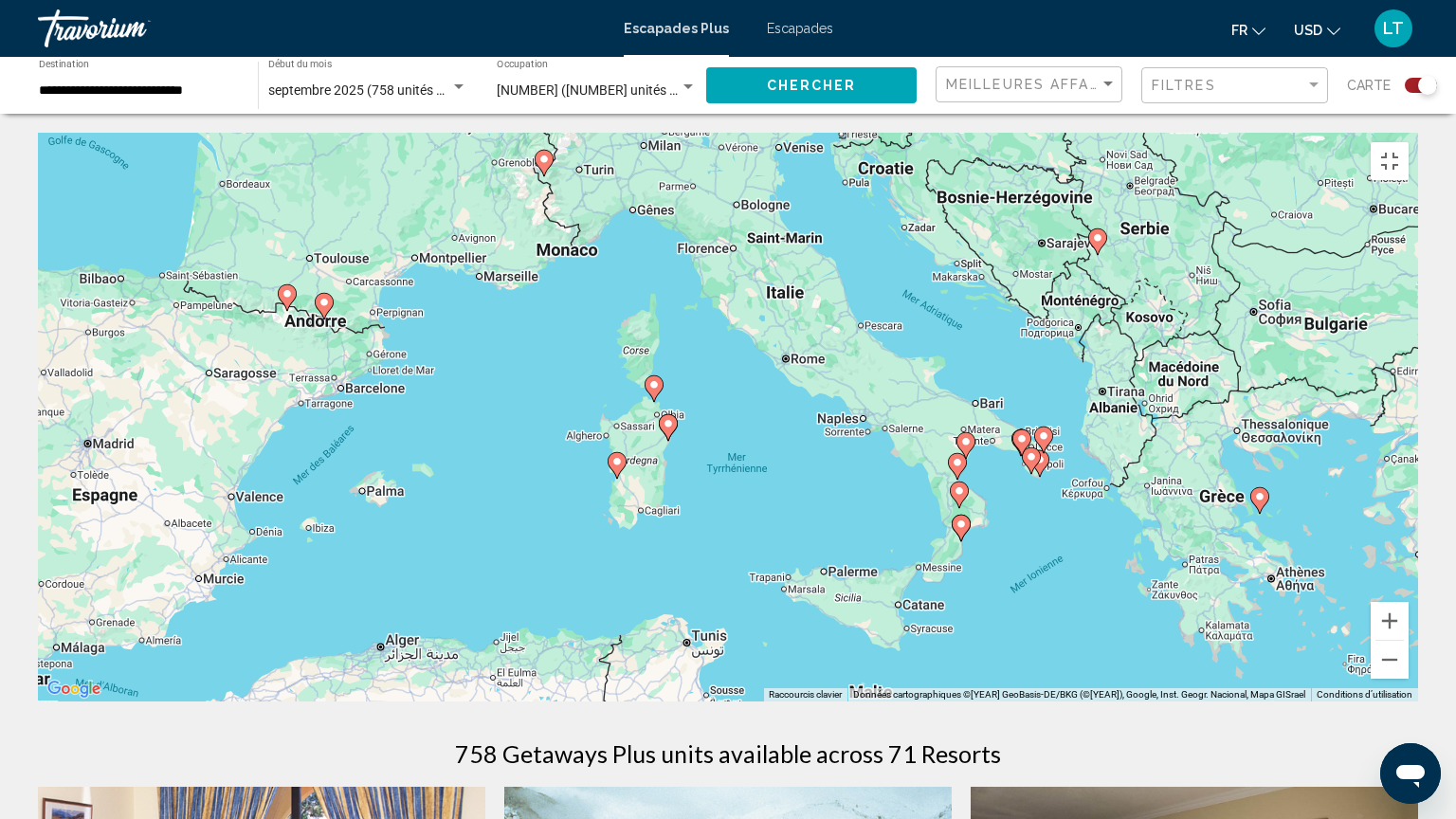 click on "Pour naviguer, appuyez sur les touches fléchées. Pour activer le glissement avec le clavier, appuyez sur Alt+Entrée. Une fois ce mode activé, utilisez les touches fléchées pour déplacer le repère. Pour valider le déplacement, appuyez sur Entrée. Pour annuler, appuyez sur Échap." at bounding box center [728, 417] 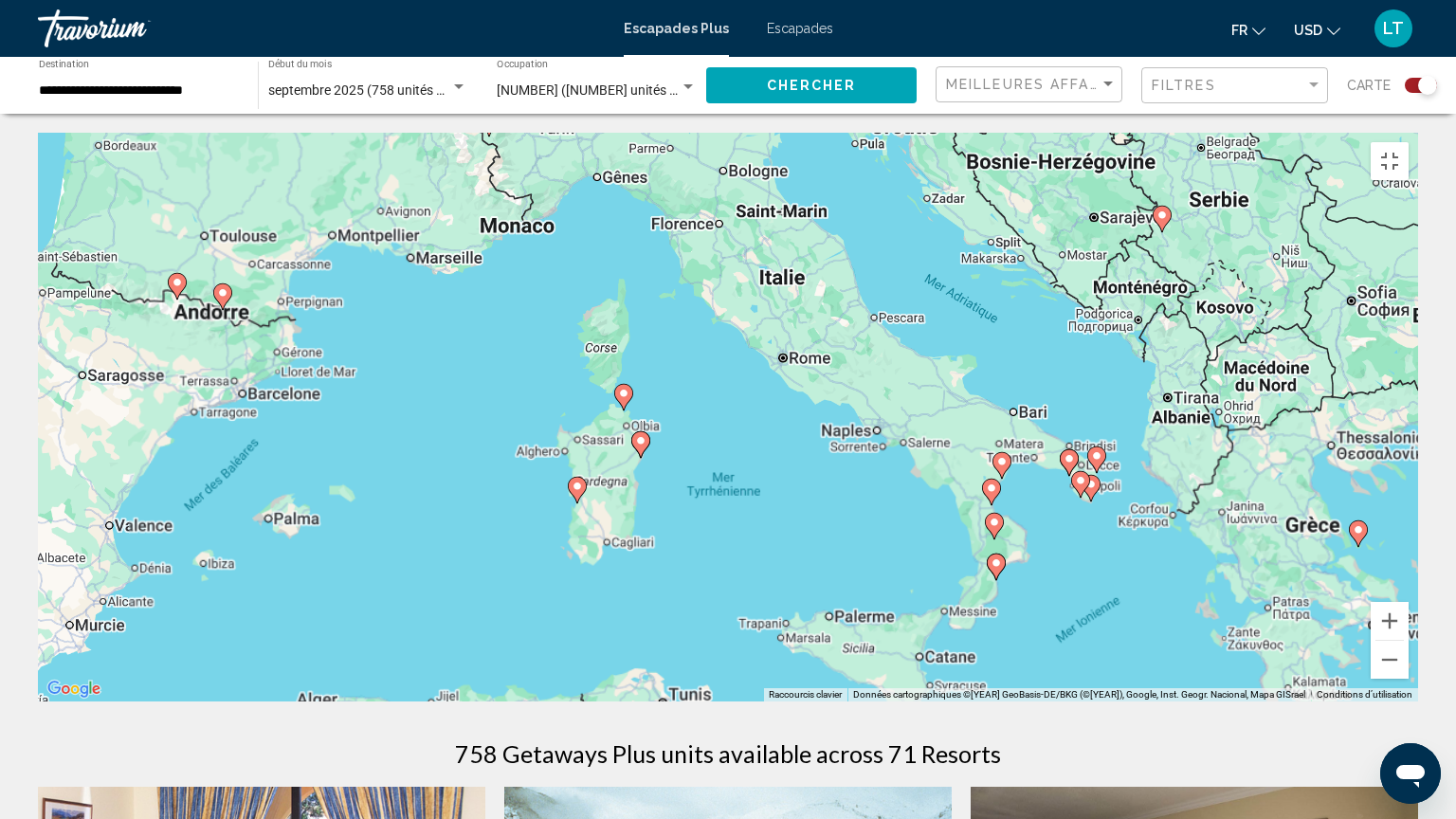 click on "Pour naviguer, appuyez sur les touches fléchées. Pour activer le glissement avec le clavier, appuyez sur Alt+Entrée. Une fois ce mode activé, utilisez les touches fléchées pour déplacer le repère. Pour valider le déplacement, appuyez sur Entrée. Pour annuler, appuyez sur Échap." at bounding box center (728, 417) 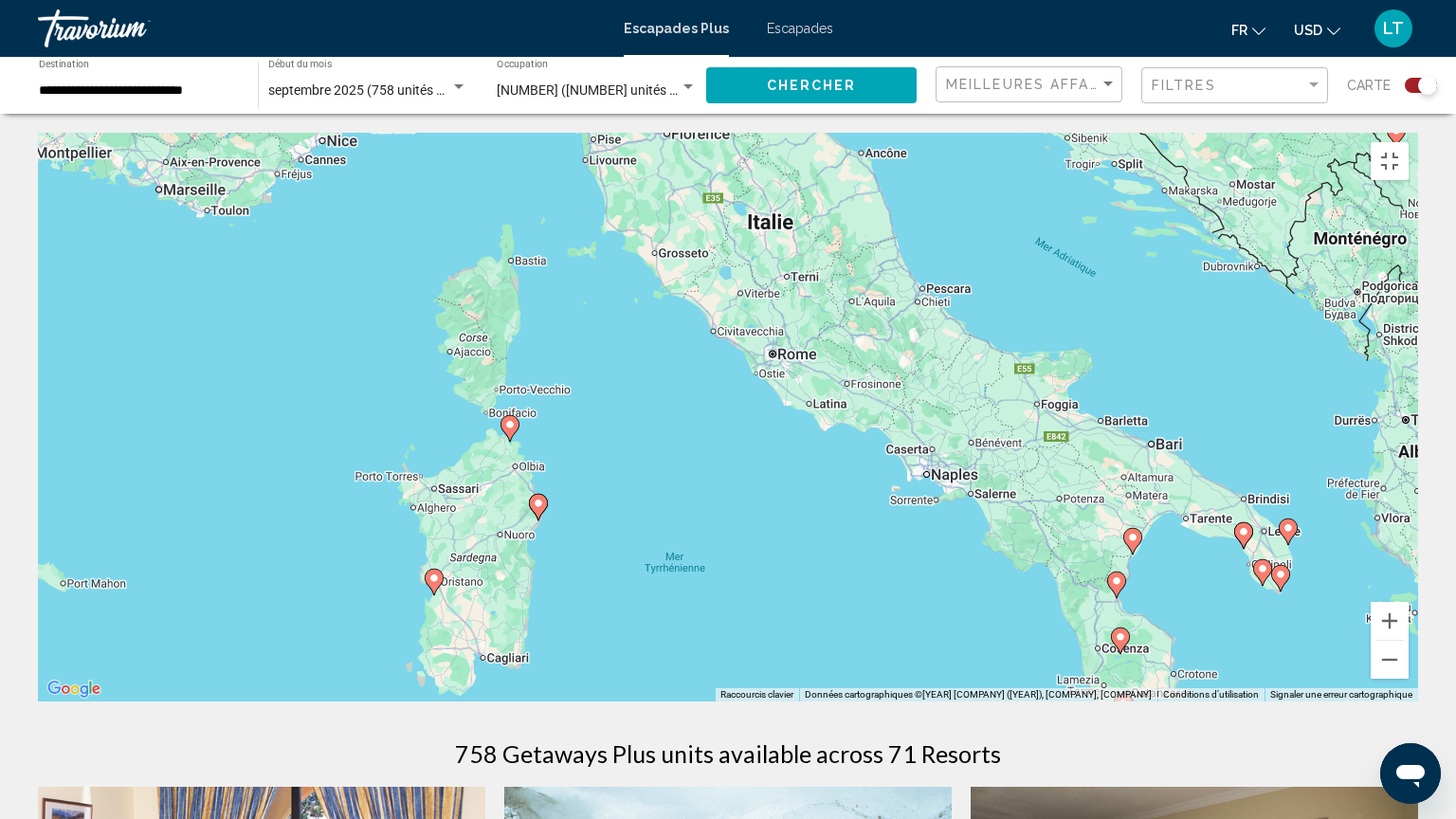 click at bounding box center (1117, 585) 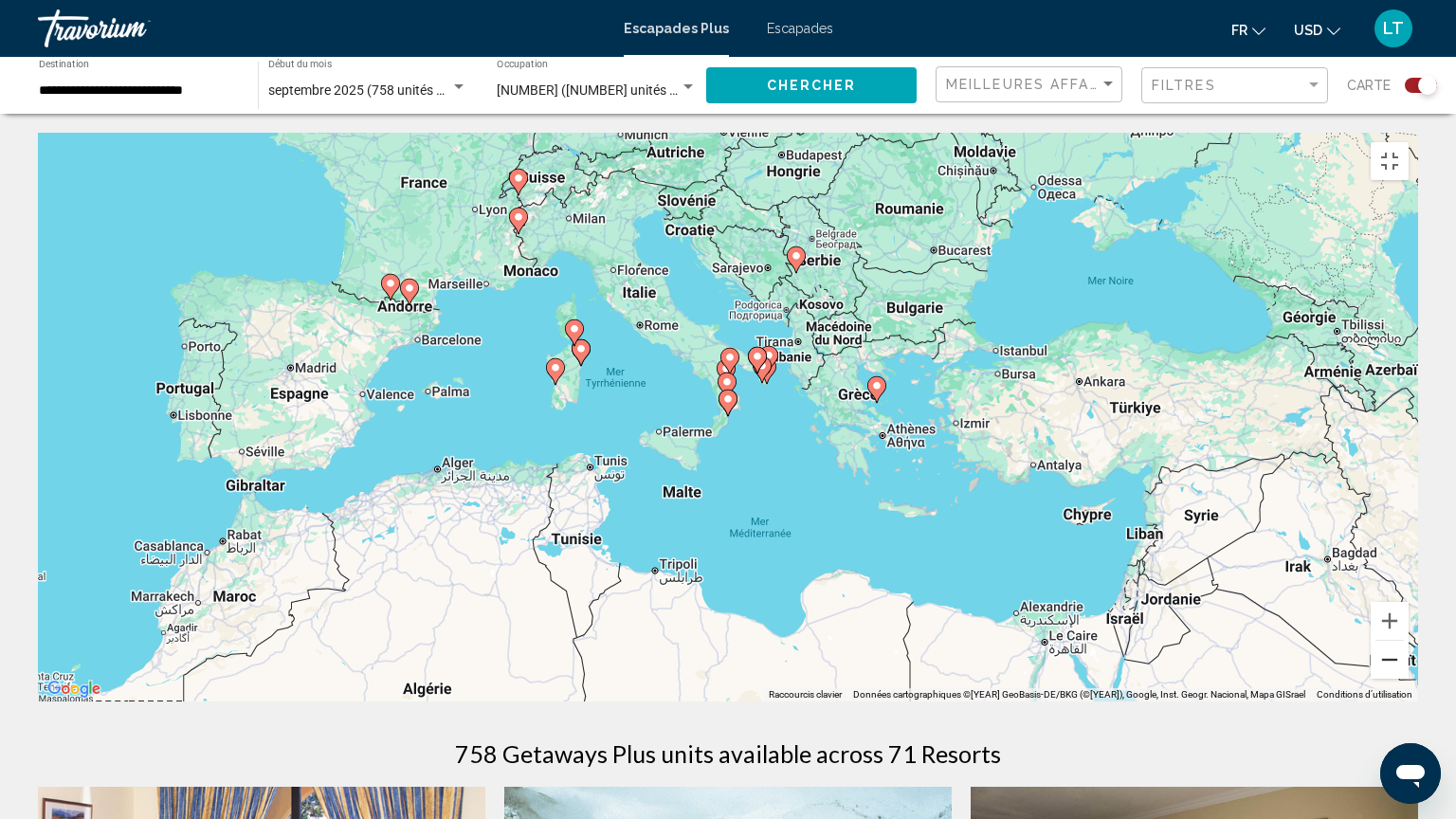click at bounding box center (1390, 660) 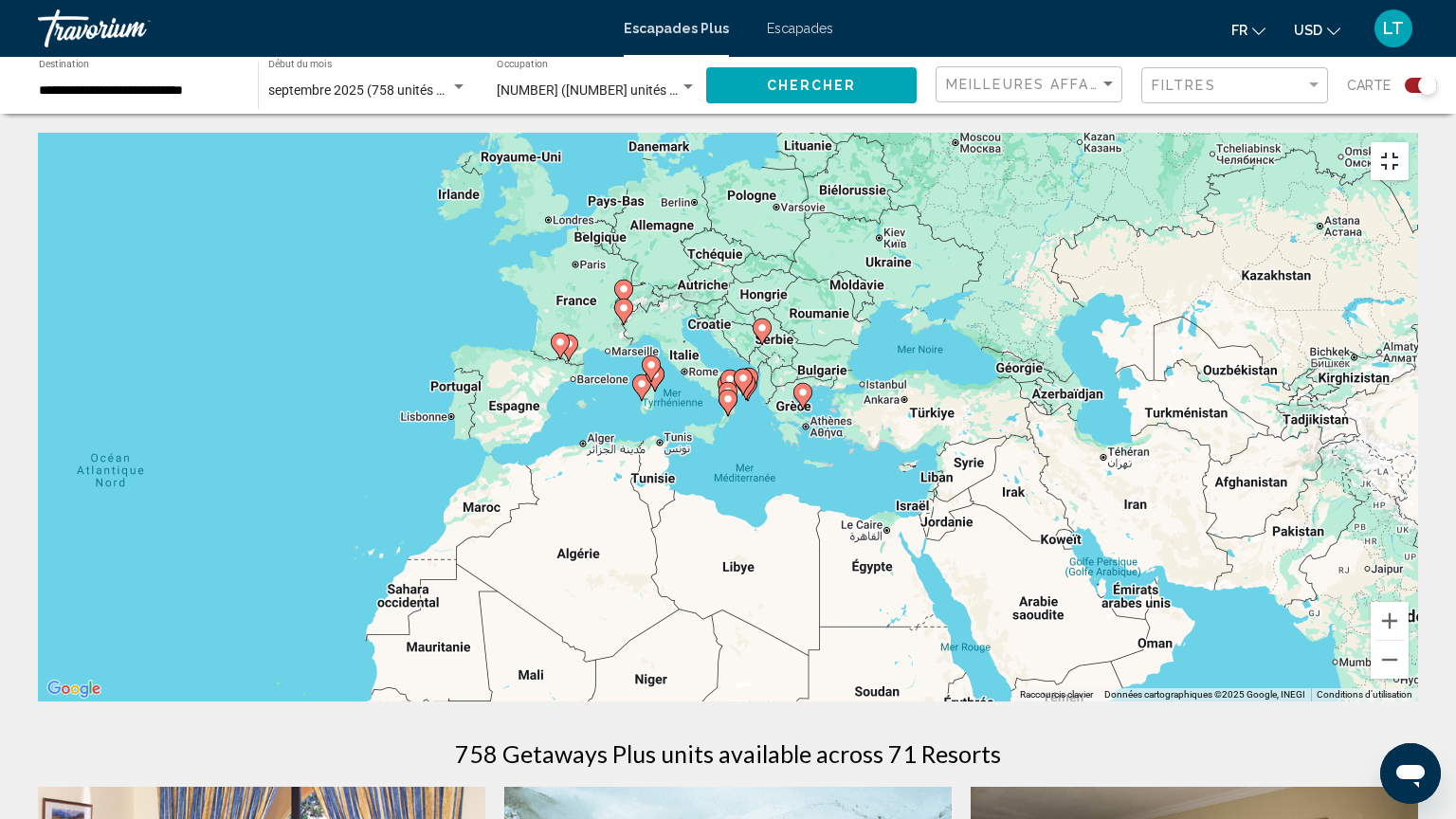 click at bounding box center (1390, 161) 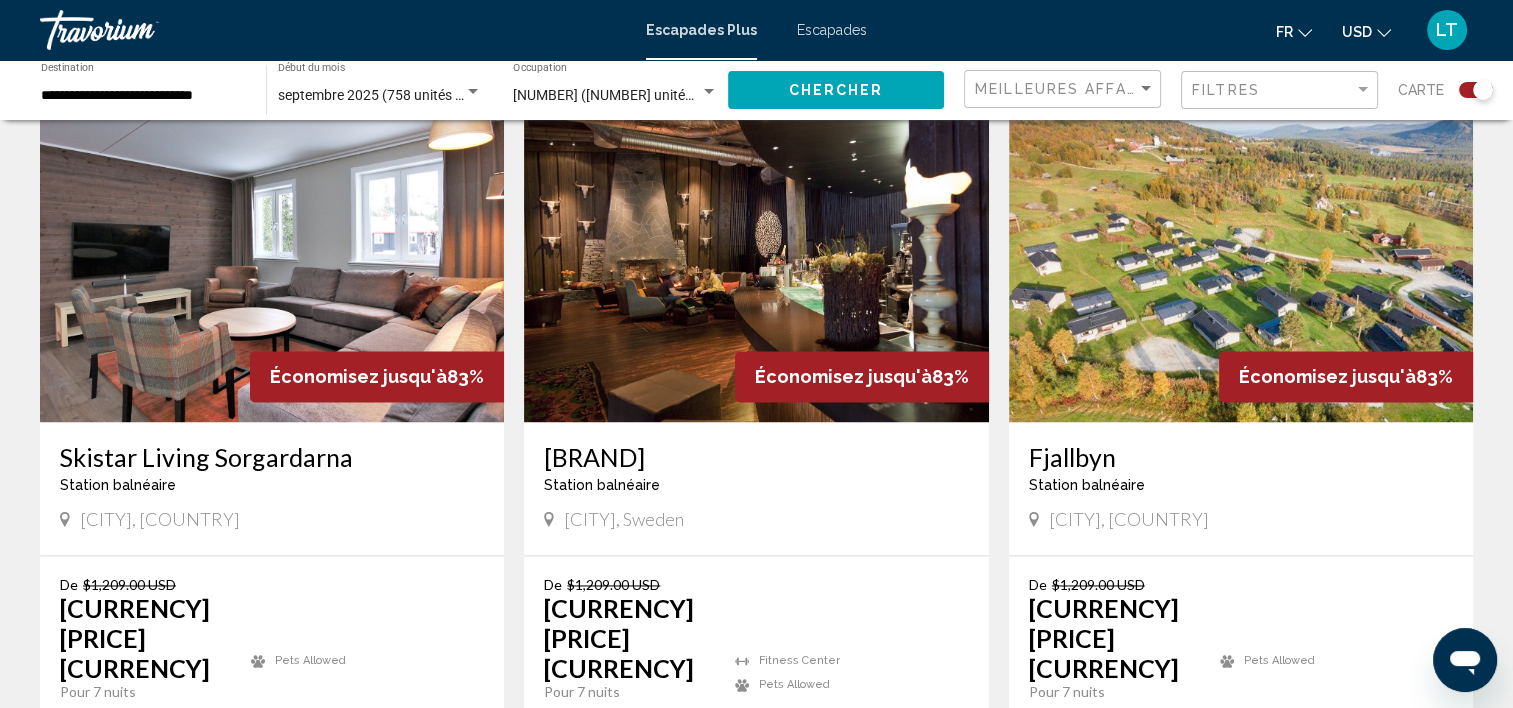 scroll, scrollTop: 2900, scrollLeft: 0, axis: vertical 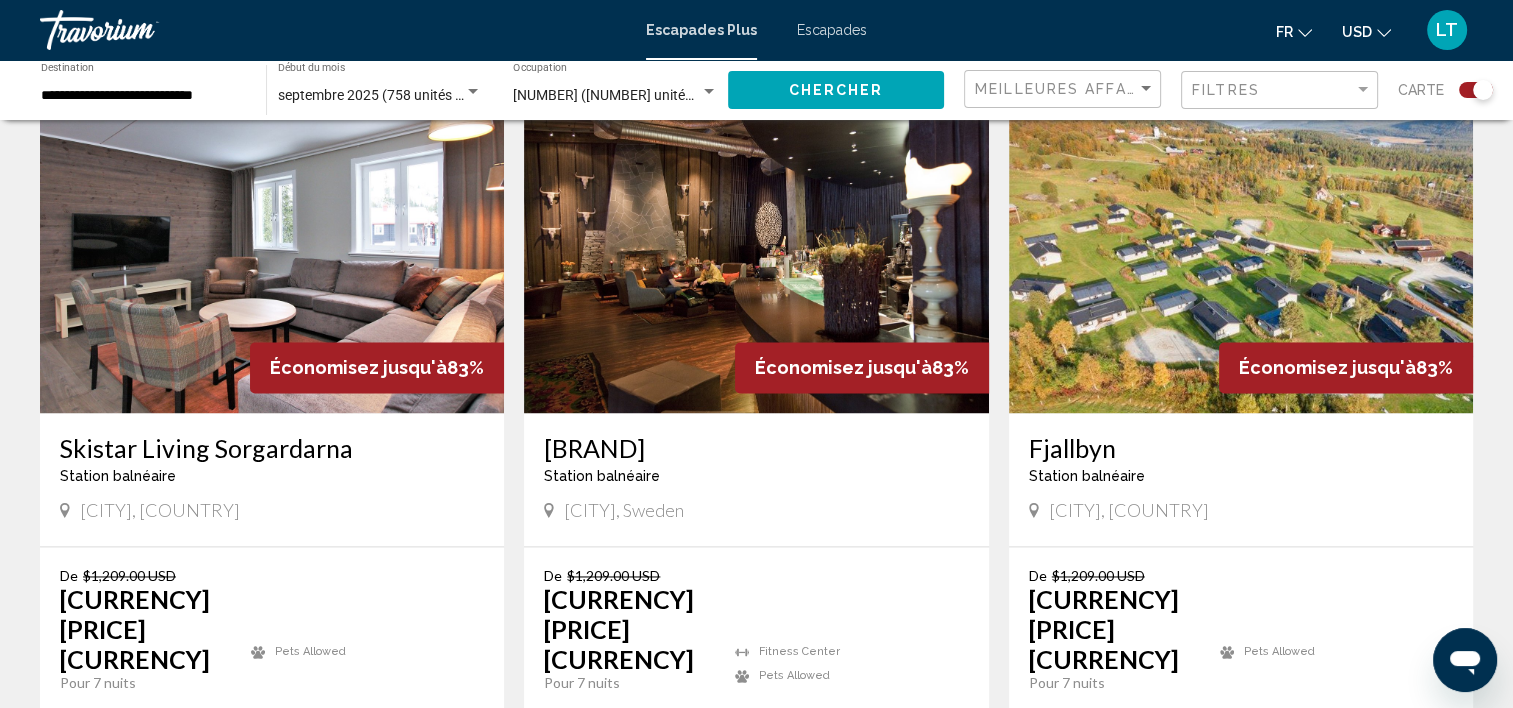 click on "6" at bounding box center (582, 834) 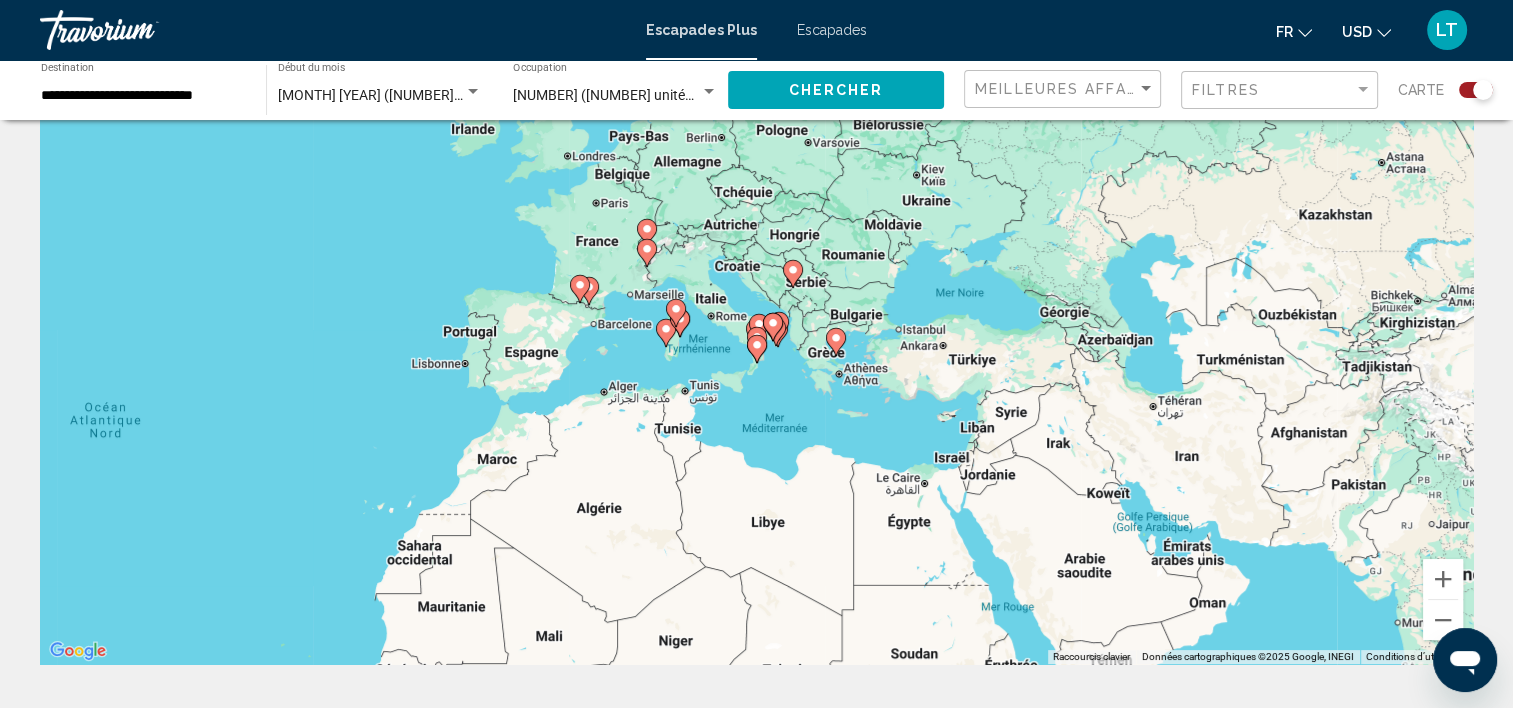 scroll, scrollTop: 0, scrollLeft: 0, axis: both 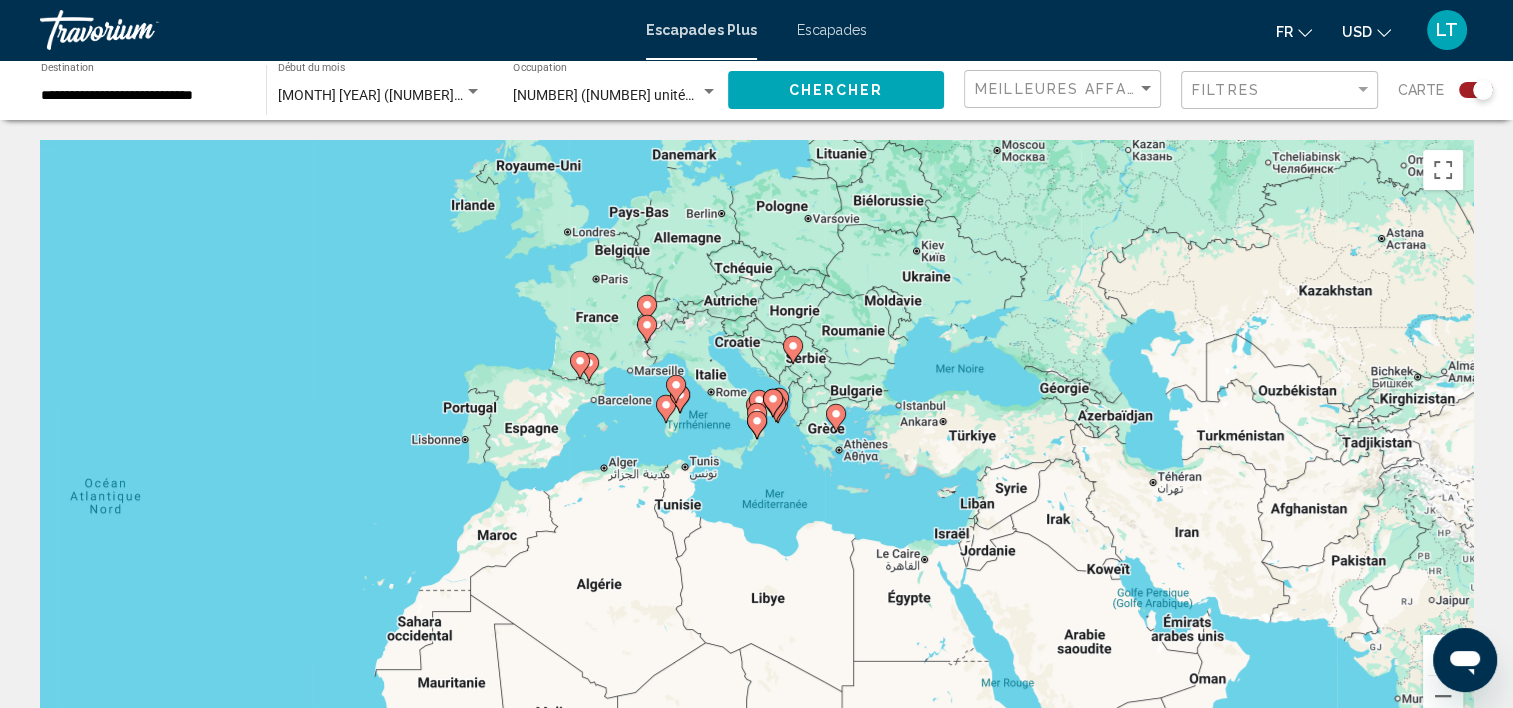 click on "Escapades" at bounding box center (832, 30) 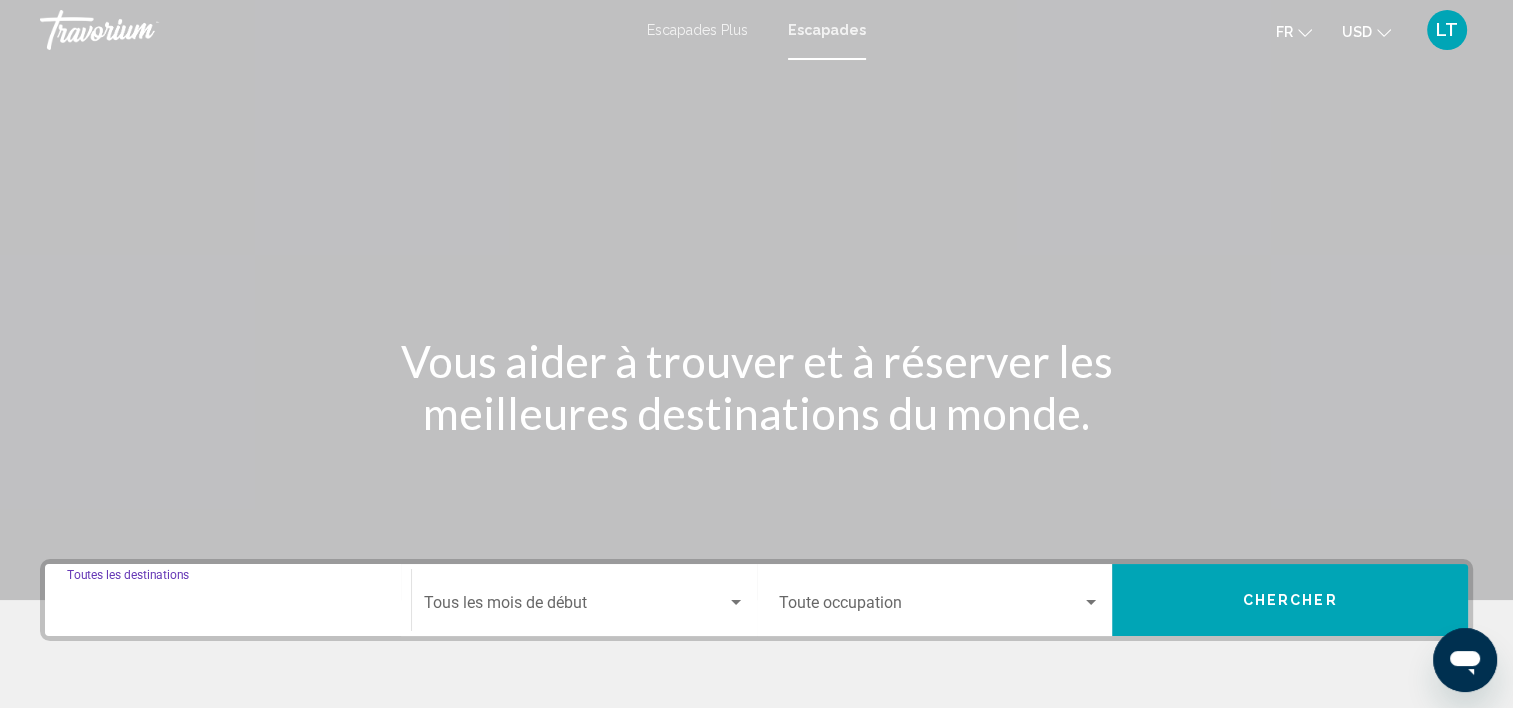 click on "Destination Toutes les destinations" at bounding box center [228, 607] 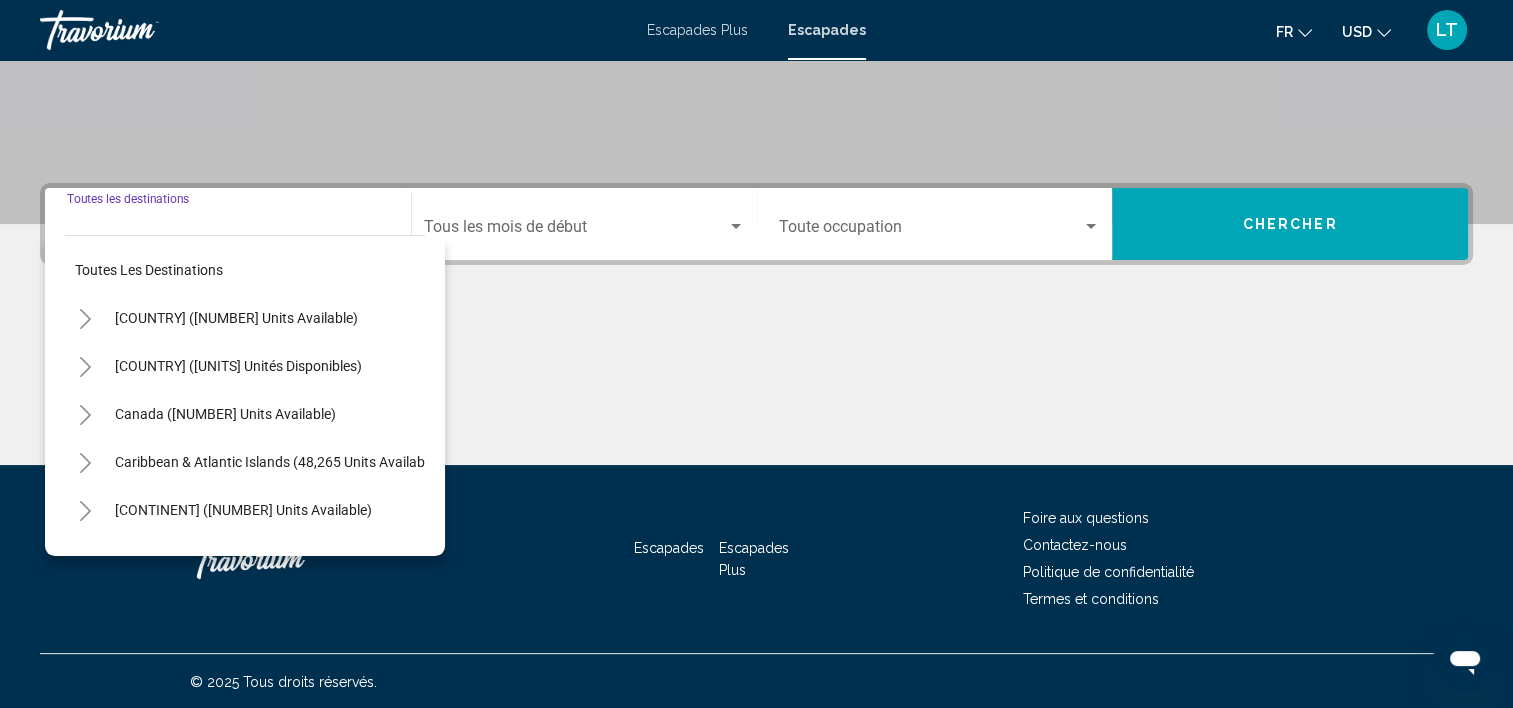 scroll, scrollTop: 377, scrollLeft: 0, axis: vertical 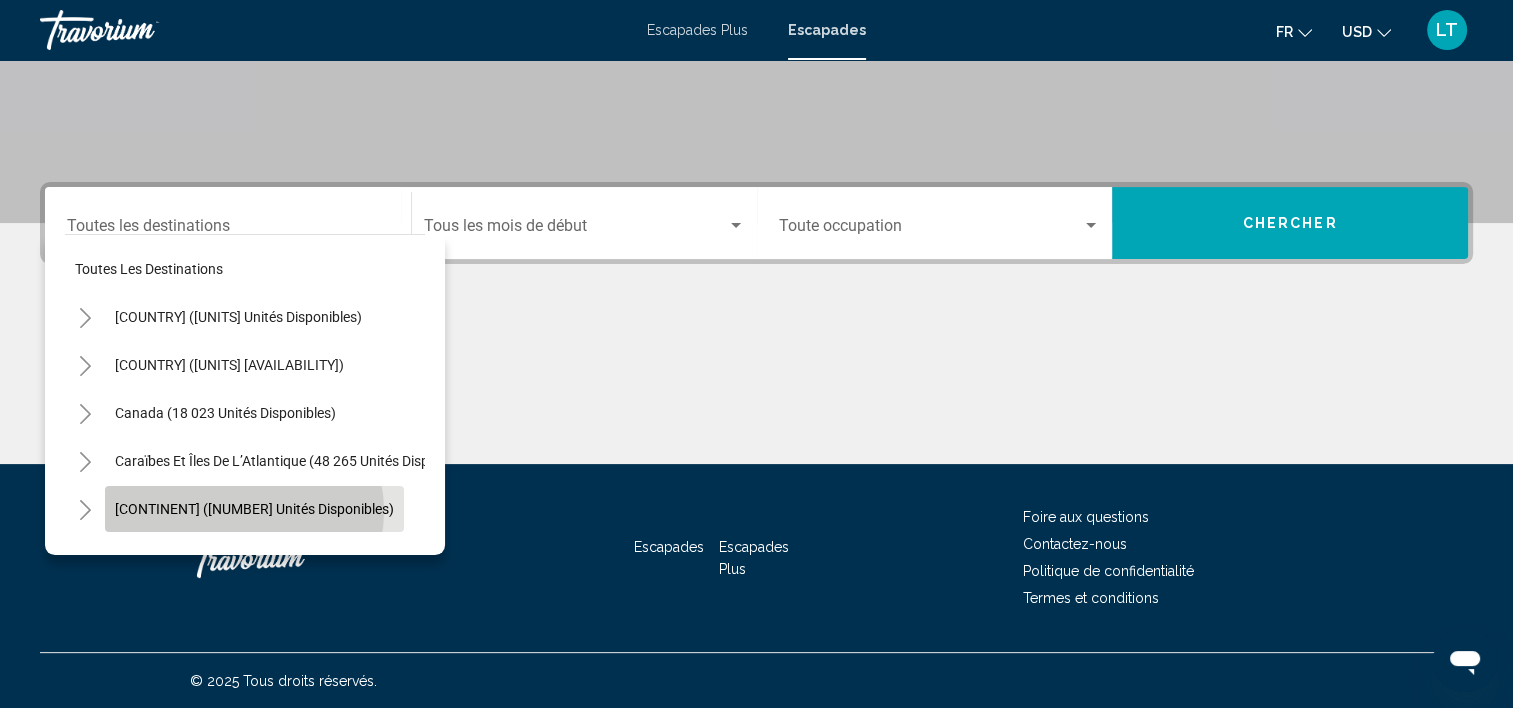 click on "[CONTINENT] ([NUMBER] unités disponibles)" at bounding box center (254, 509) 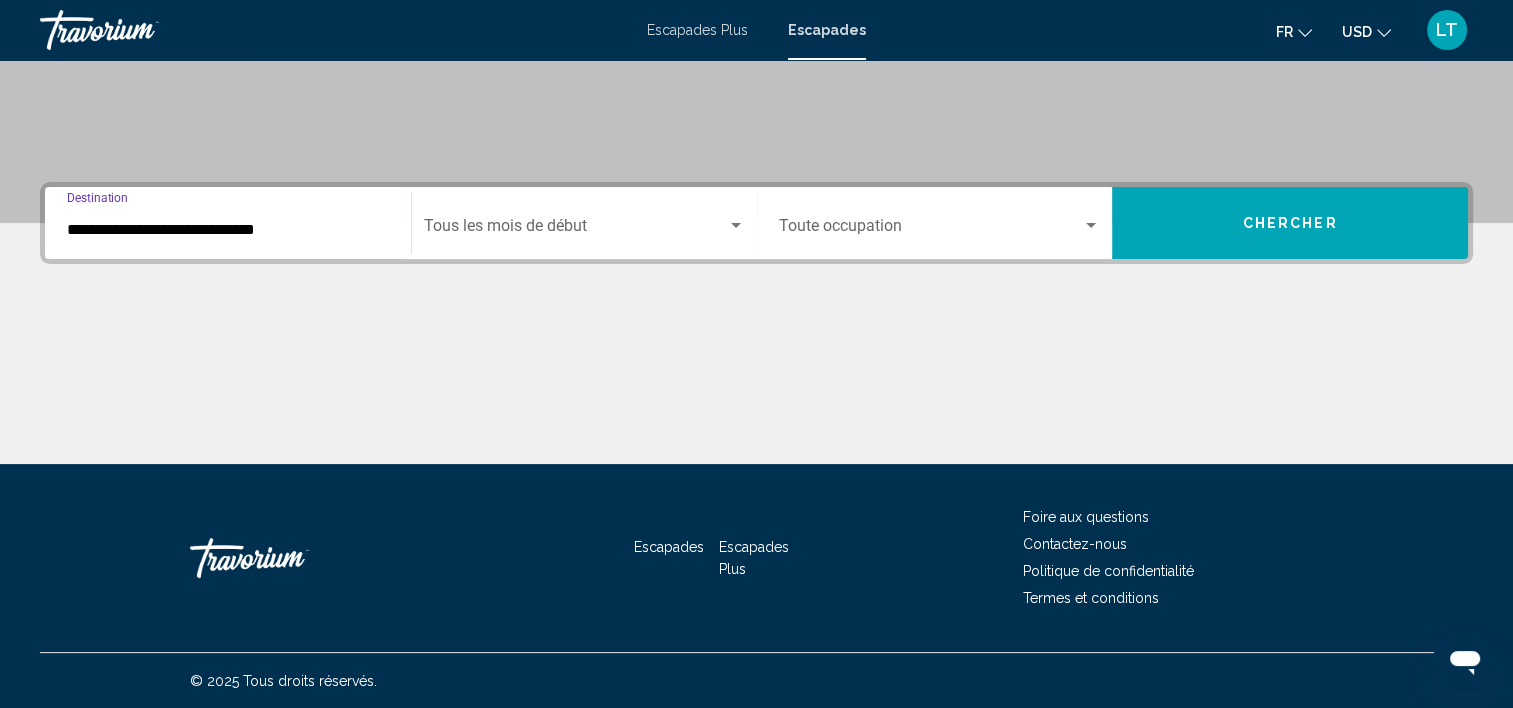 click at bounding box center [736, 225] 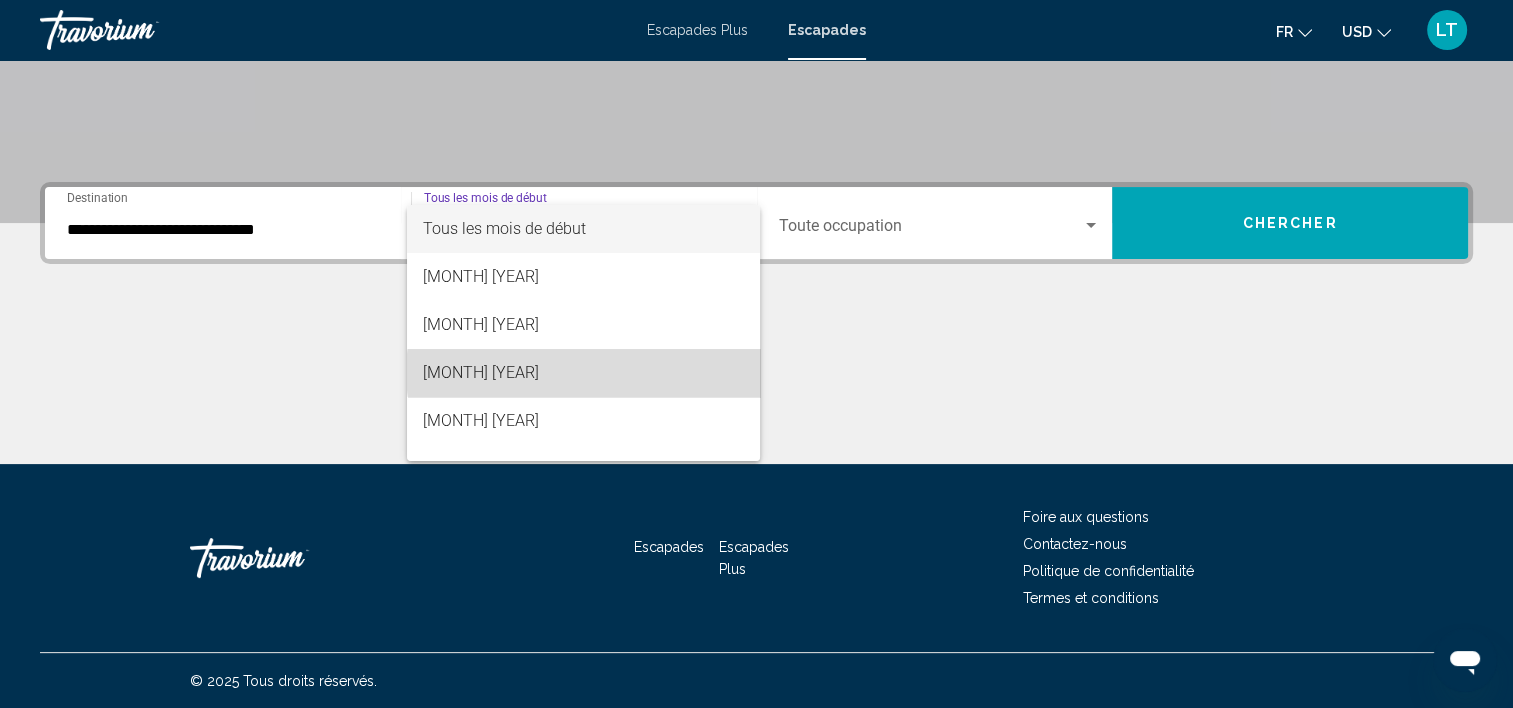 click on "[MONTH] [YEAR]" at bounding box center (583, 373) 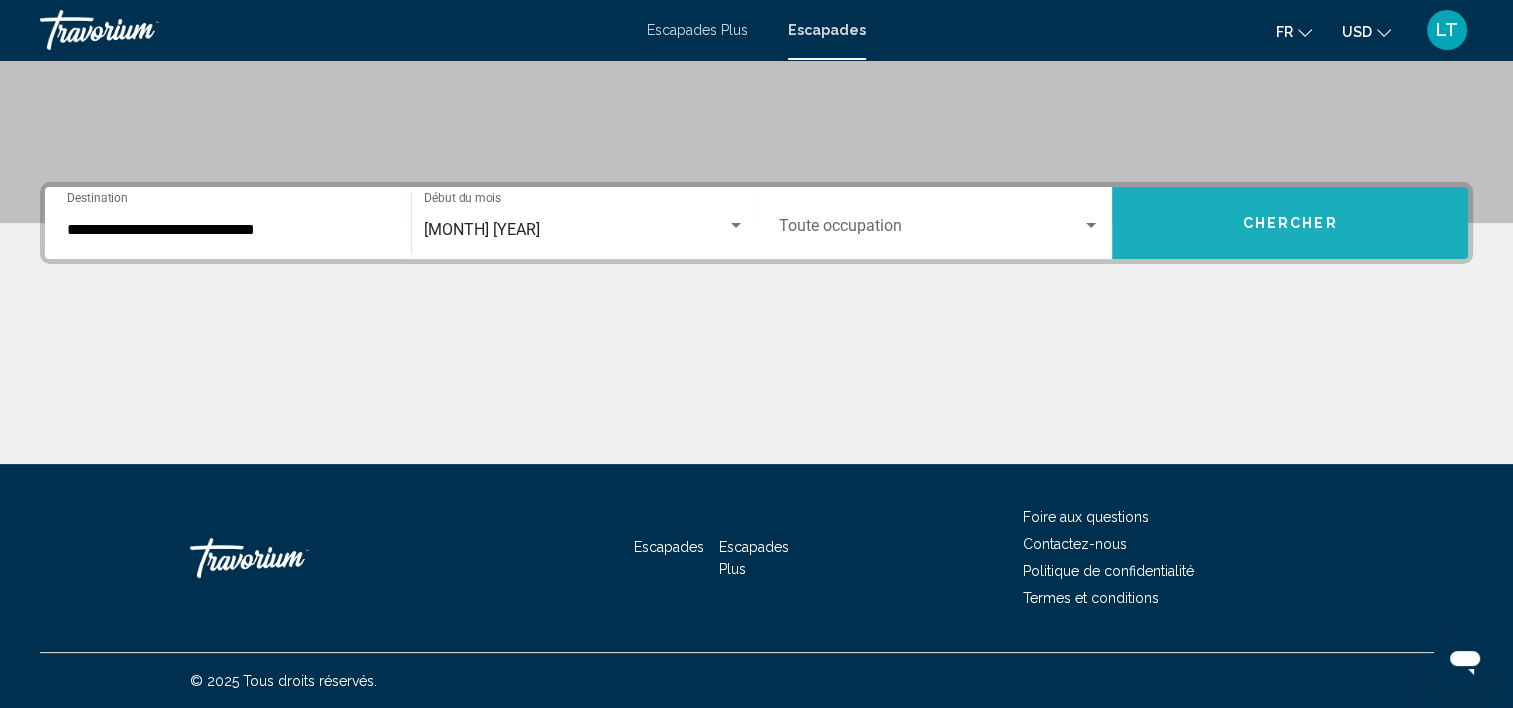click on "Chercher" at bounding box center [1290, 223] 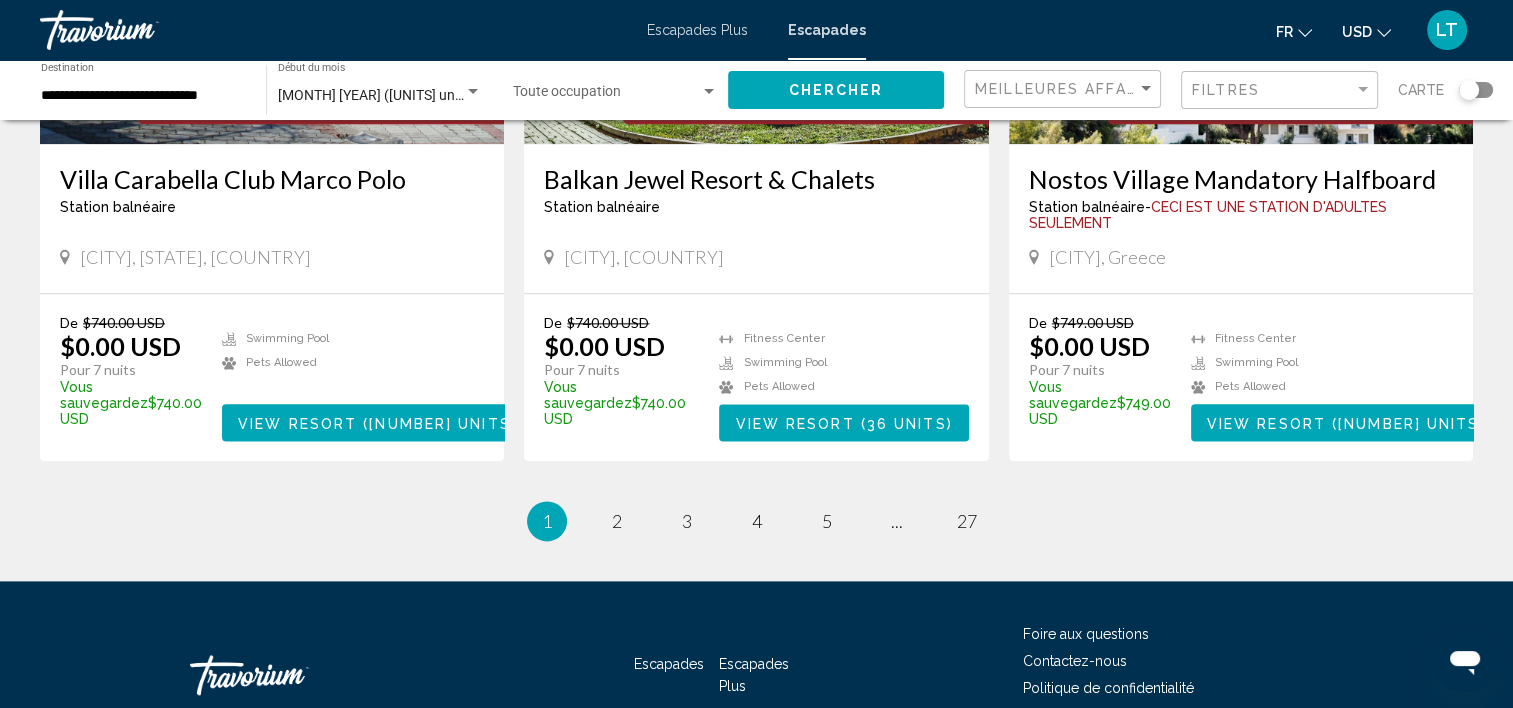 scroll, scrollTop: 2422, scrollLeft: 0, axis: vertical 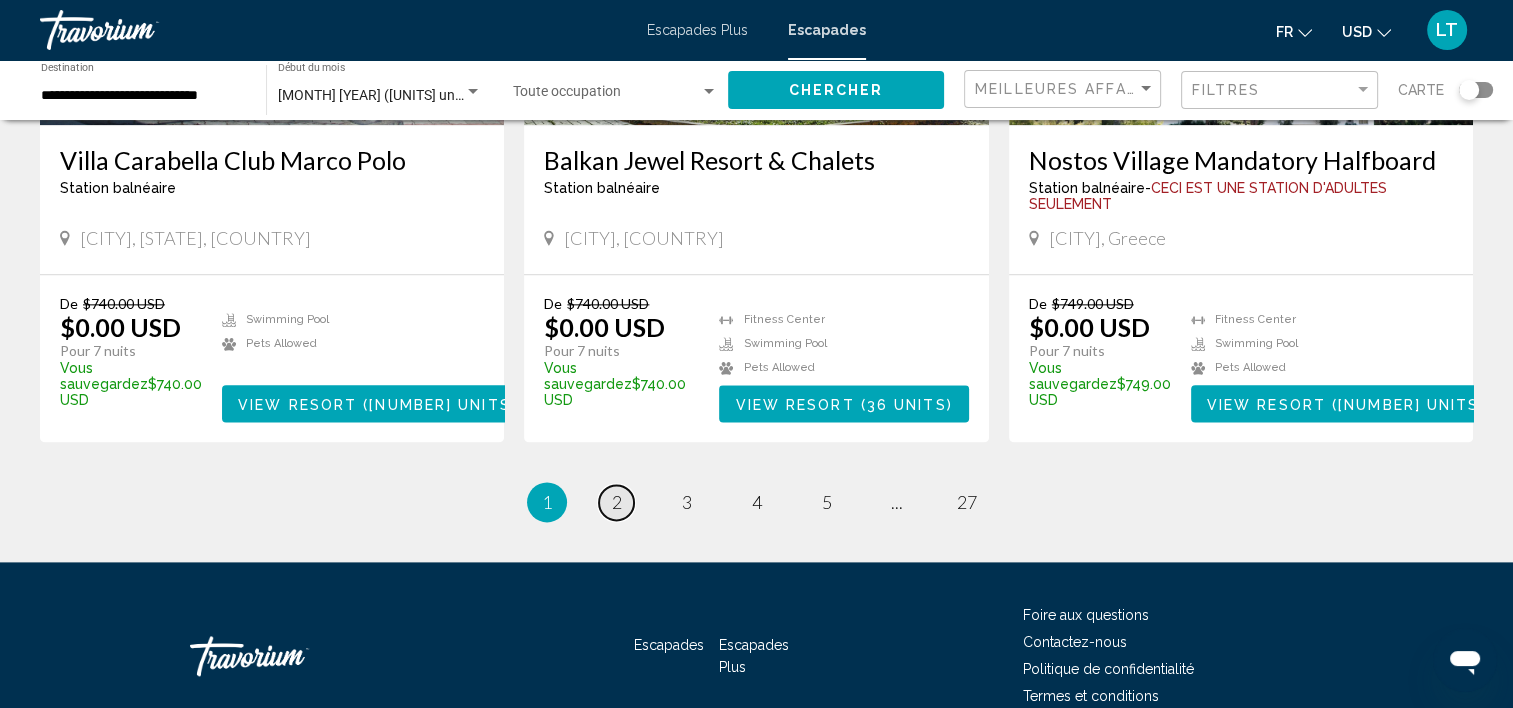click on "2" at bounding box center [617, 502] 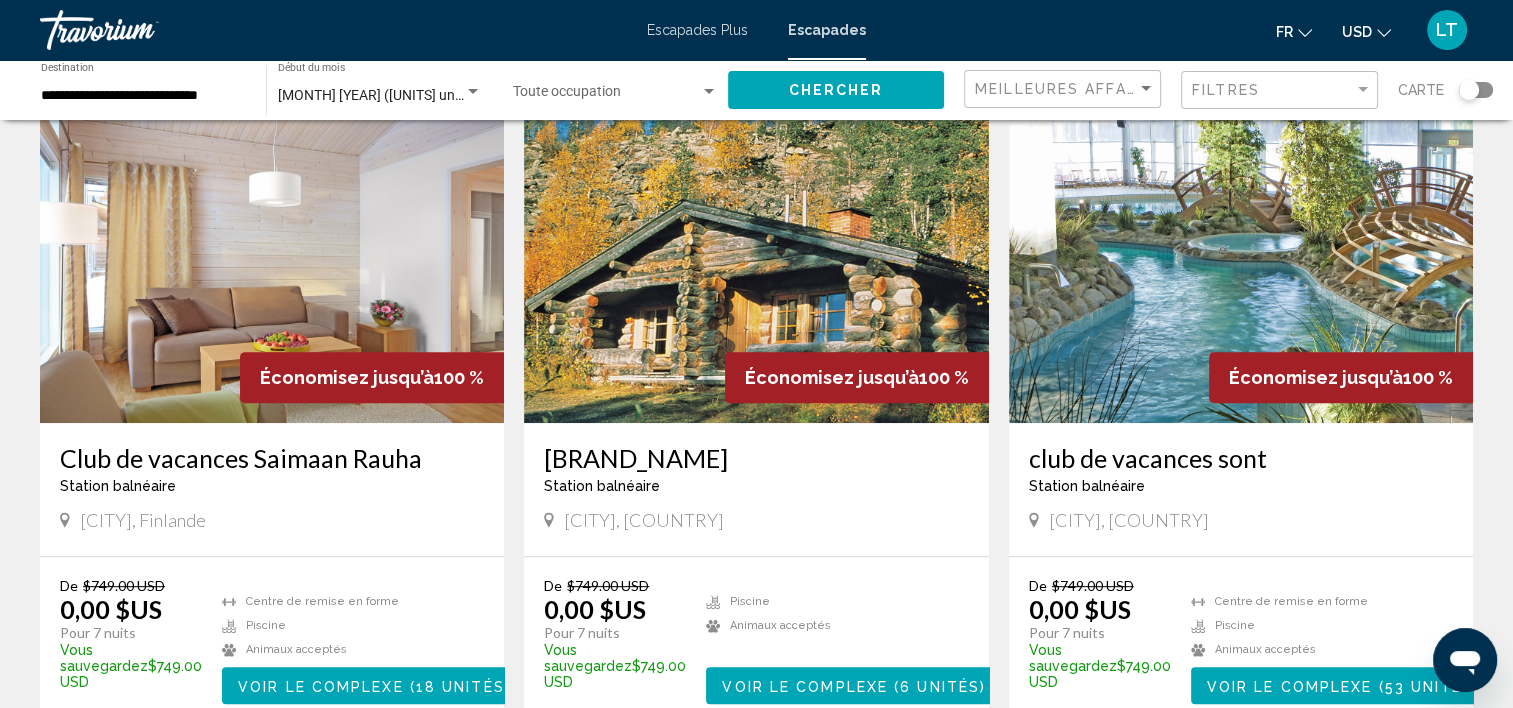 scroll, scrollTop: 800, scrollLeft: 0, axis: vertical 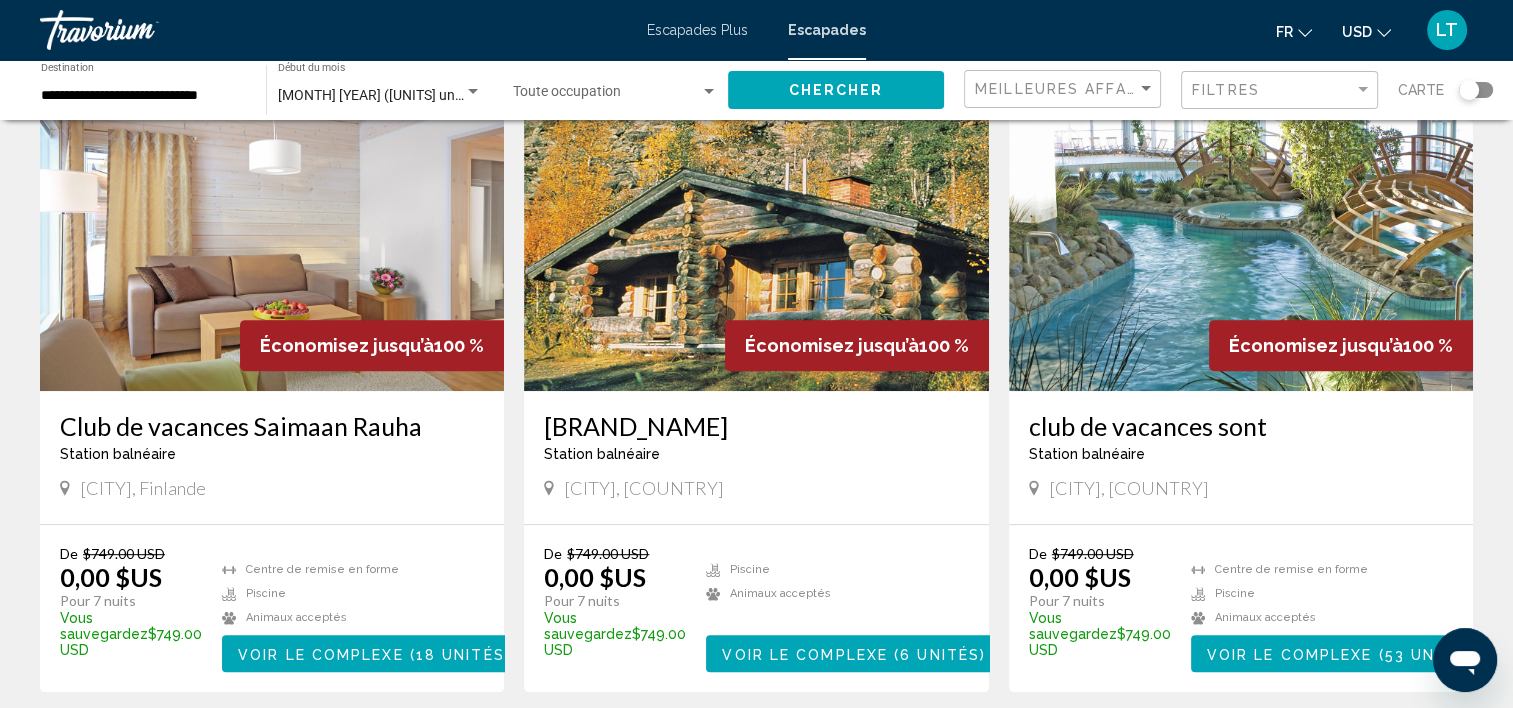 click at bounding box center [1241, 231] 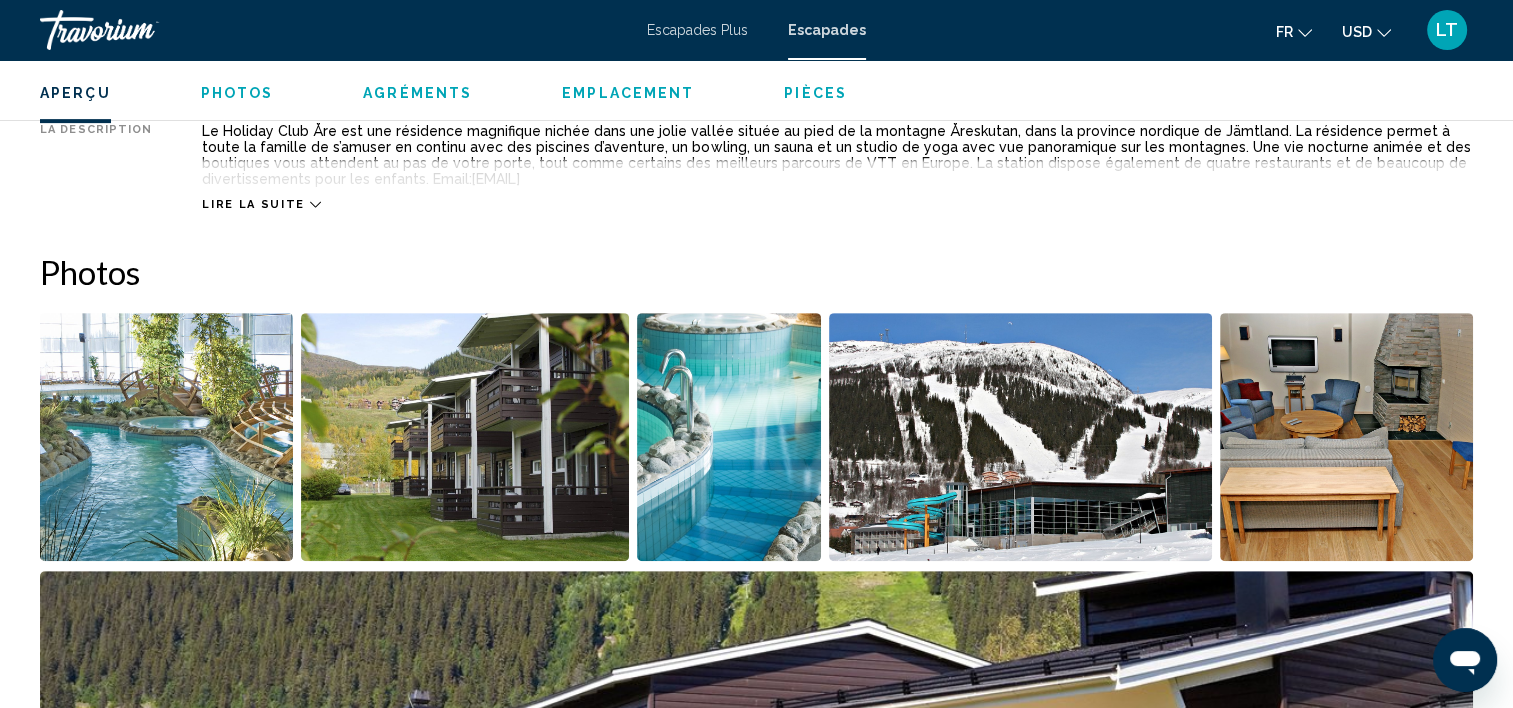 scroll, scrollTop: 607, scrollLeft: 0, axis: vertical 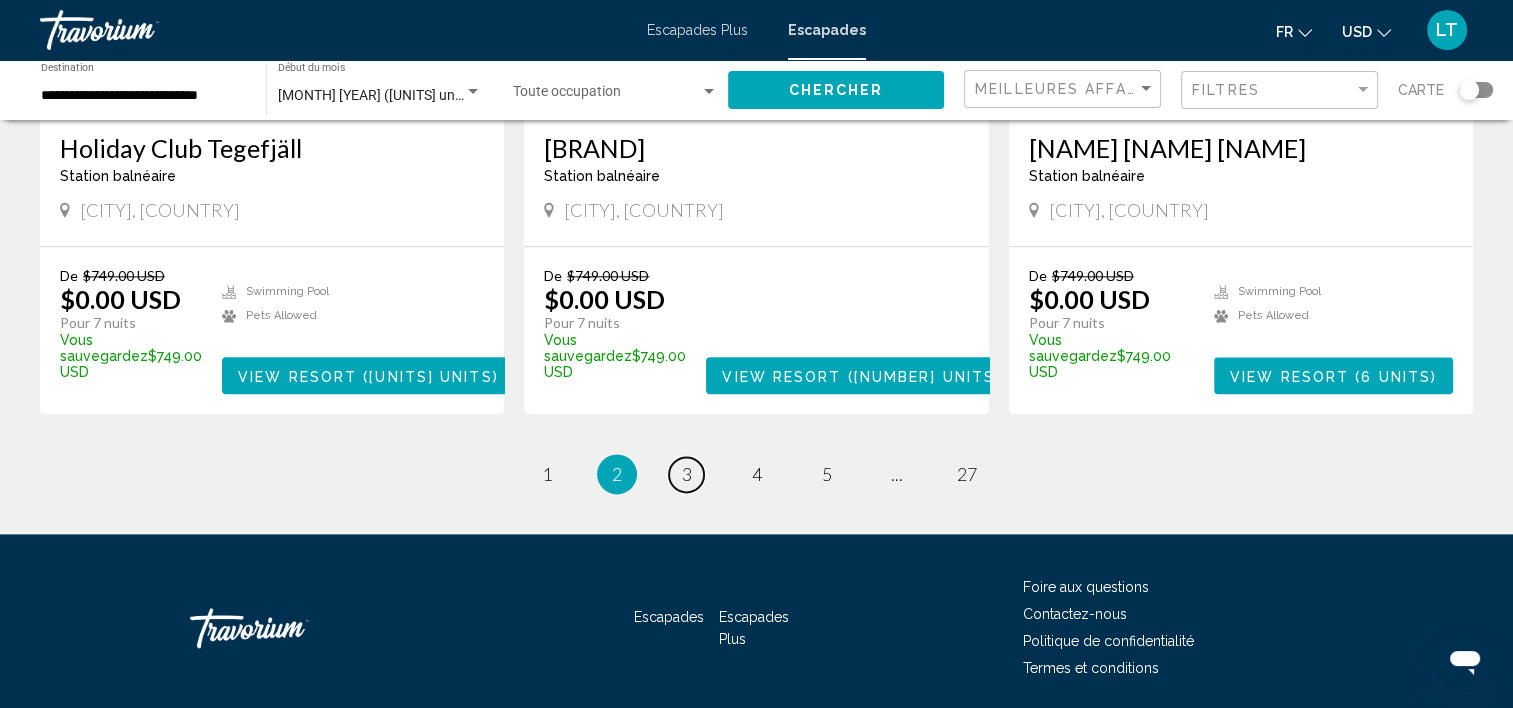 click on "page  3" at bounding box center [546, 474] 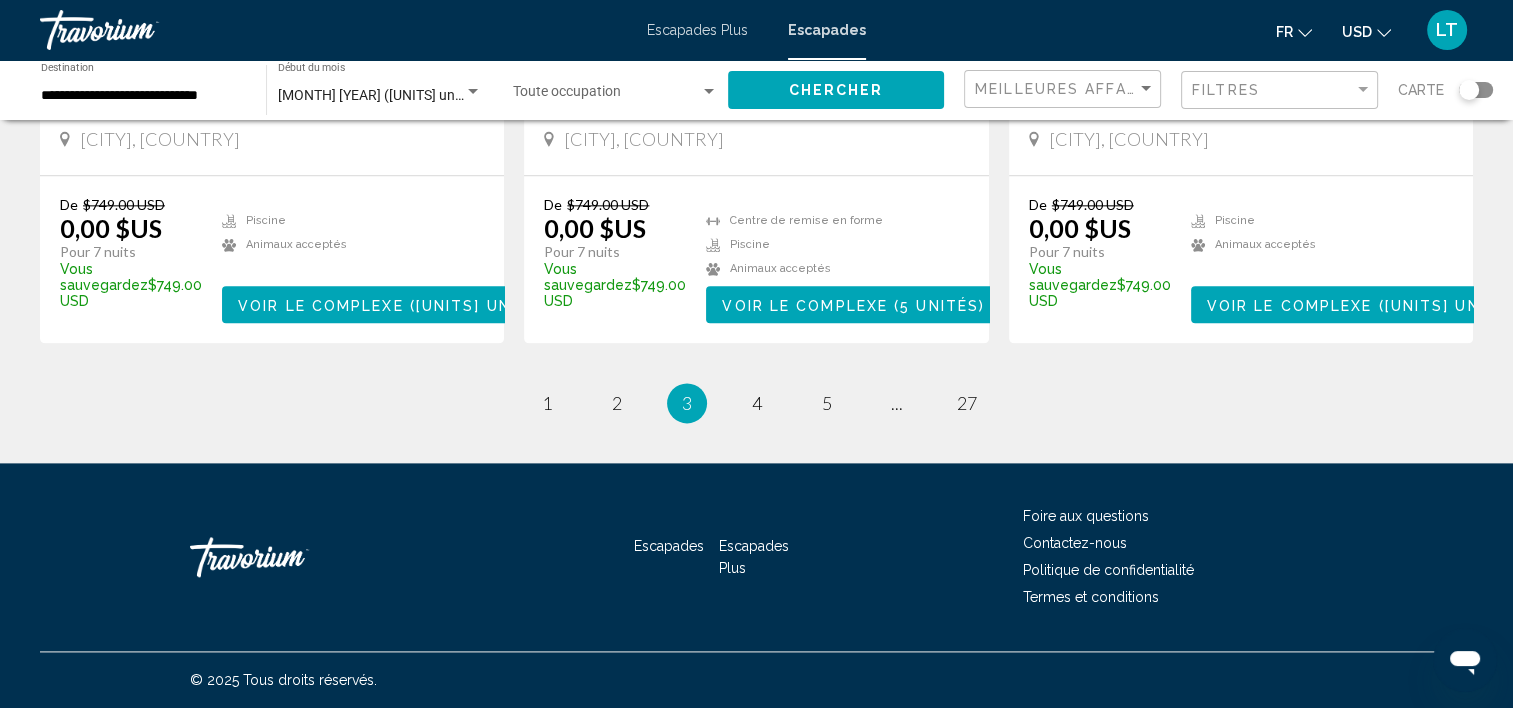 scroll, scrollTop: 2504, scrollLeft: 0, axis: vertical 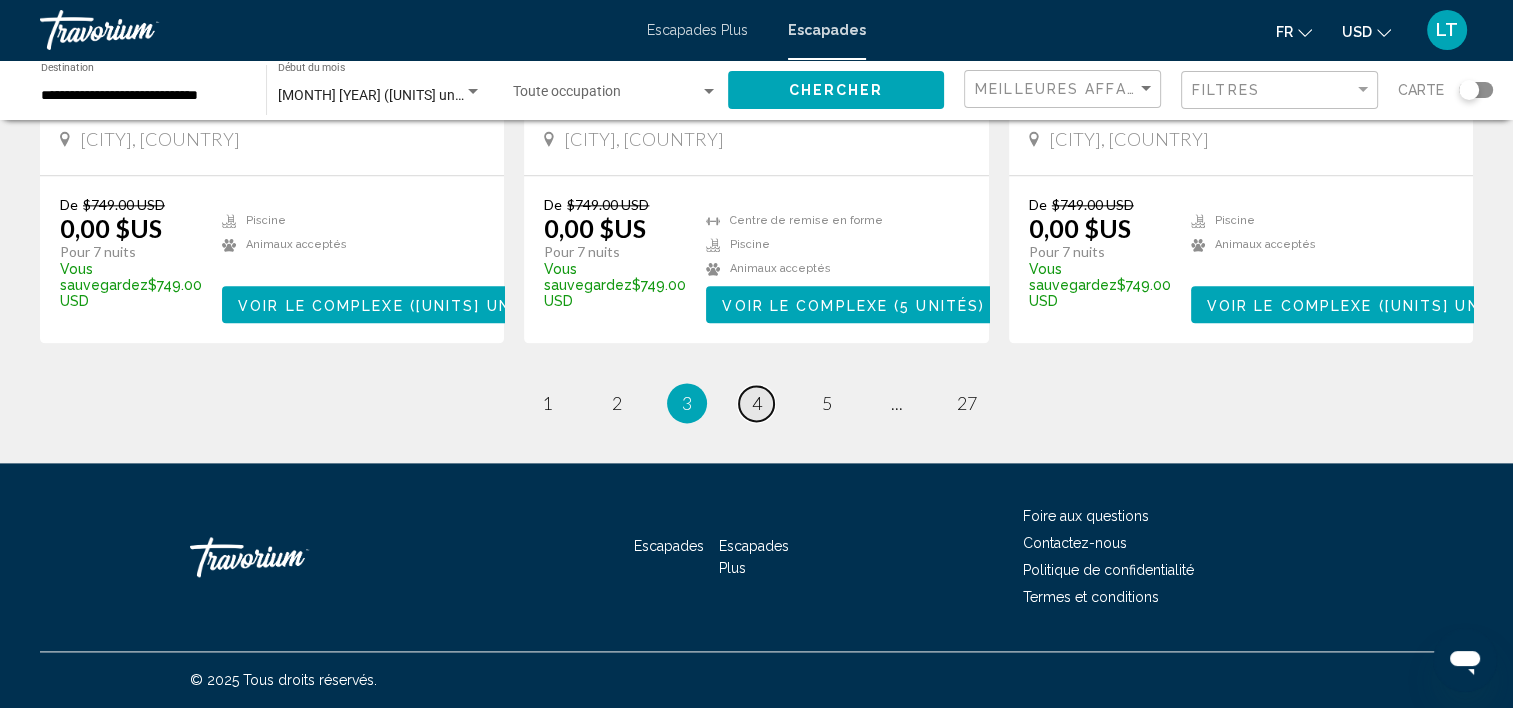 click on "4" at bounding box center (547, 403) 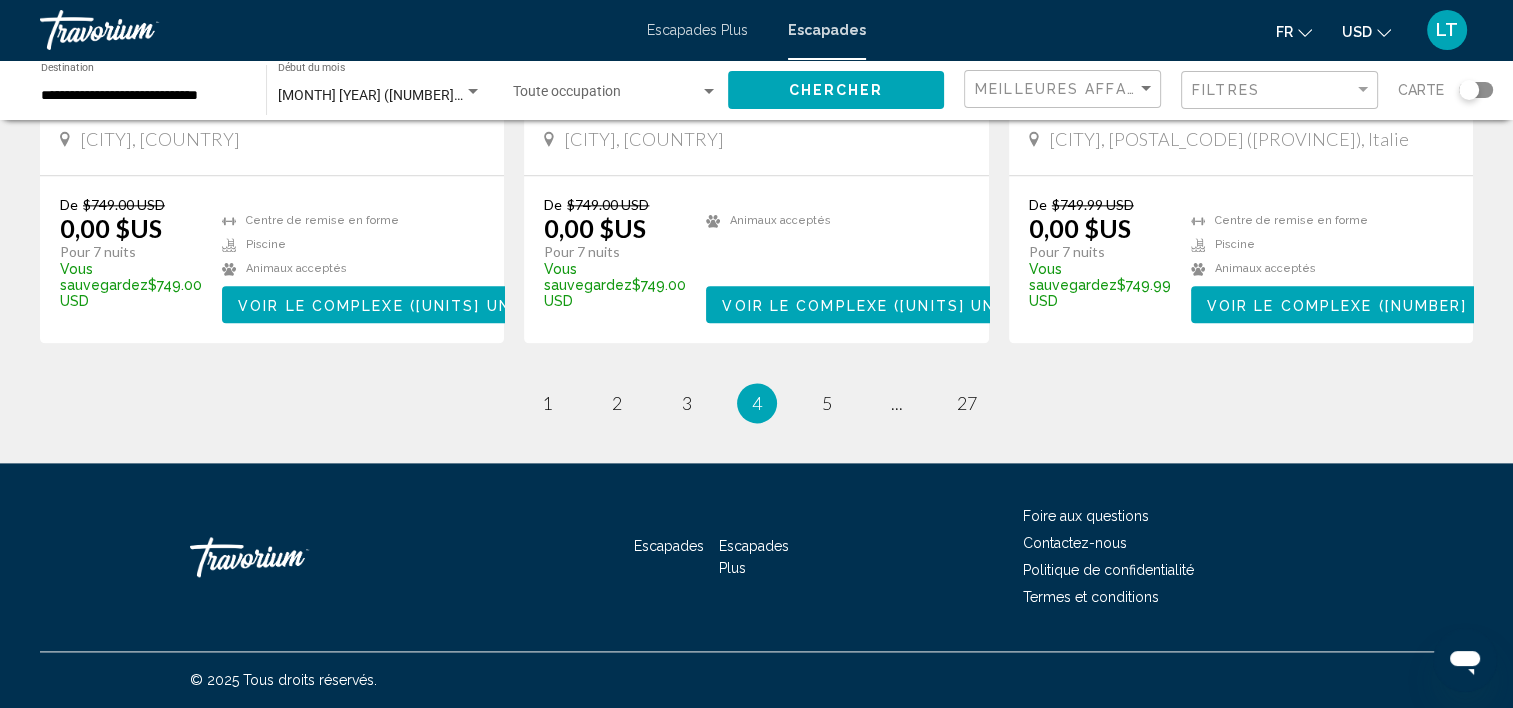 scroll, scrollTop: 2500, scrollLeft: 0, axis: vertical 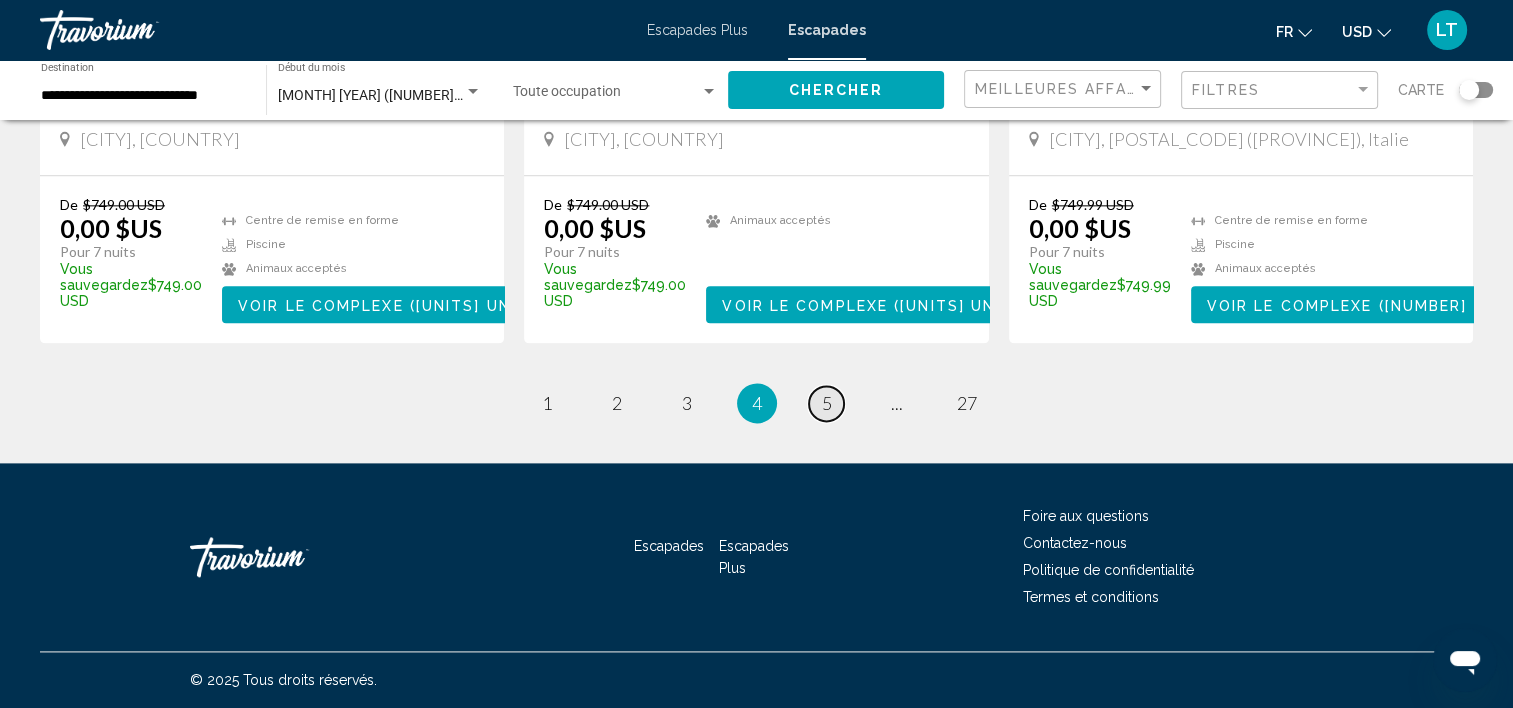 click on "5" at bounding box center [547, 403] 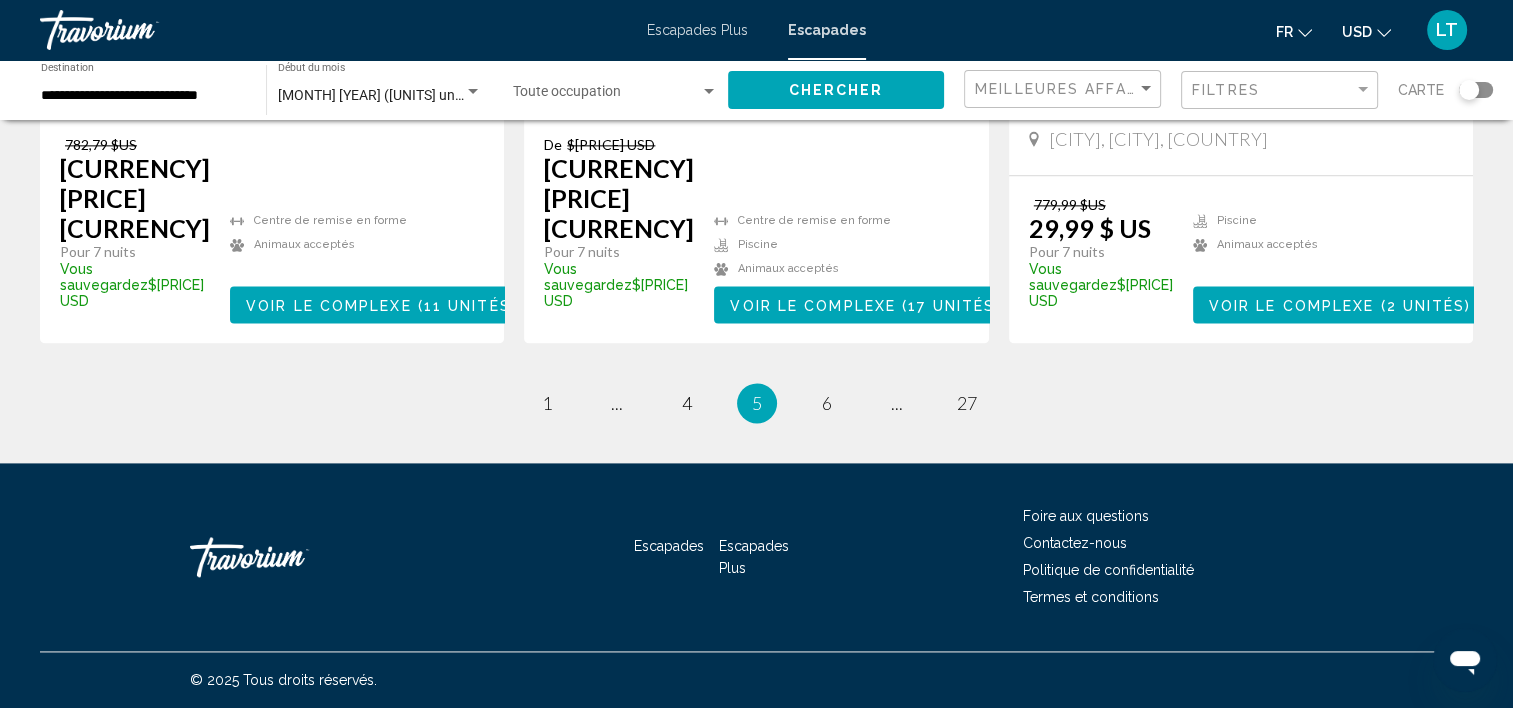 scroll, scrollTop: 2624, scrollLeft: 0, axis: vertical 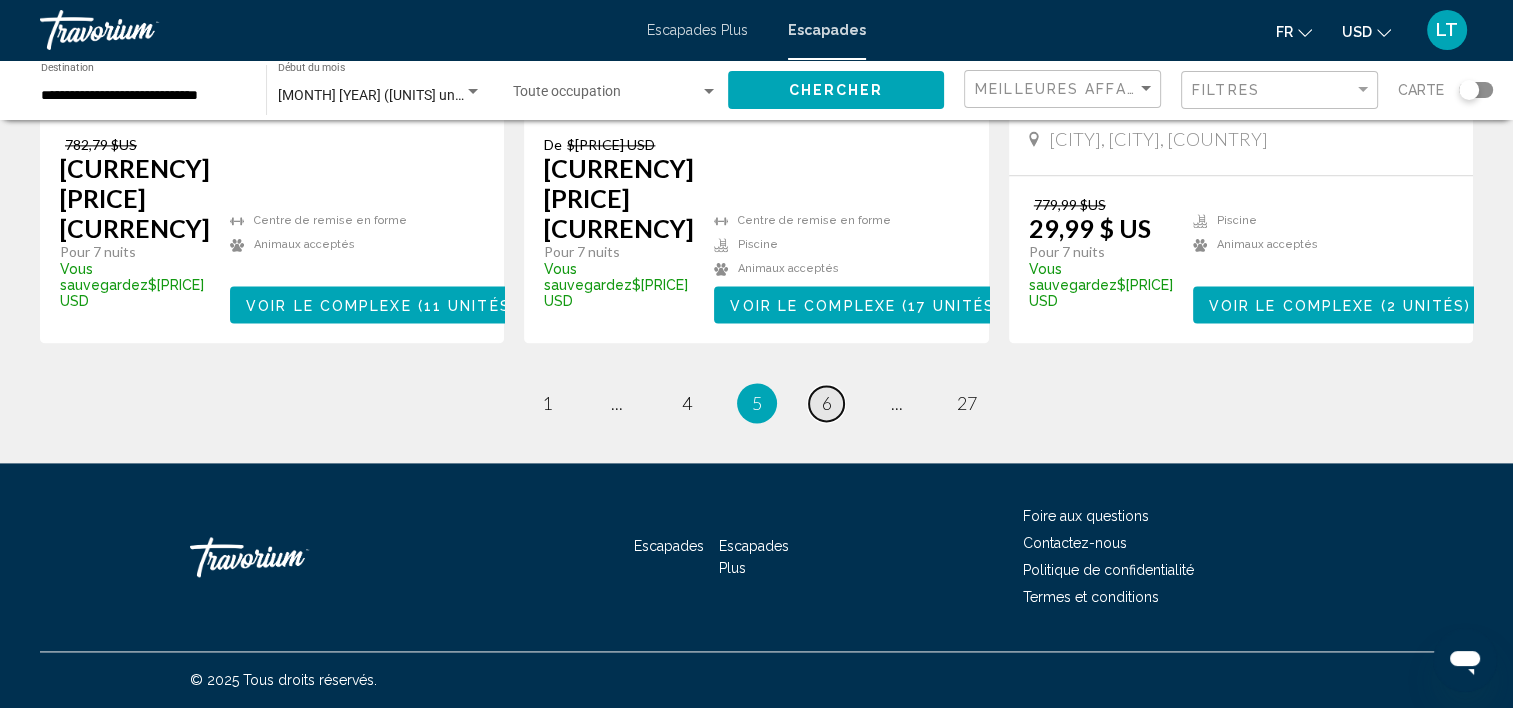 click on "6" at bounding box center (547, 403) 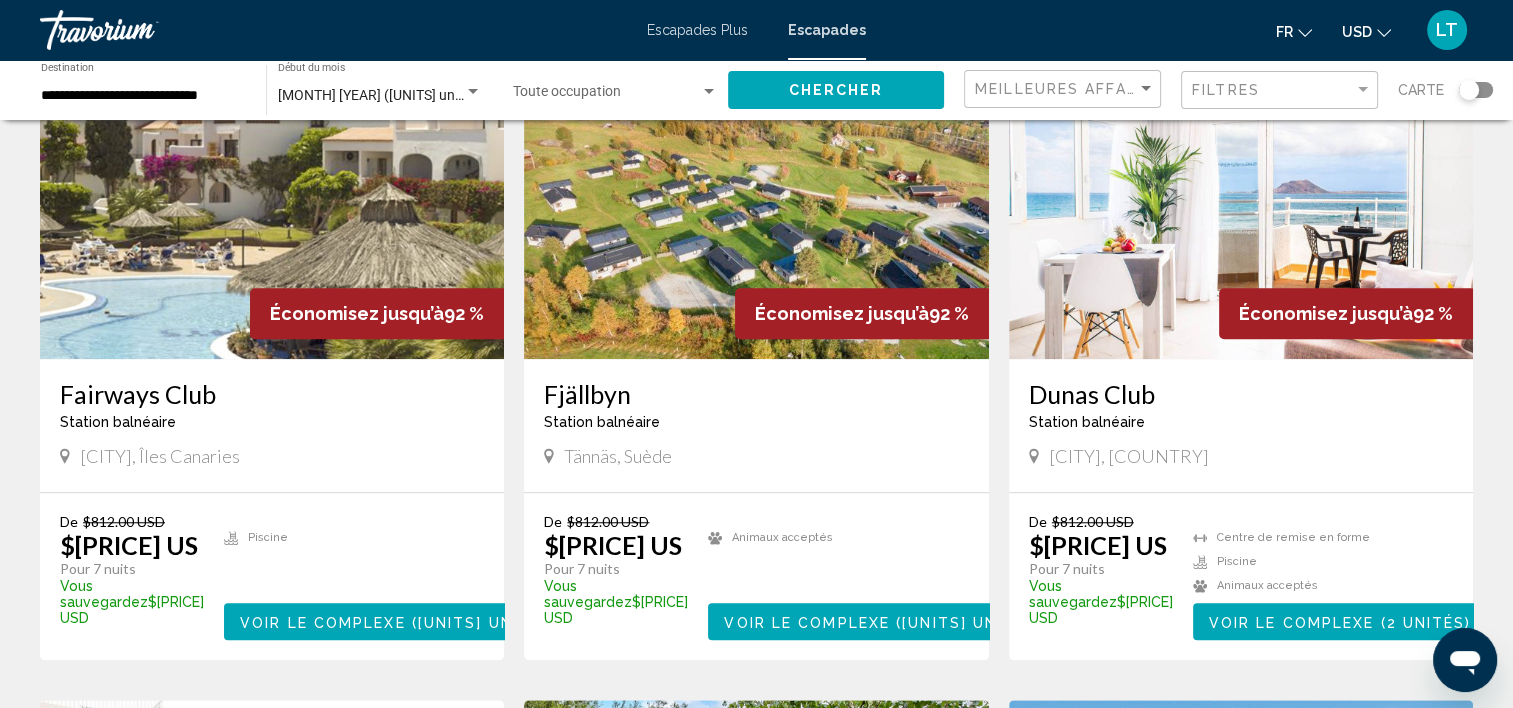 scroll, scrollTop: 1600, scrollLeft: 0, axis: vertical 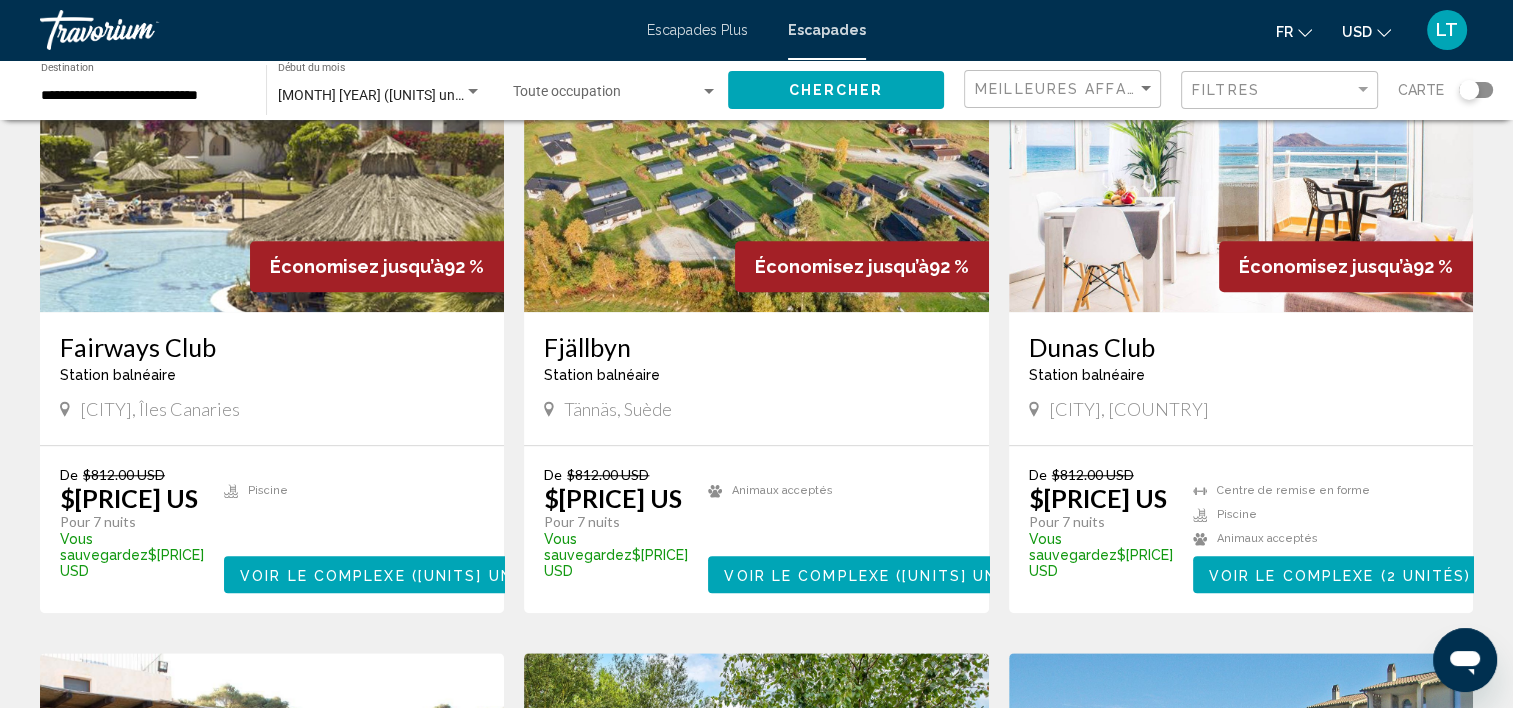 click at bounding box center (1241, 152) 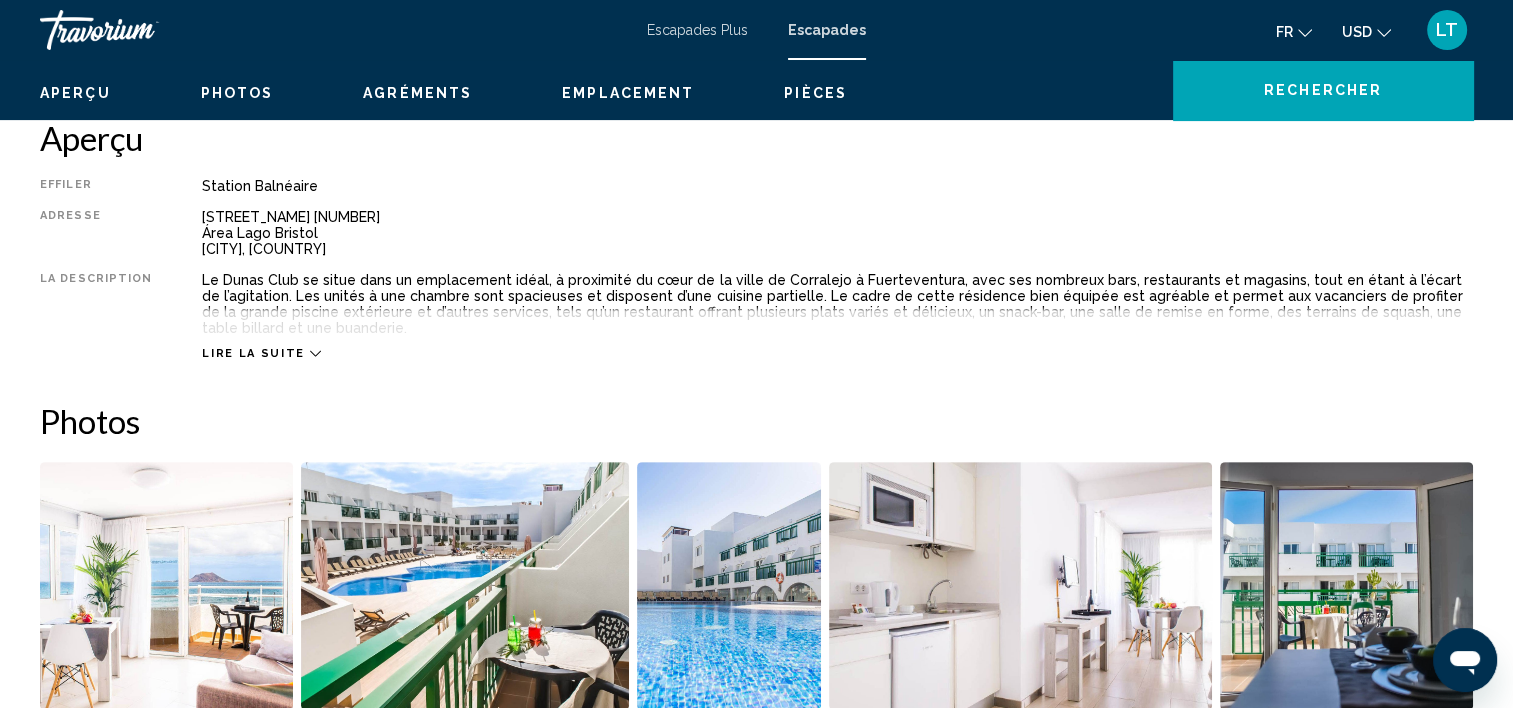 scroll, scrollTop: 905, scrollLeft: 0, axis: vertical 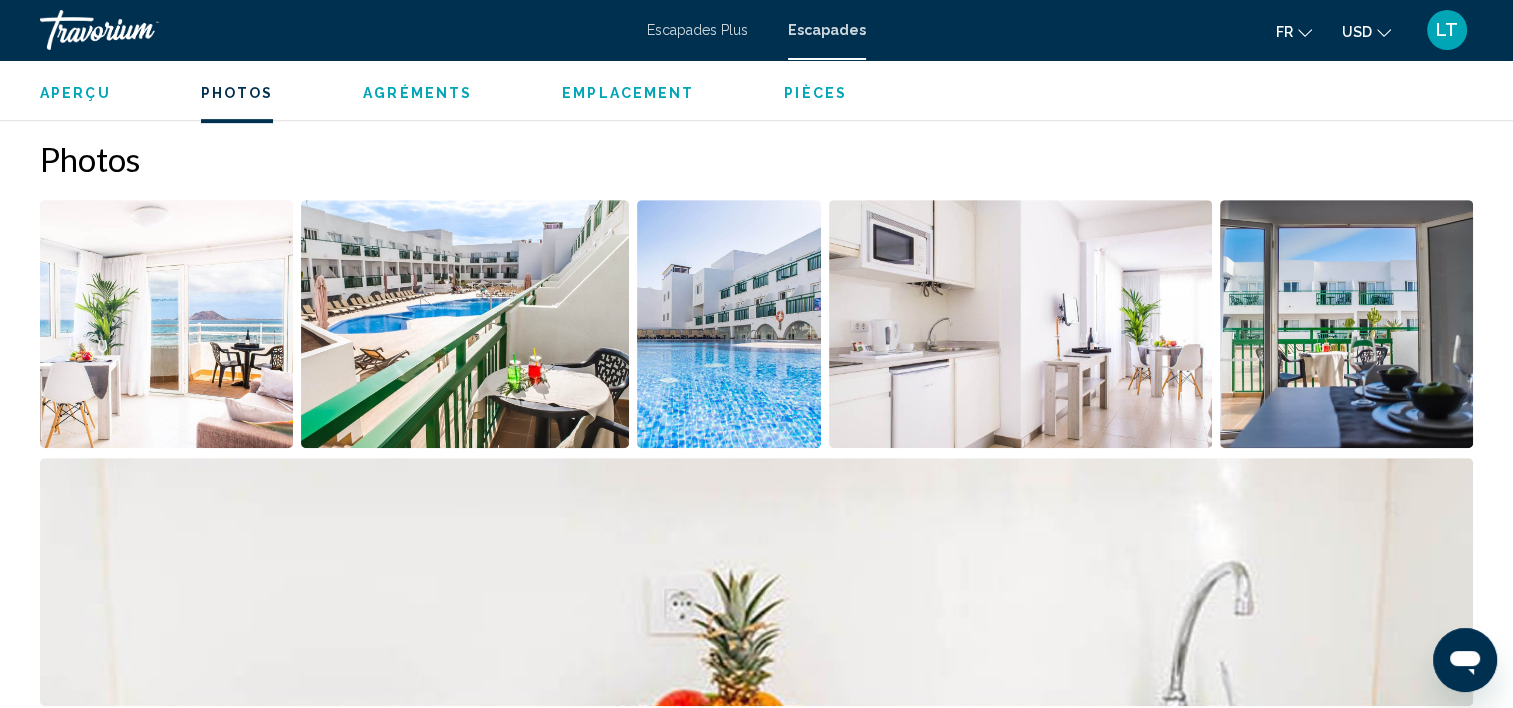 click at bounding box center (166, 324) 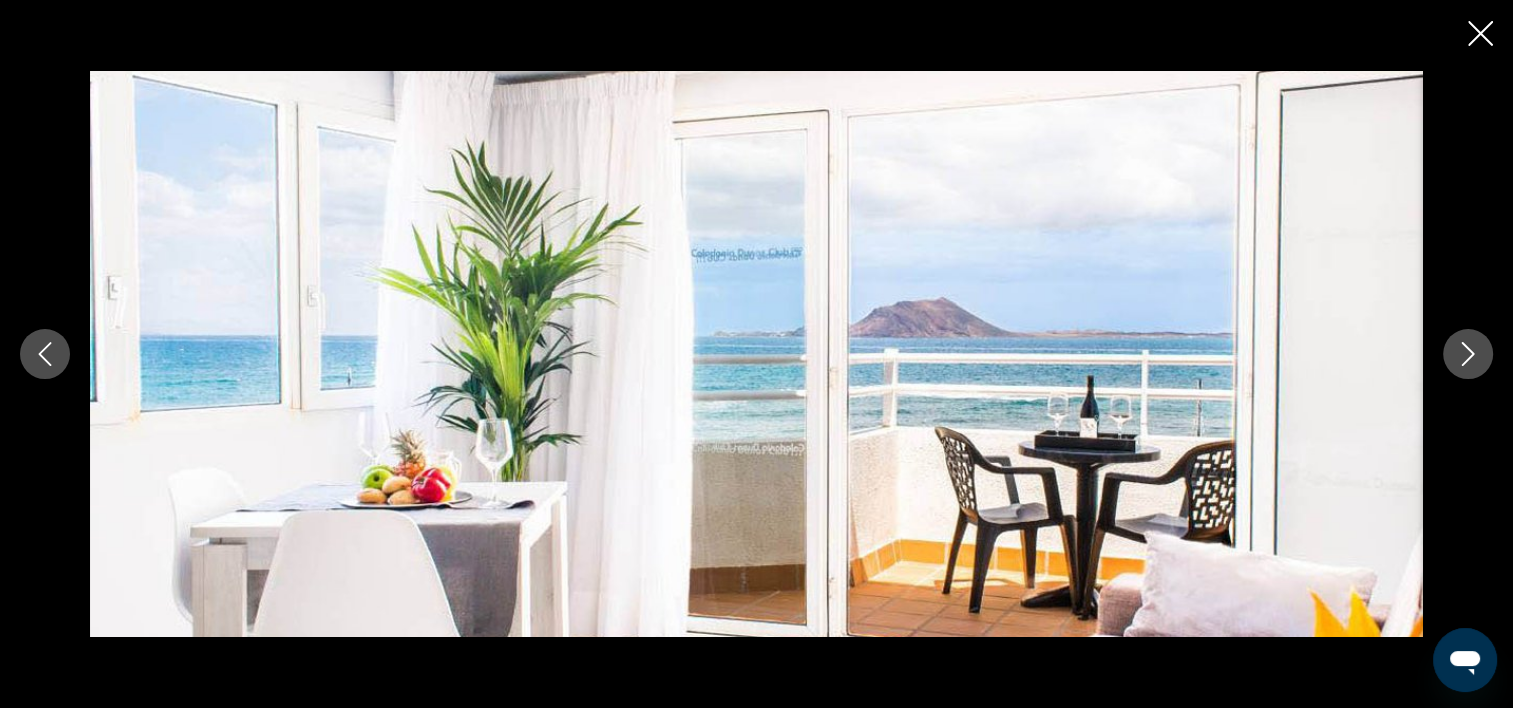 click at bounding box center (1468, 354) 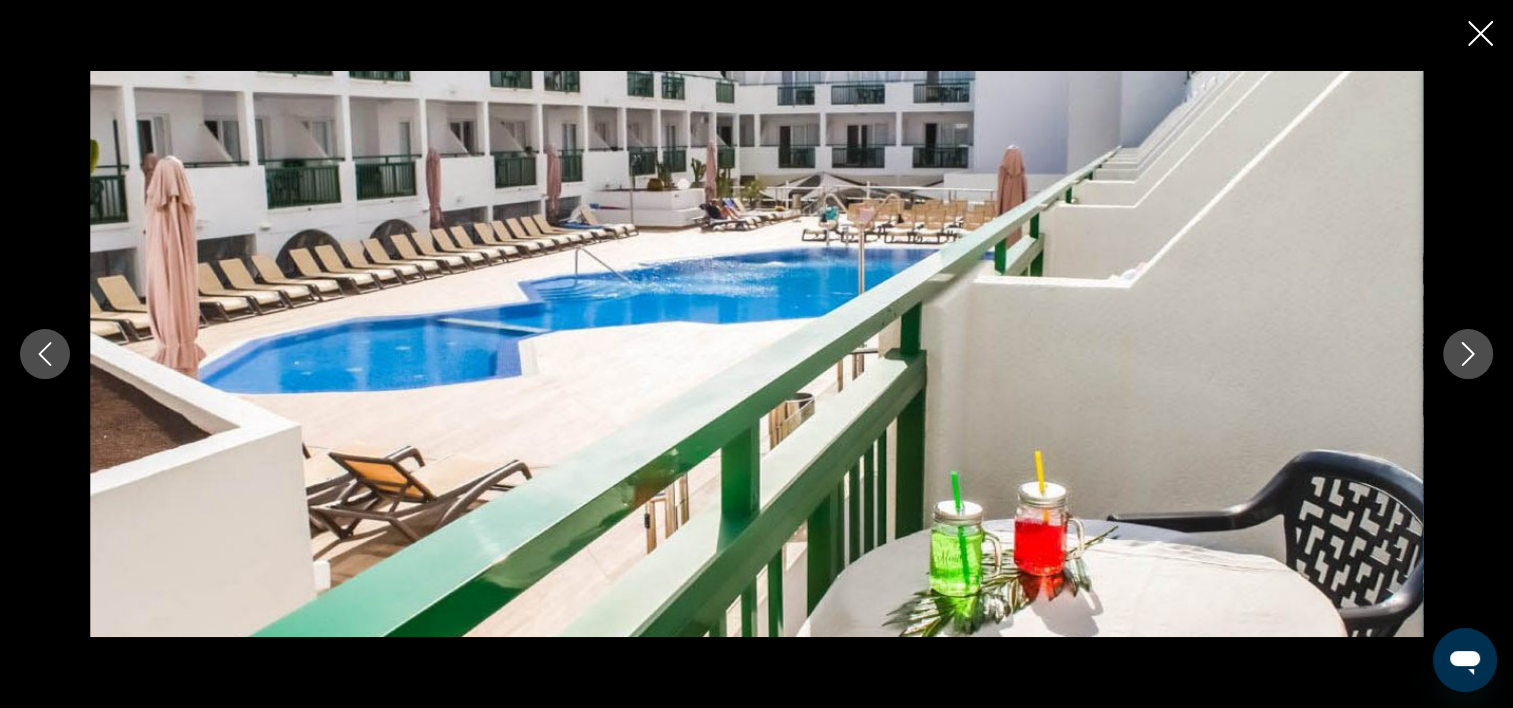 click at bounding box center (1468, 354) 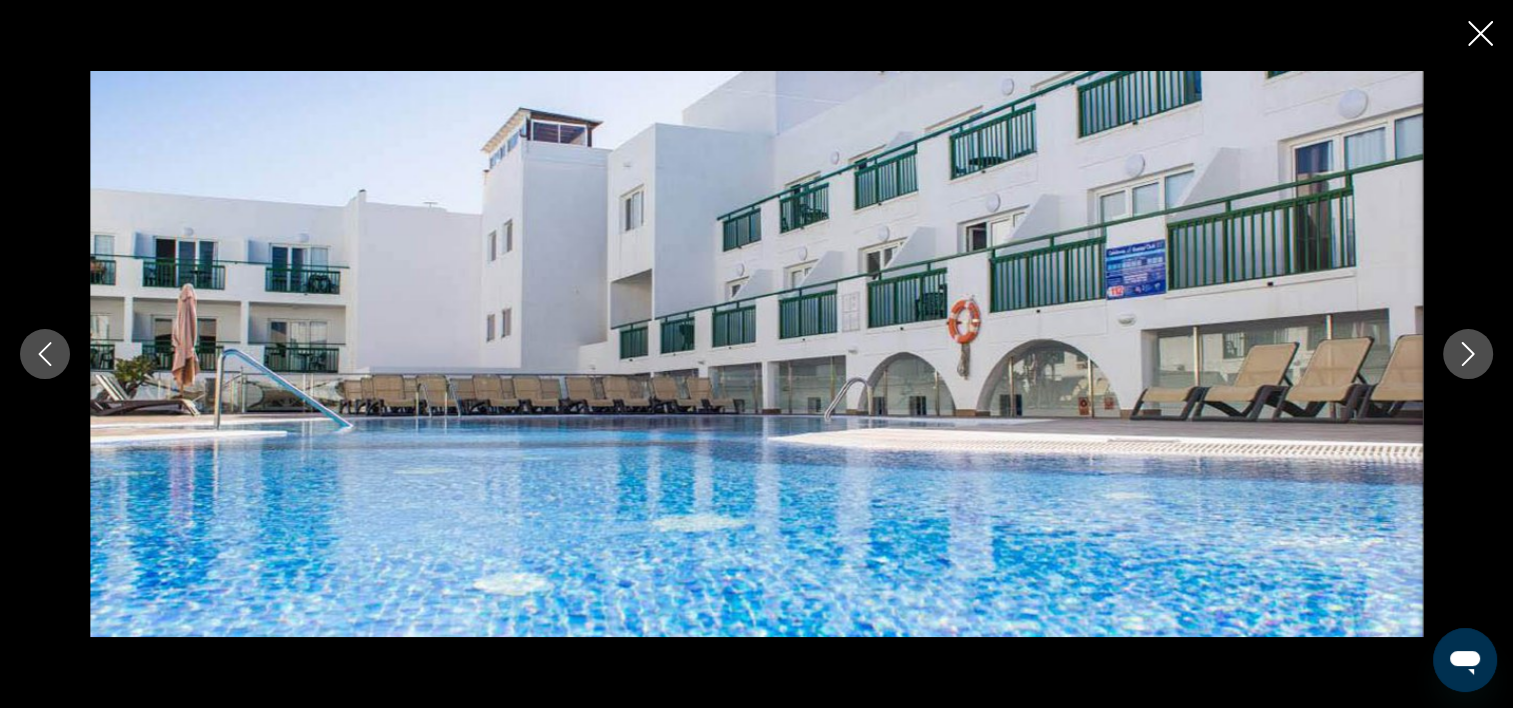 click at bounding box center [1468, 354] 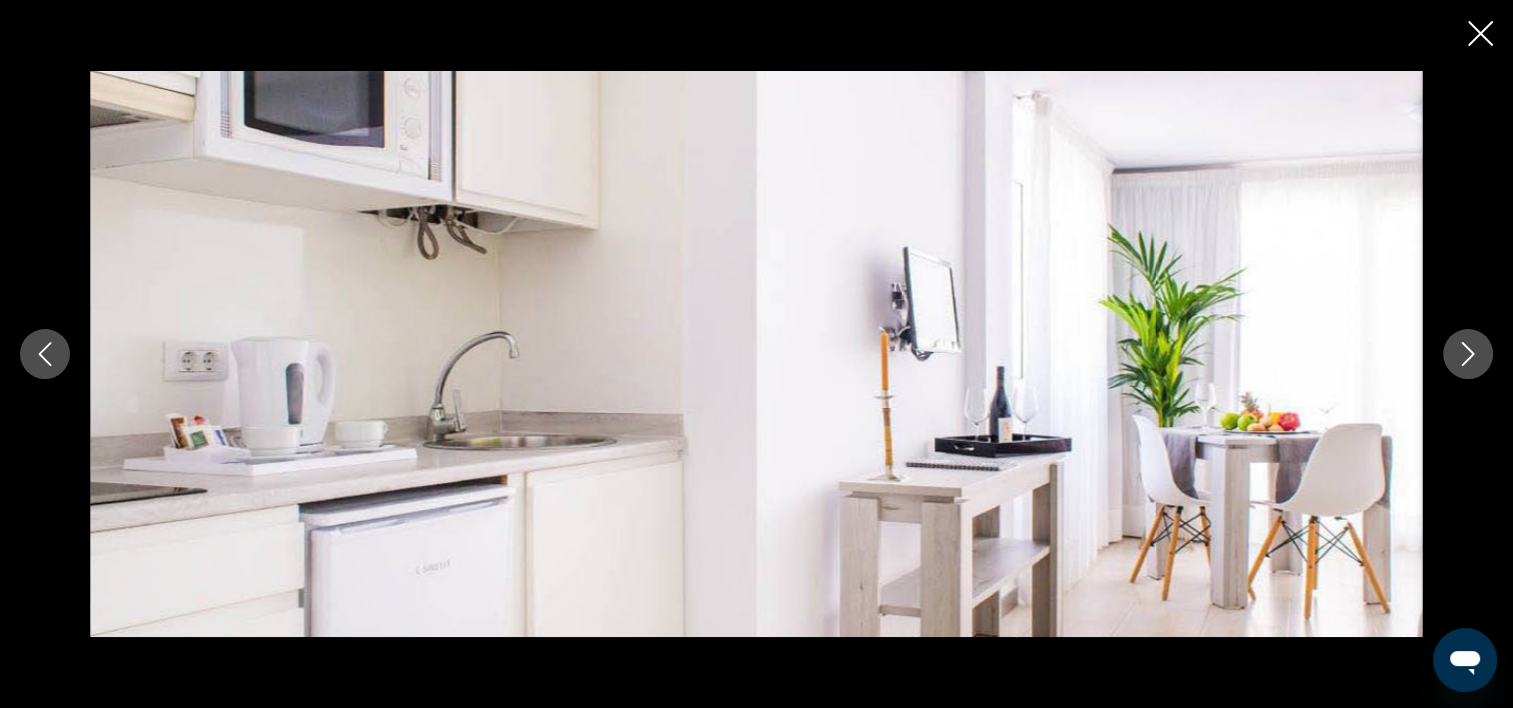 click at bounding box center (1468, 354) 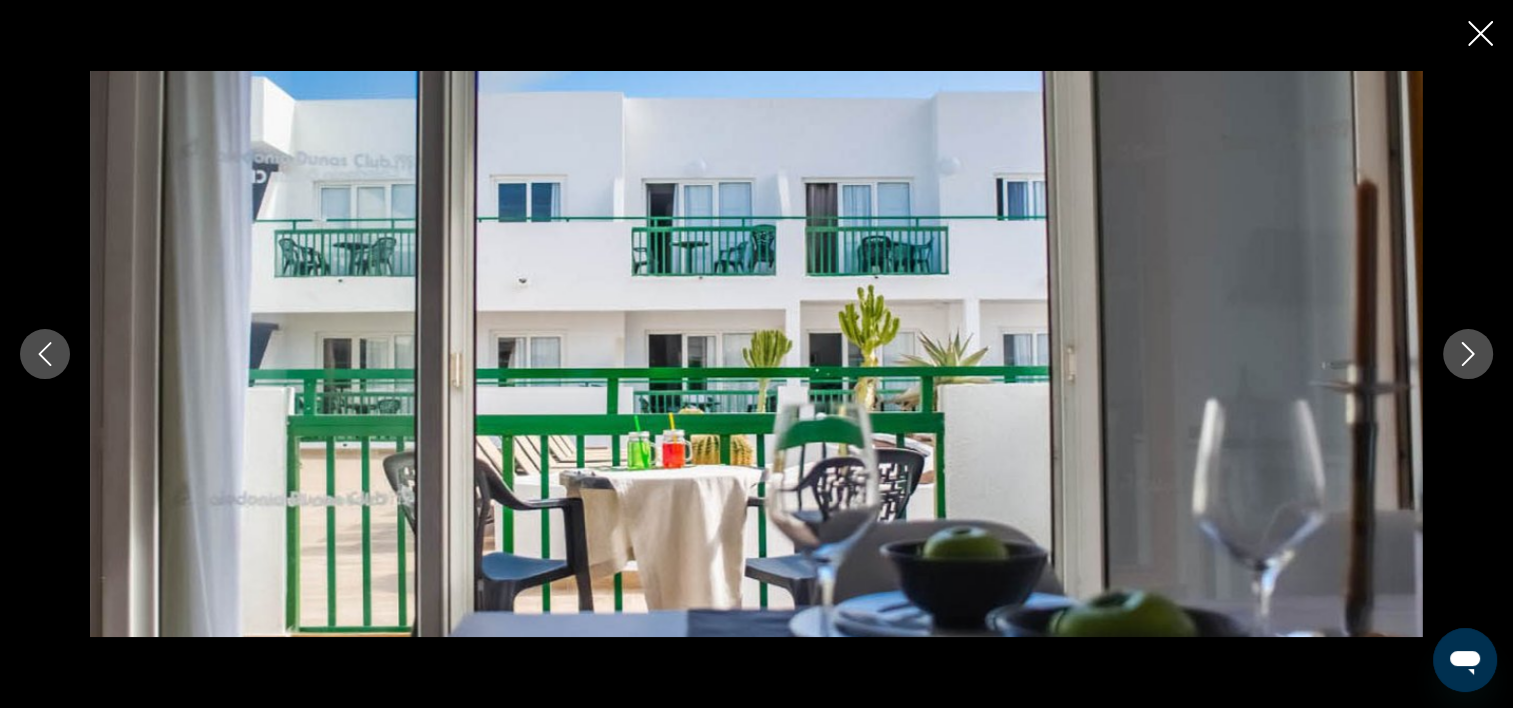 click at bounding box center (1468, 354) 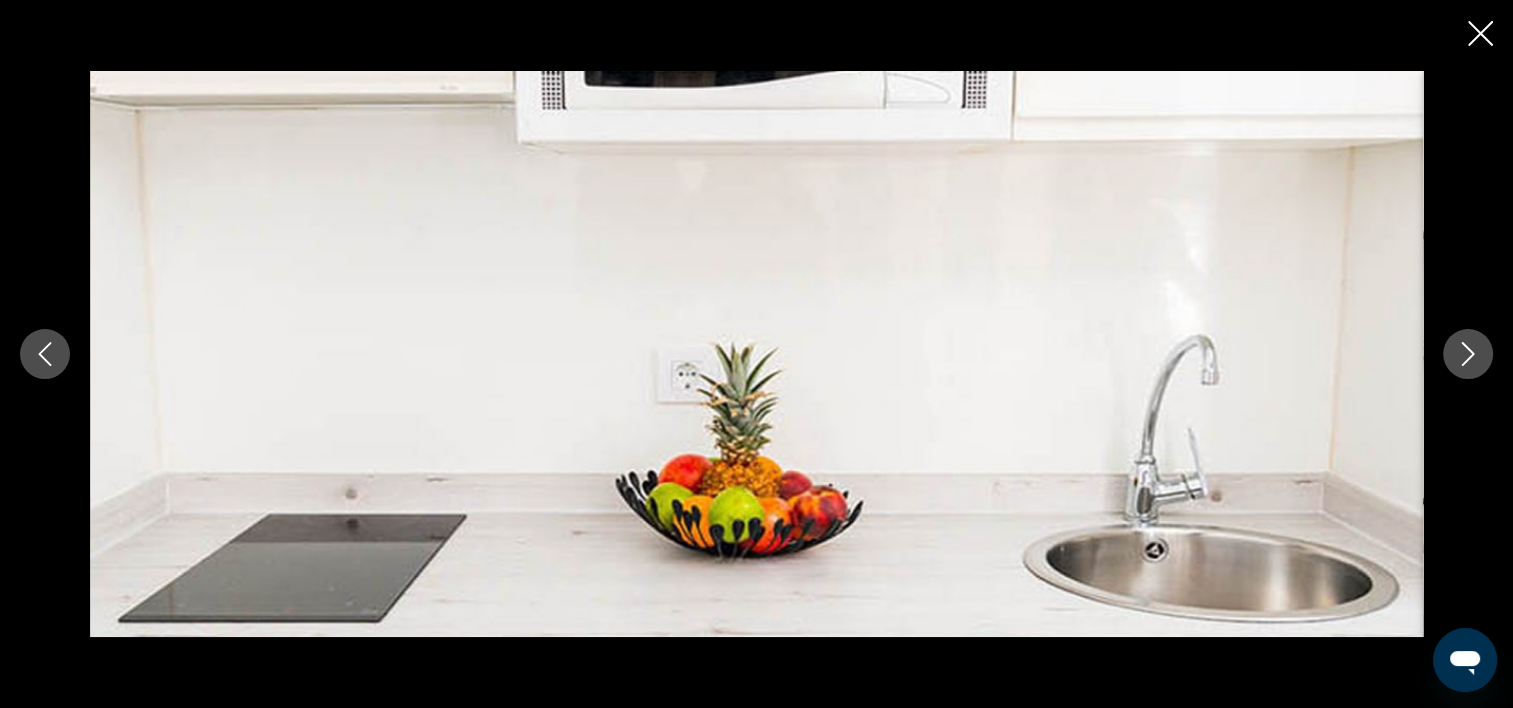 click at bounding box center (1468, 354) 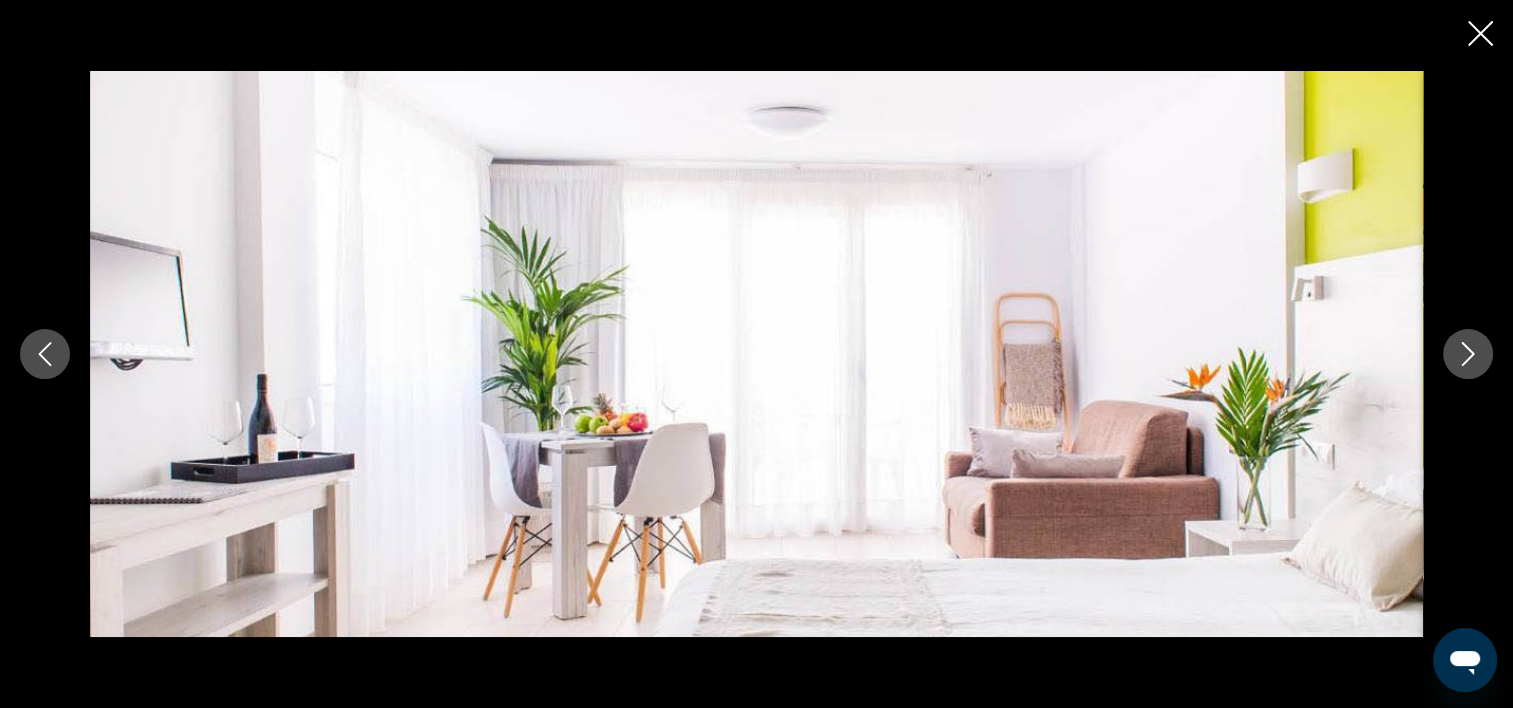 click at bounding box center [1468, 354] 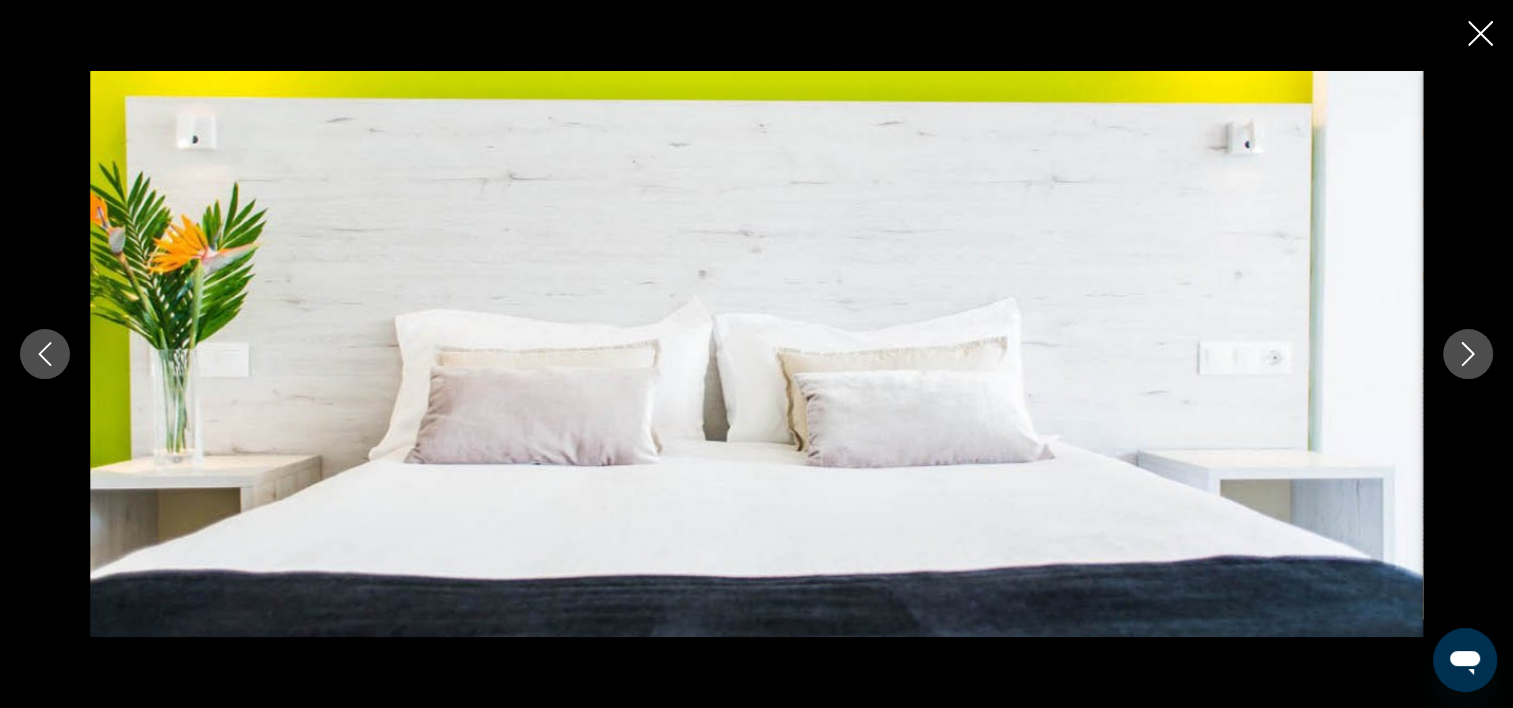 click at bounding box center (1468, 354) 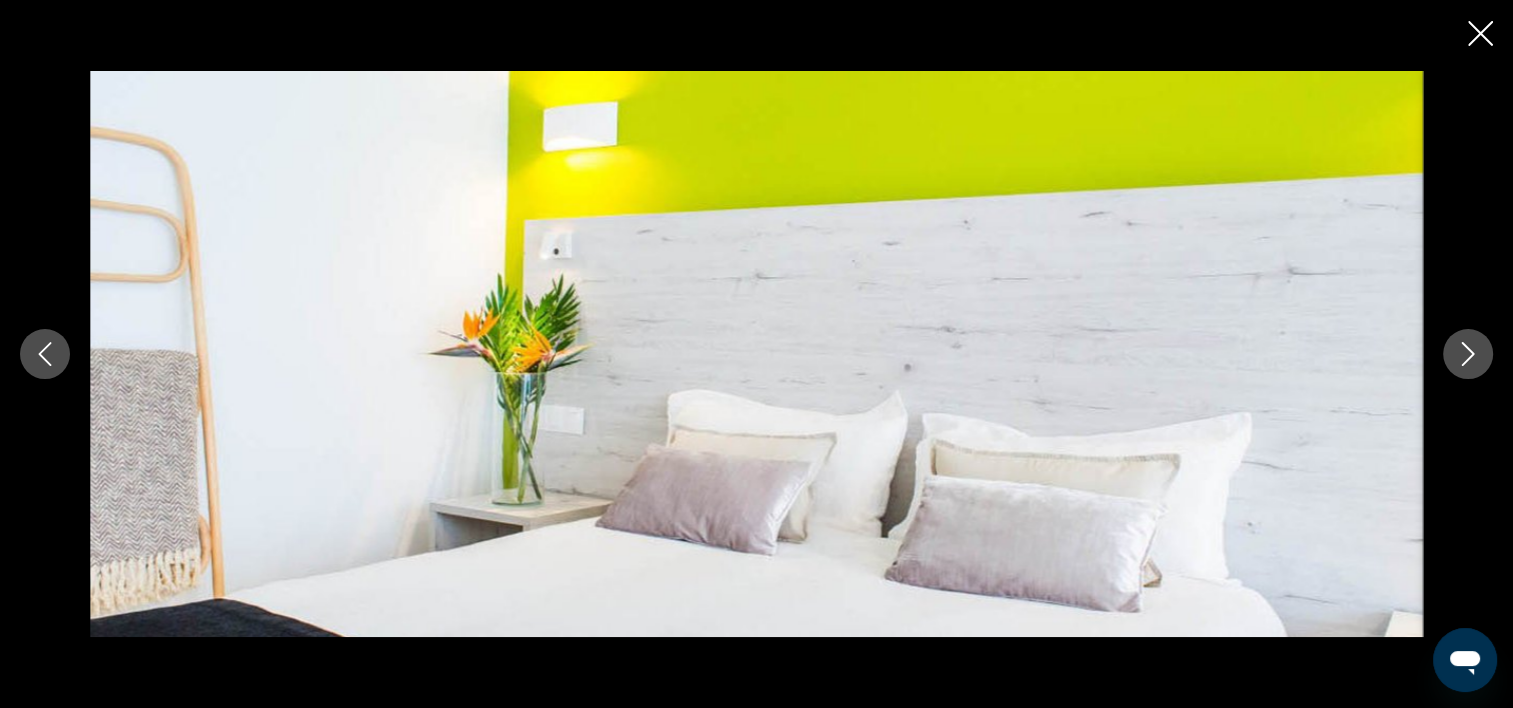 click at bounding box center (1468, 354) 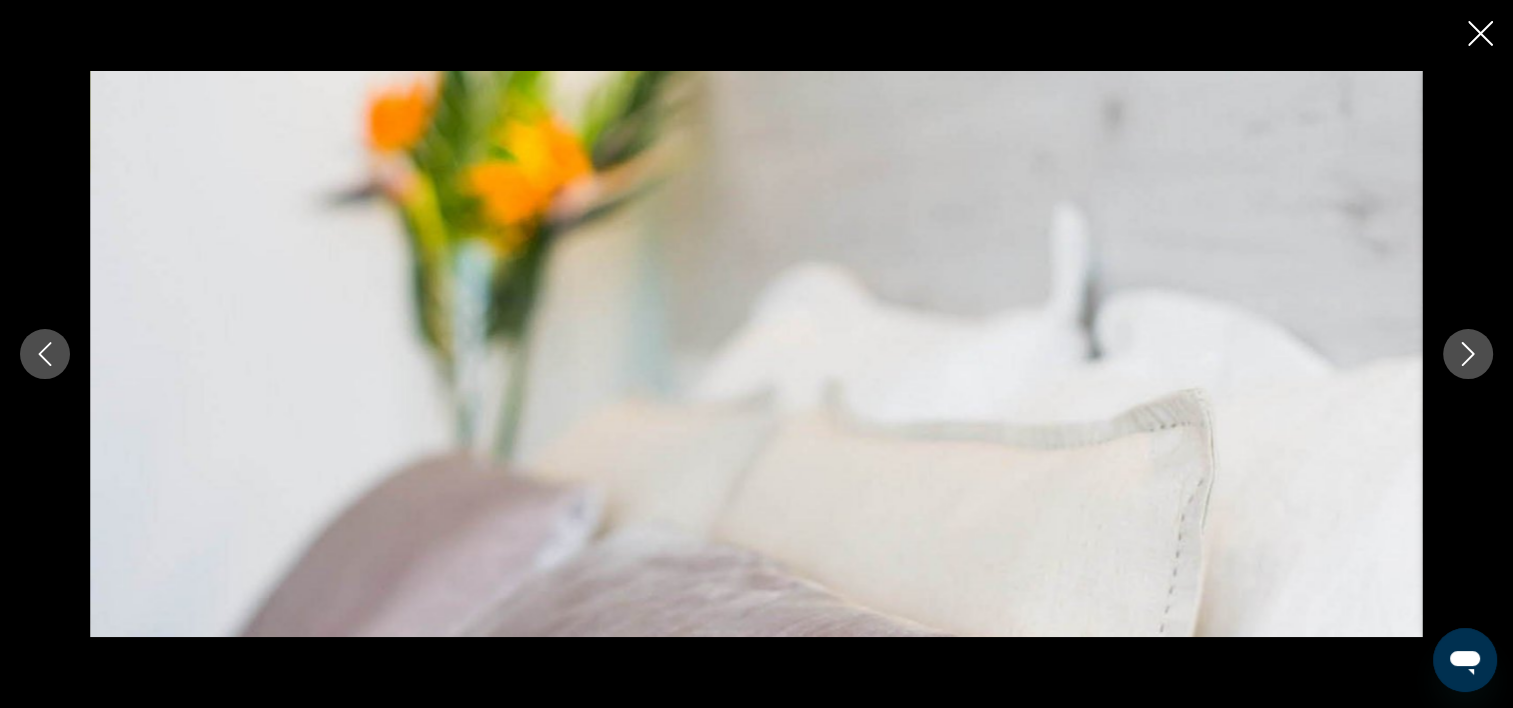 click at bounding box center [1468, 354] 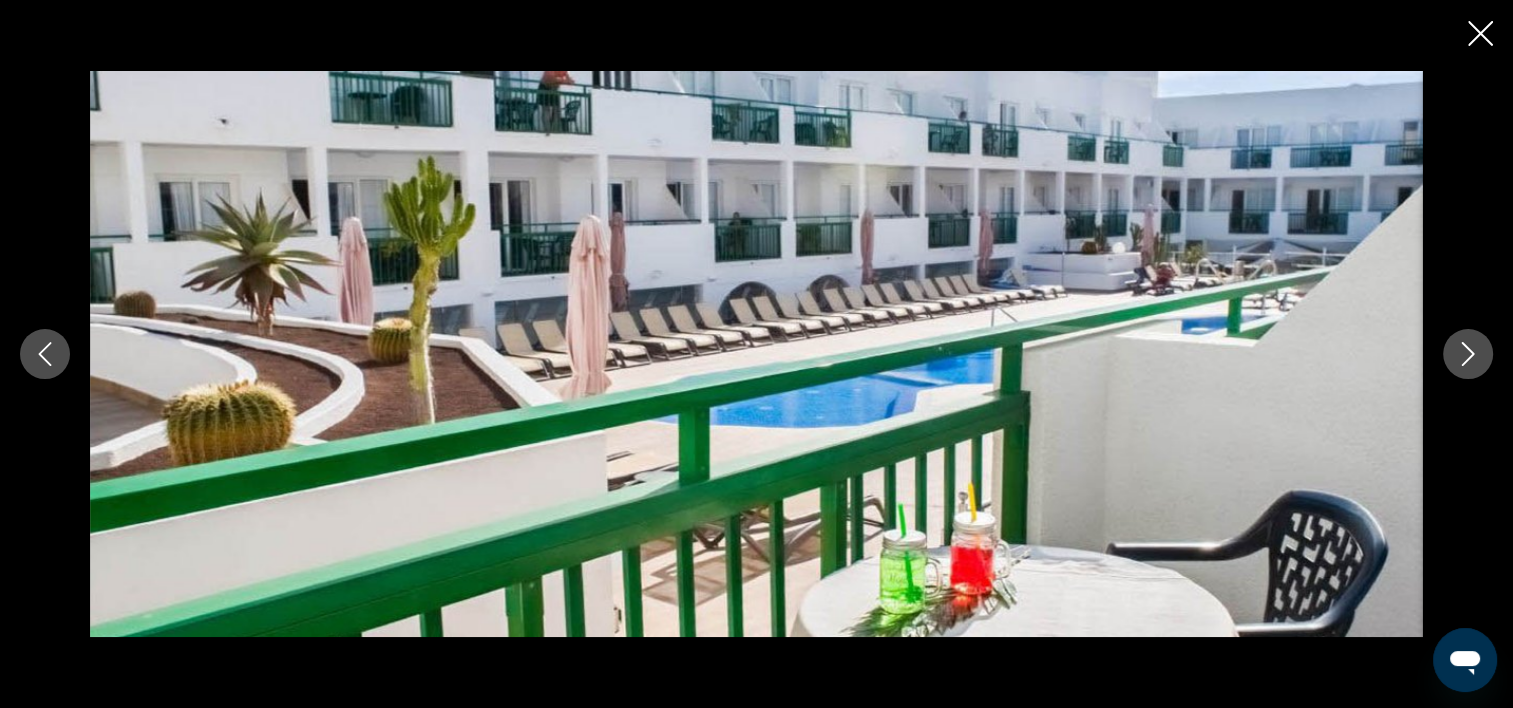 click at bounding box center (1480, 33) 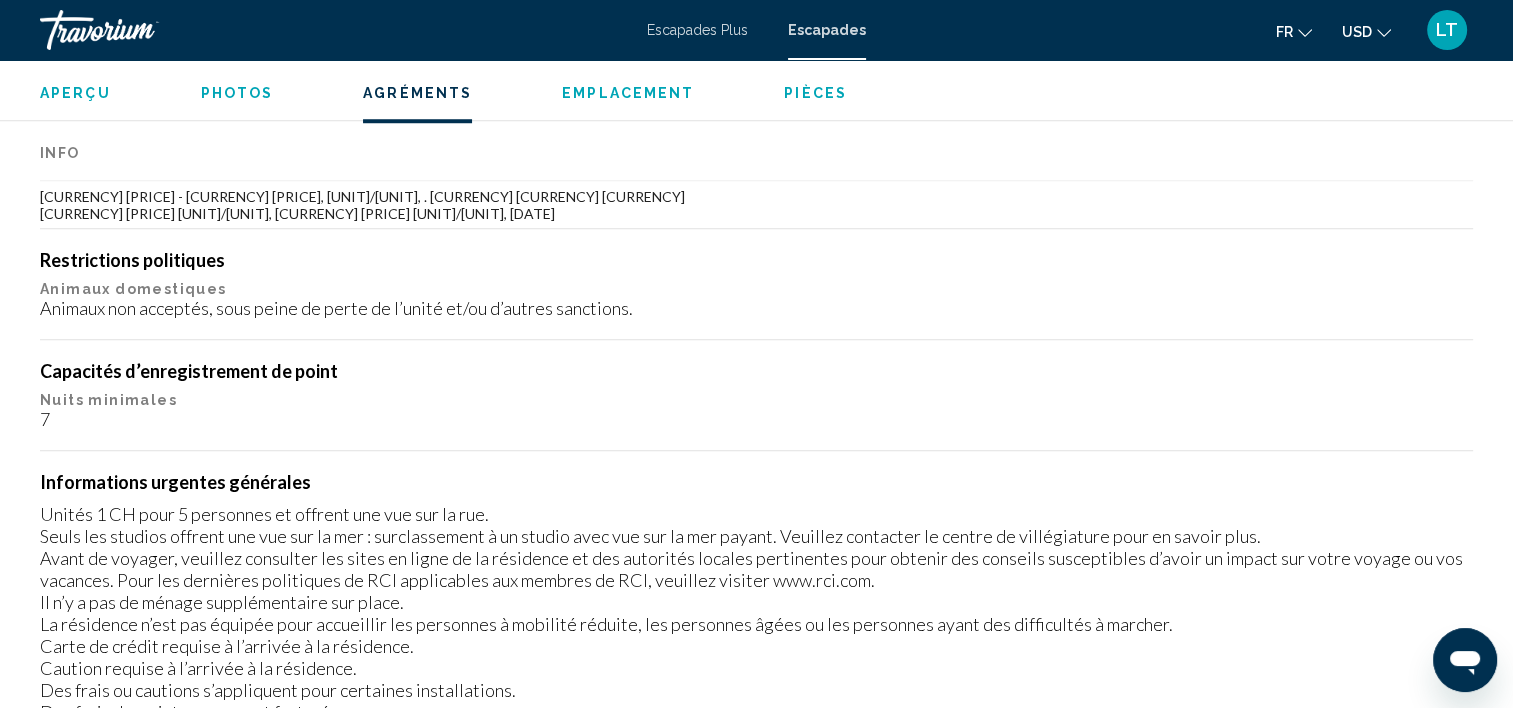 scroll, scrollTop: 1905, scrollLeft: 0, axis: vertical 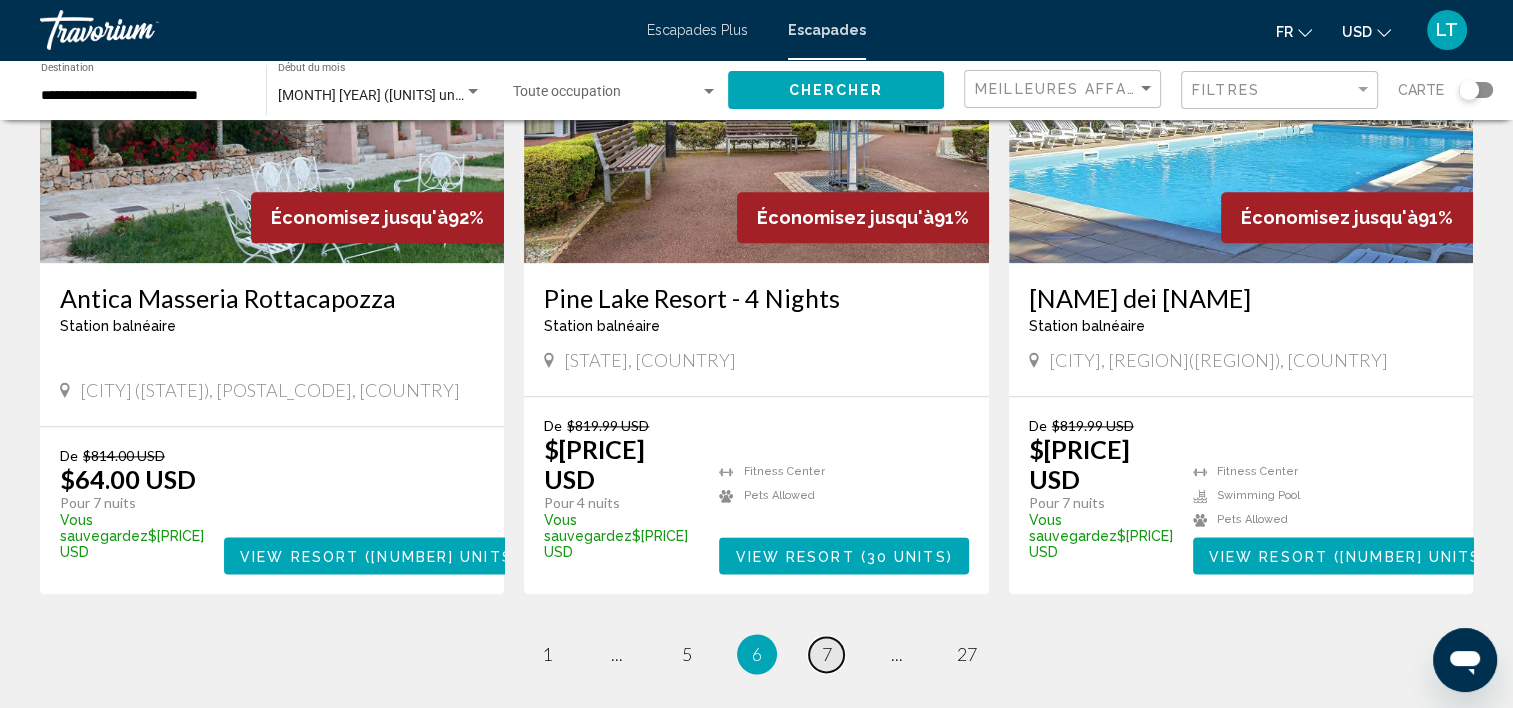 click on "7" at bounding box center (547, 654) 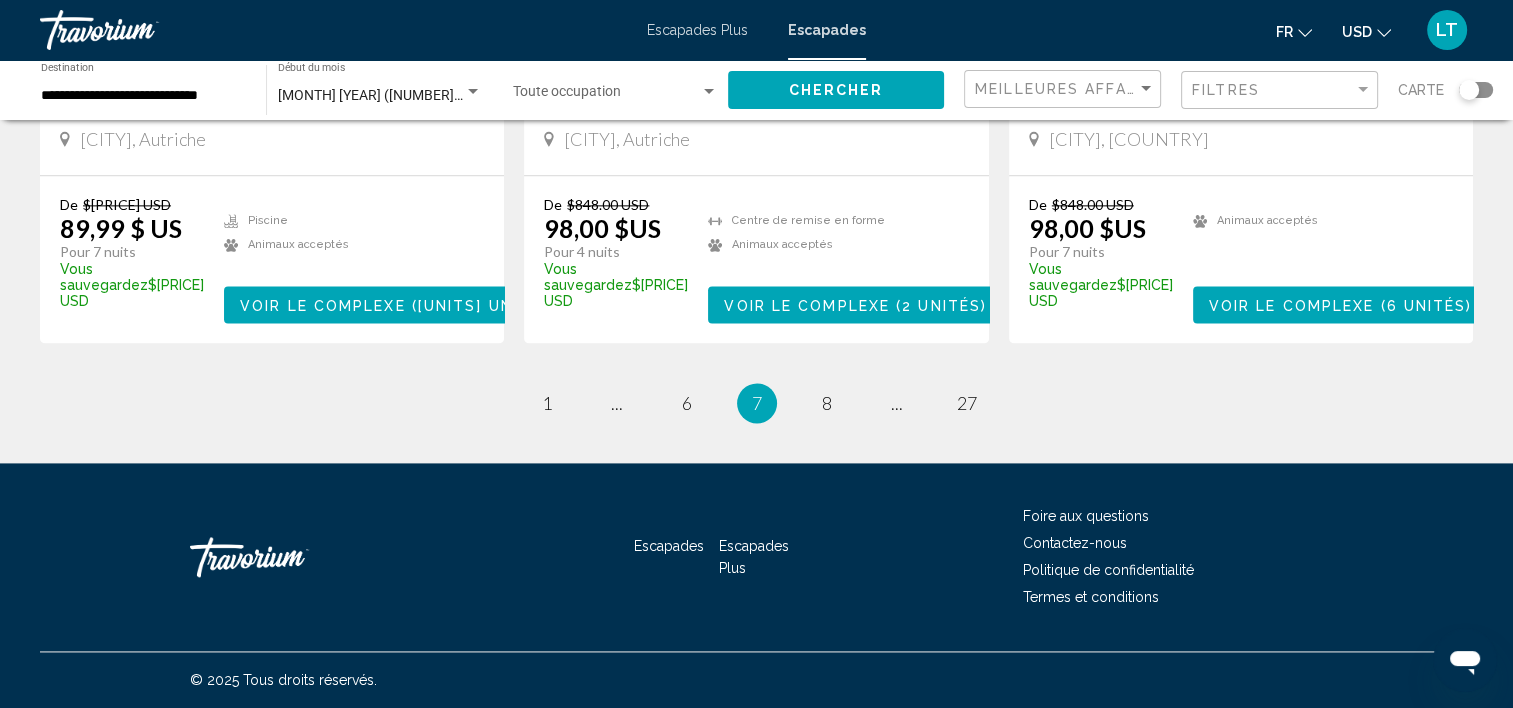 scroll, scrollTop: 2688, scrollLeft: 0, axis: vertical 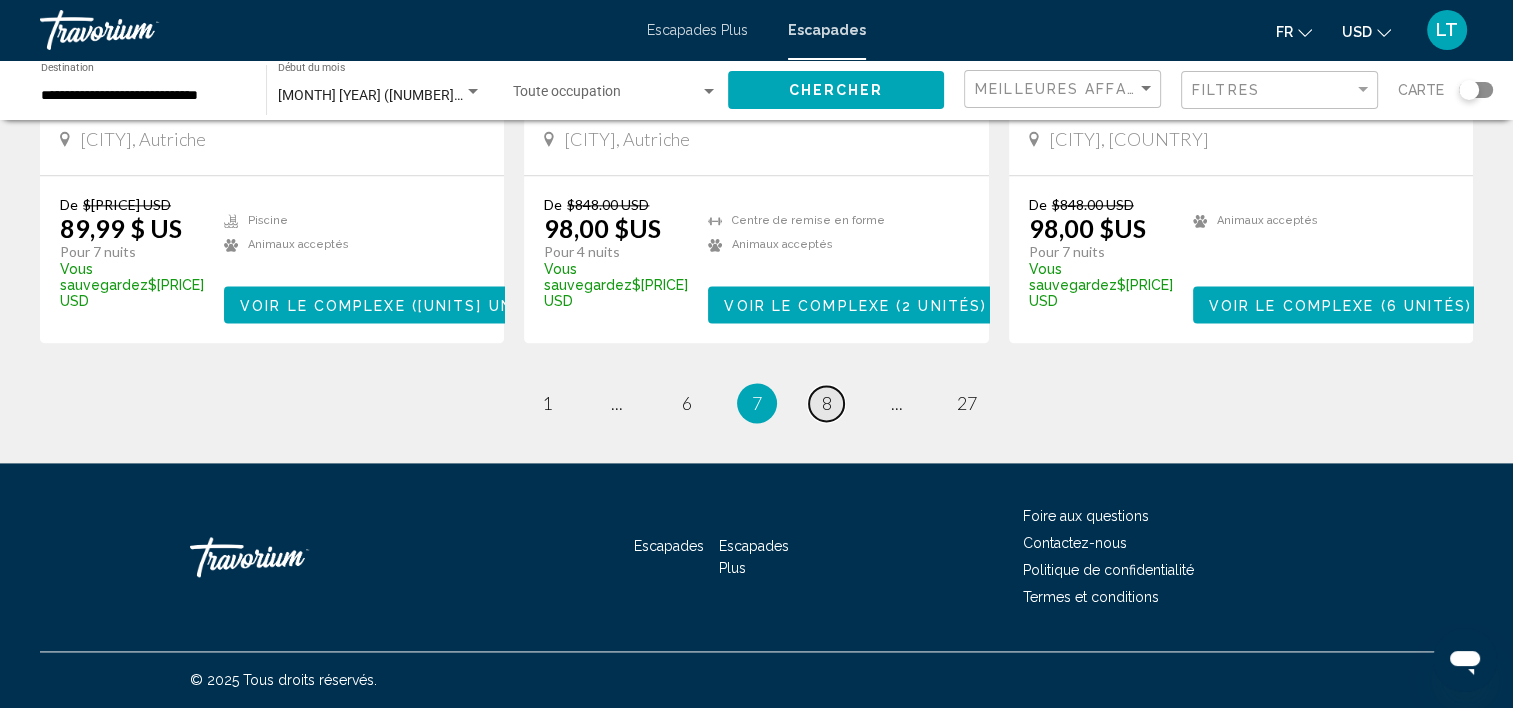 click on "8" at bounding box center (547, 403) 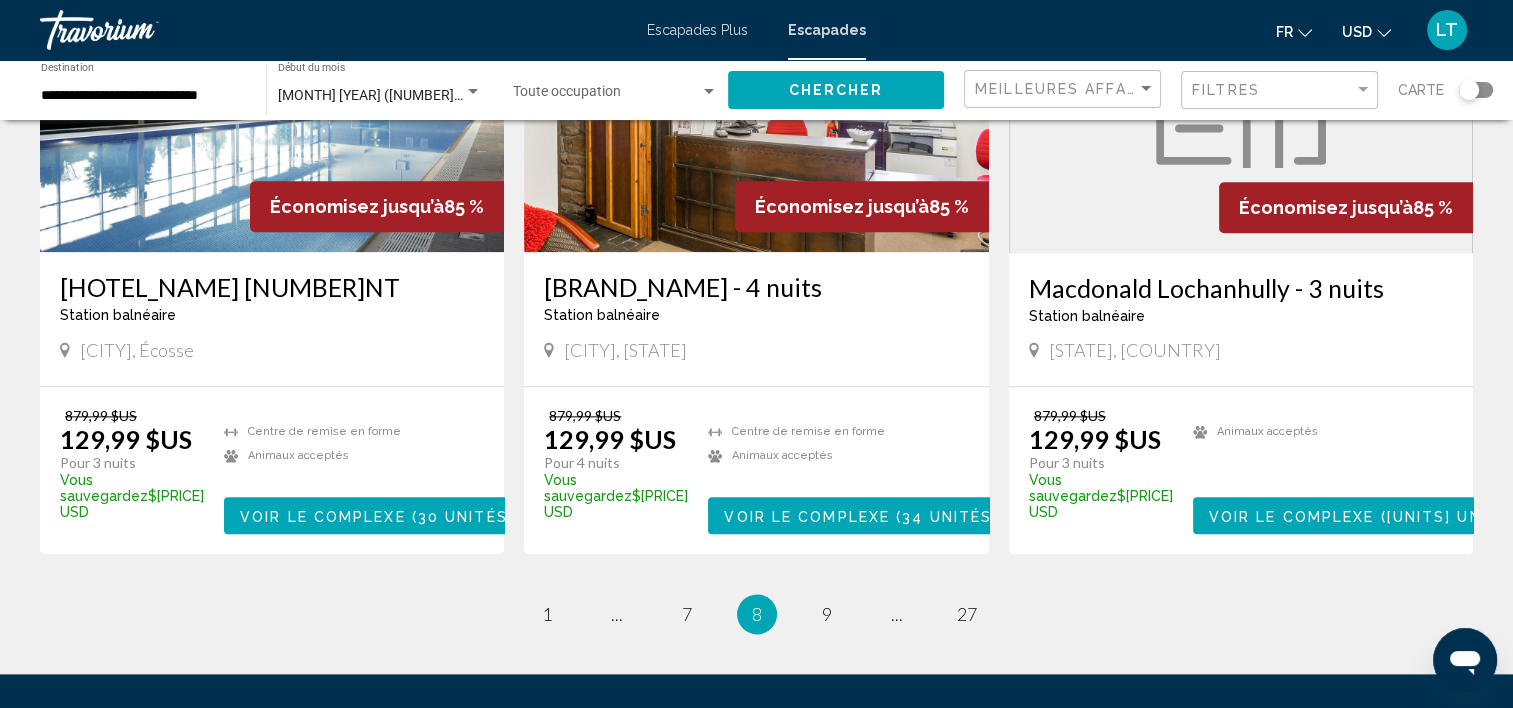 scroll, scrollTop: 2500, scrollLeft: 0, axis: vertical 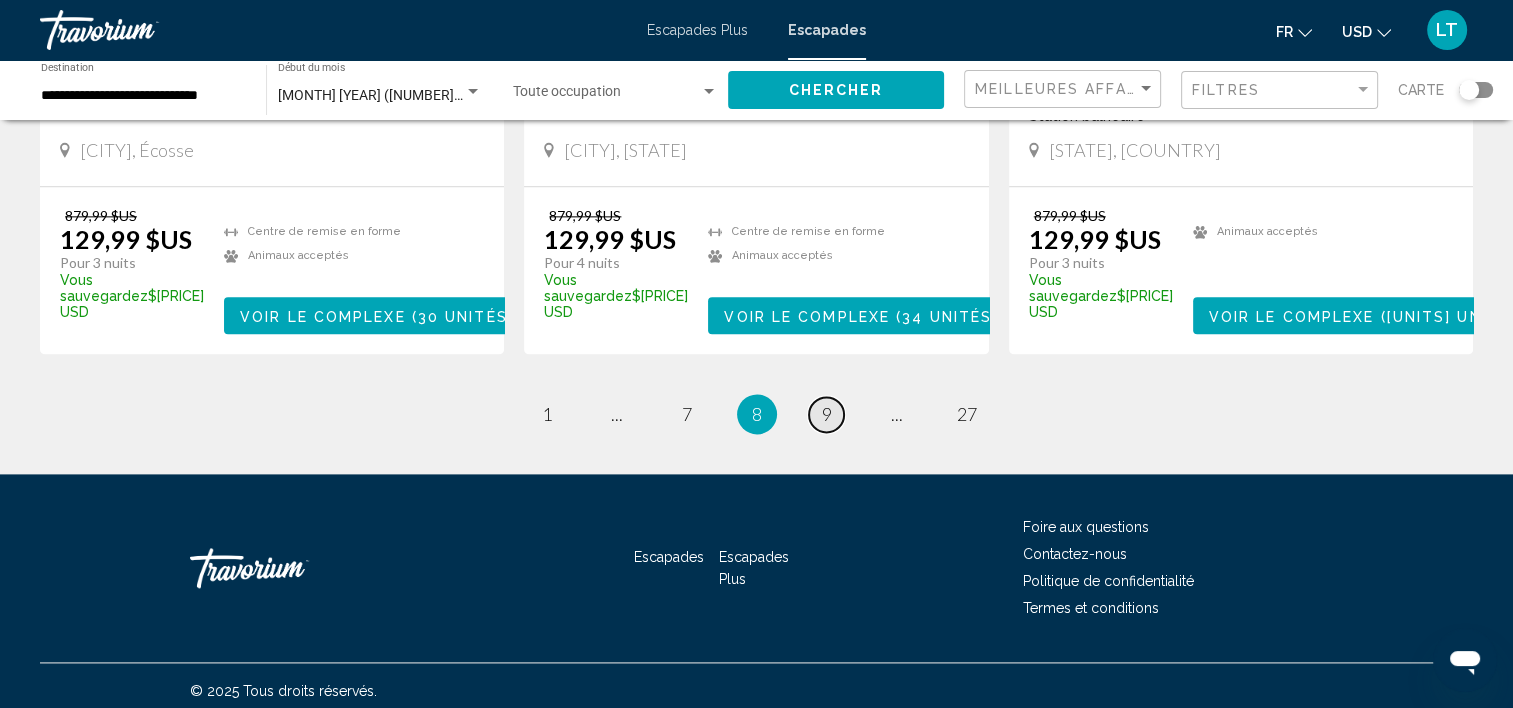 click on "9" at bounding box center [547, 414] 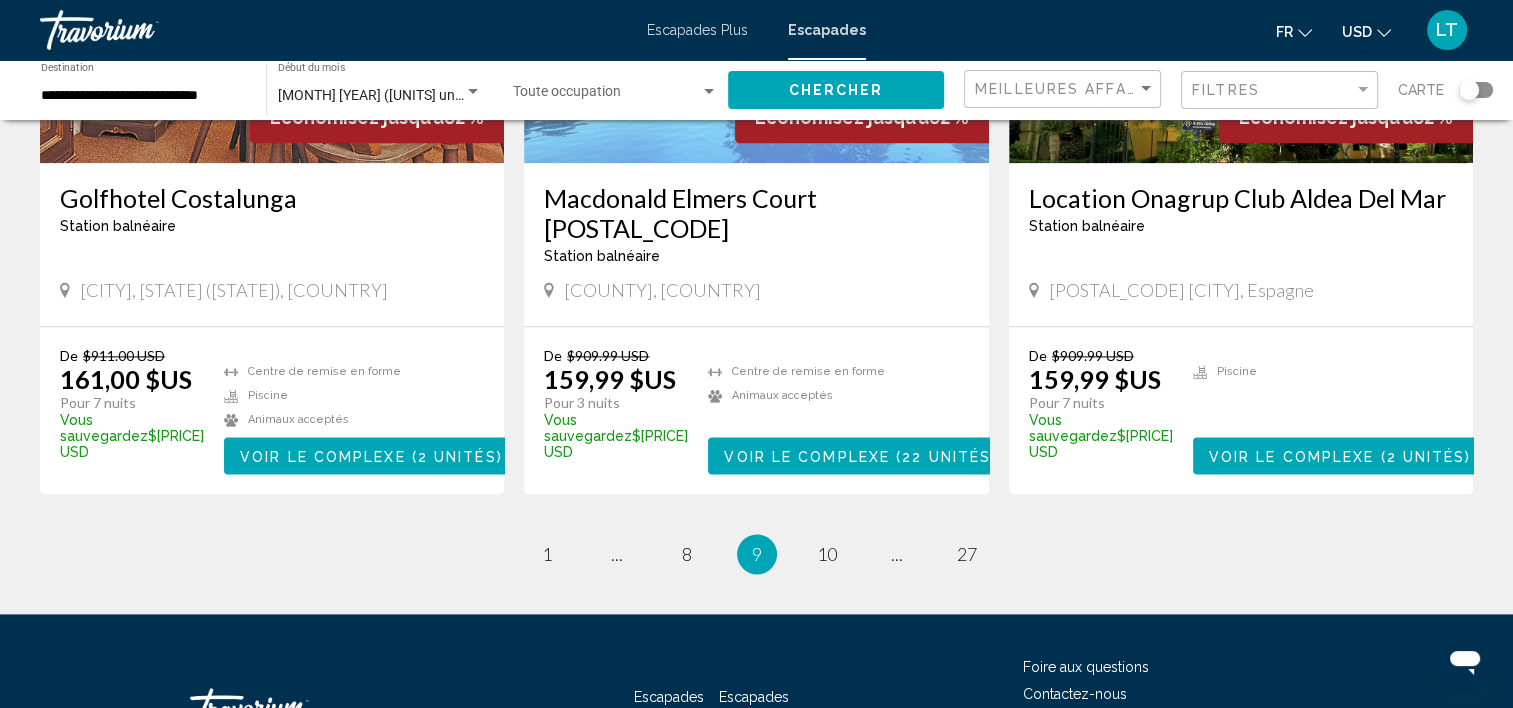scroll, scrollTop: 2600, scrollLeft: 0, axis: vertical 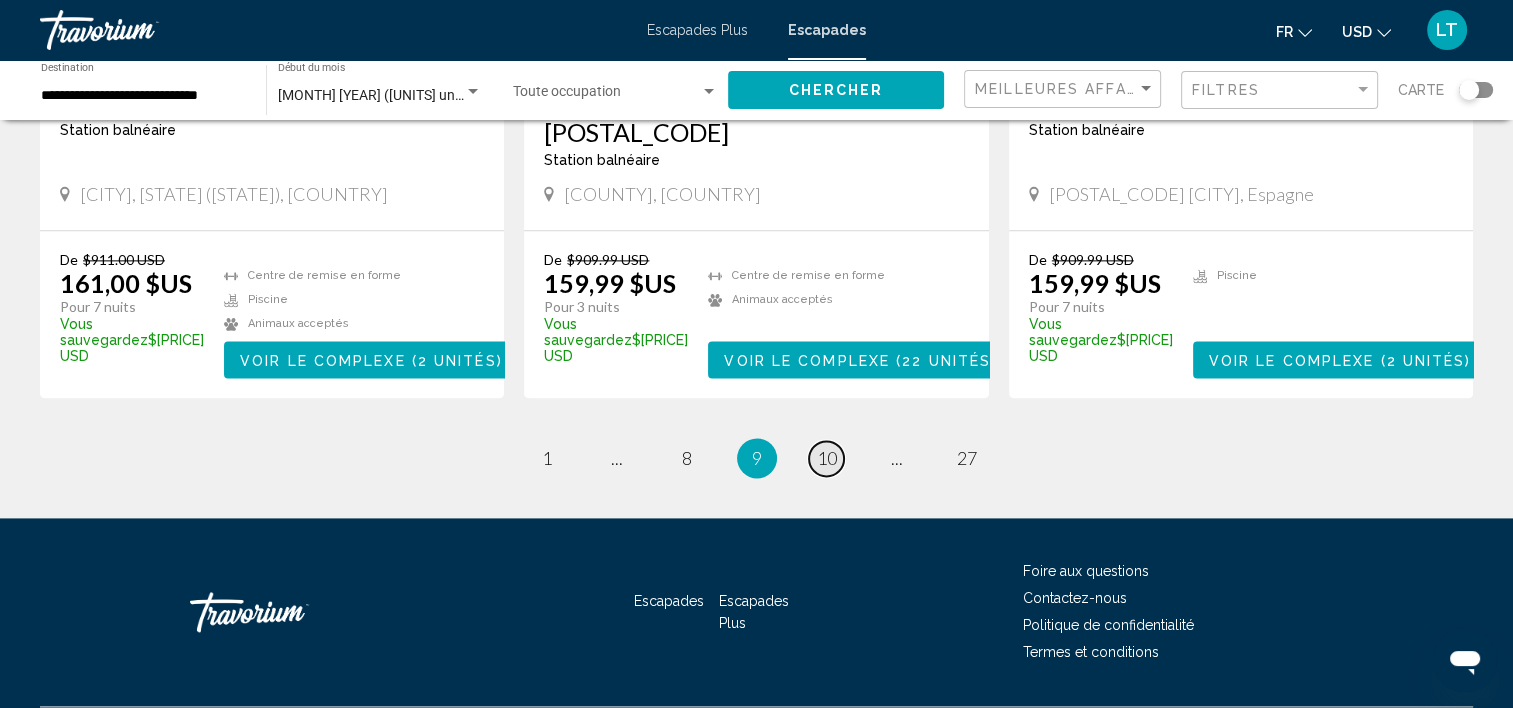 click on "10" at bounding box center [547, 458] 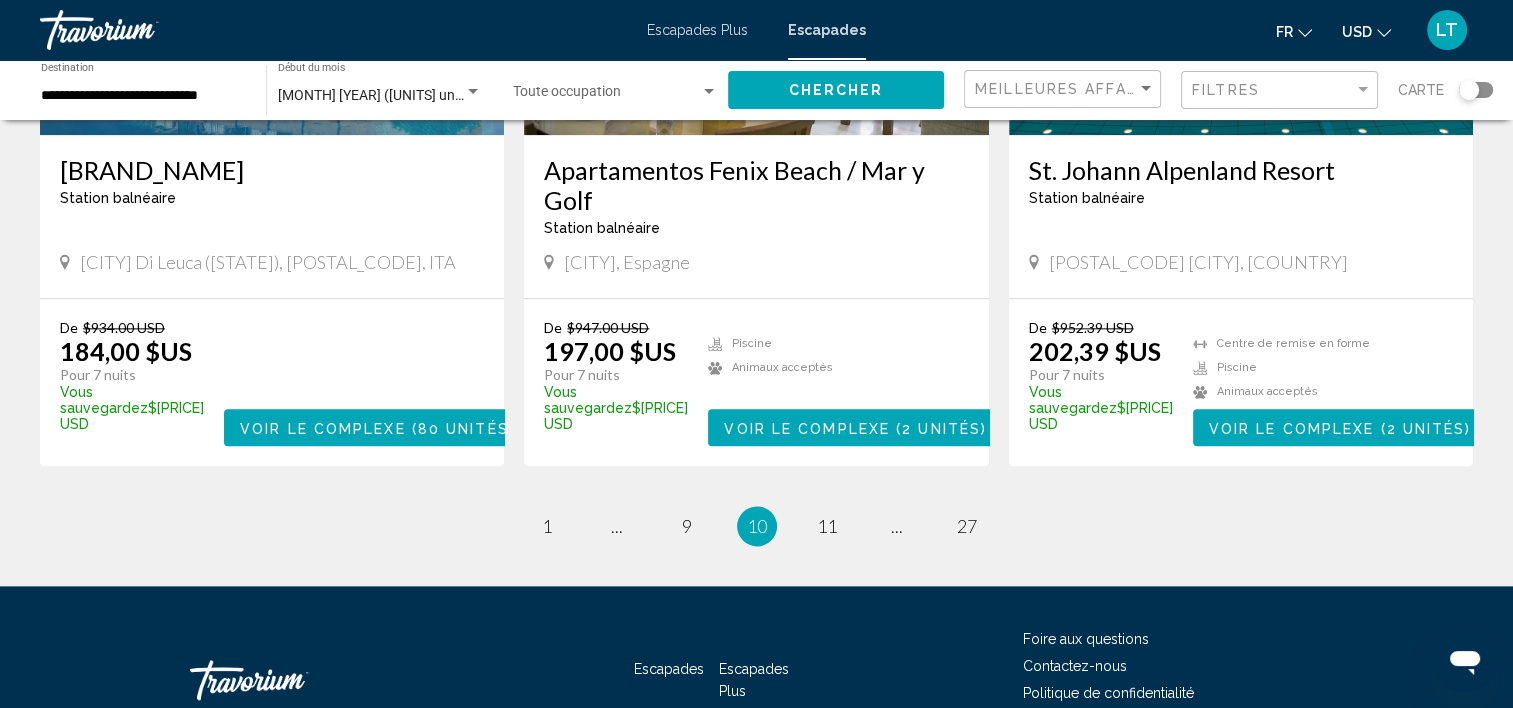 scroll, scrollTop: 2500, scrollLeft: 0, axis: vertical 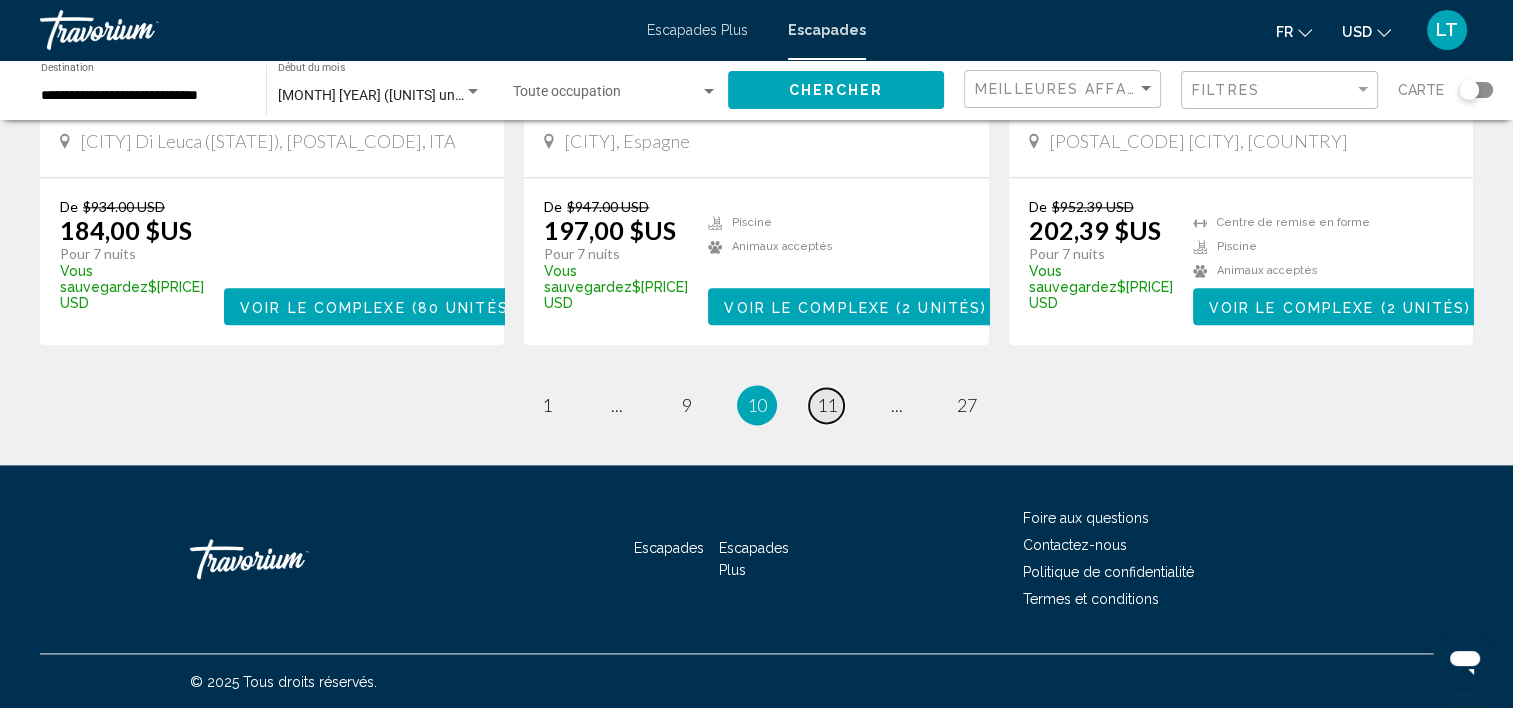 click on "11" at bounding box center (547, 405) 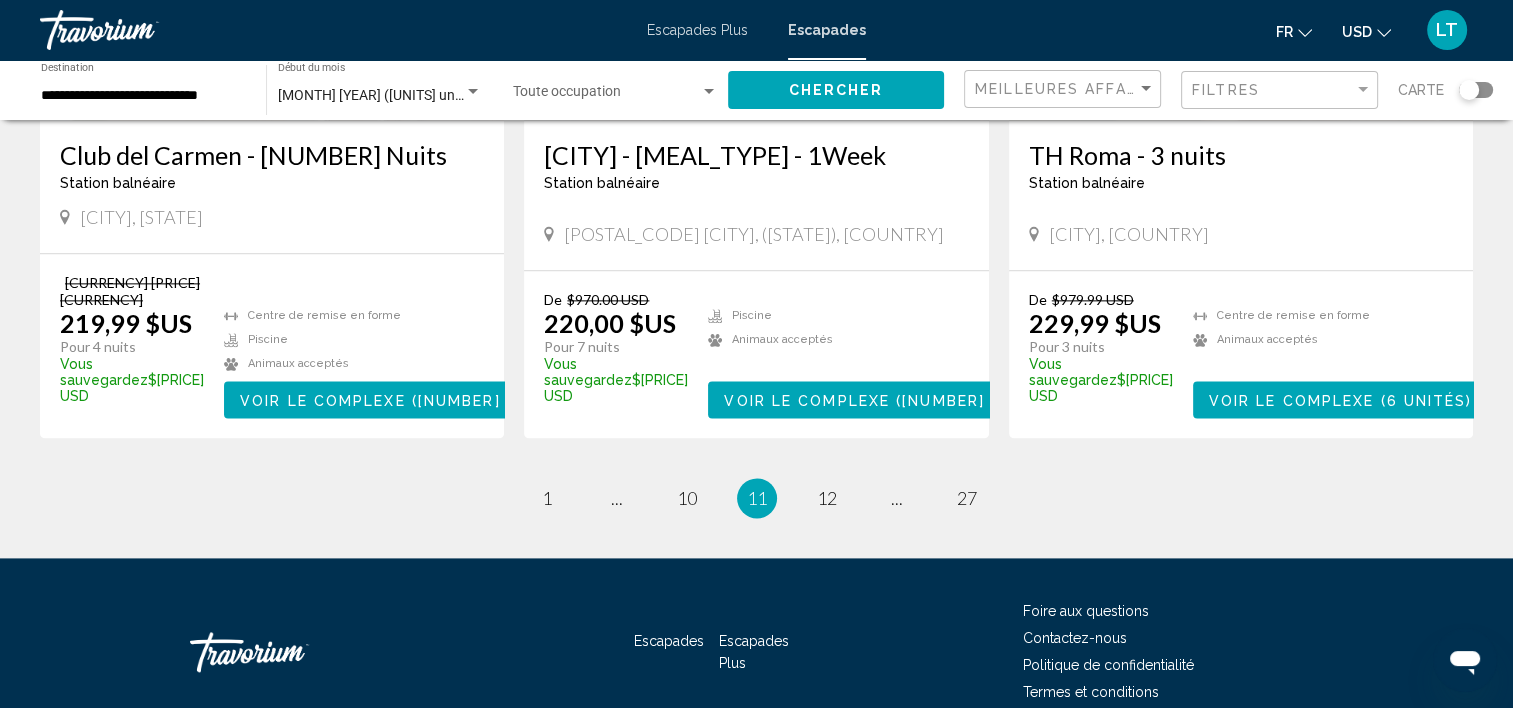 scroll, scrollTop: 2300, scrollLeft: 0, axis: vertical 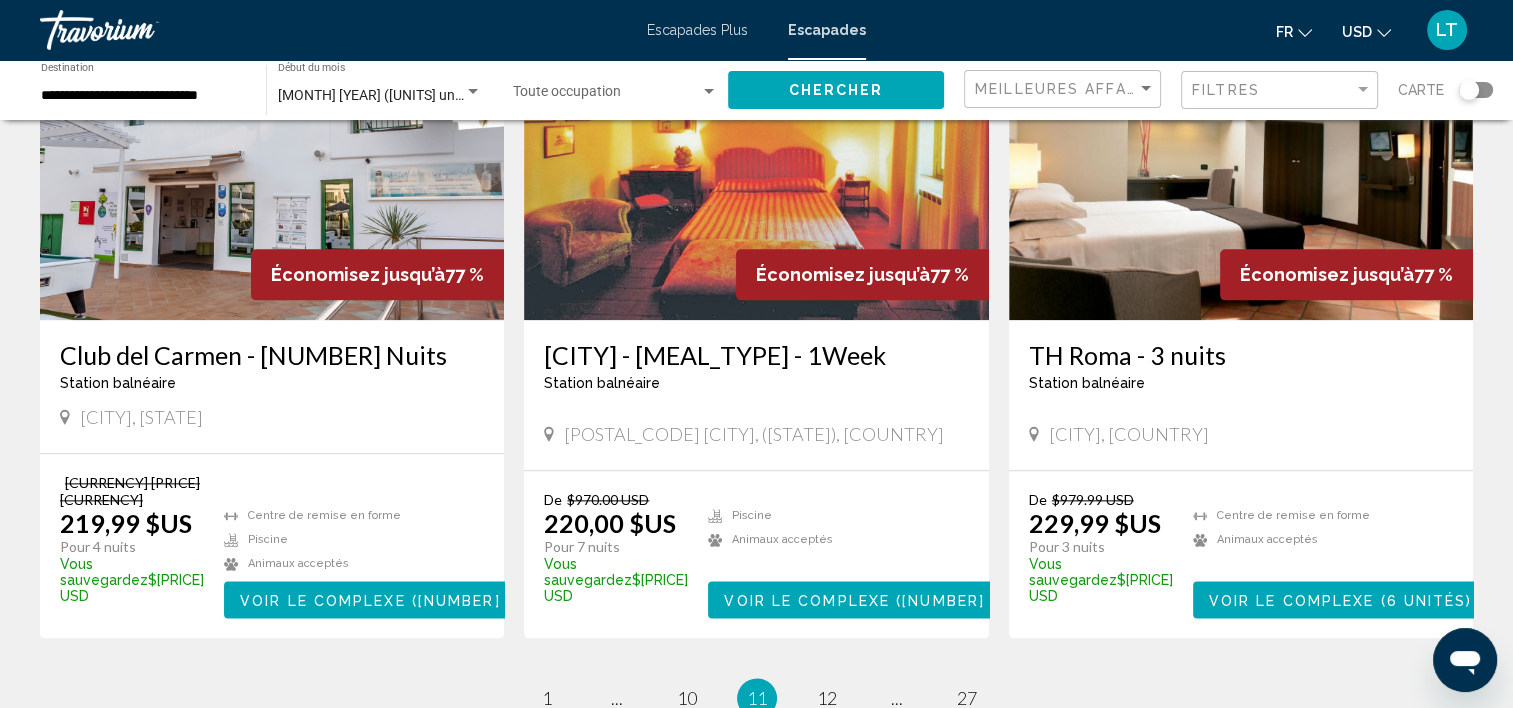 click at bounding box center [1241, 160] 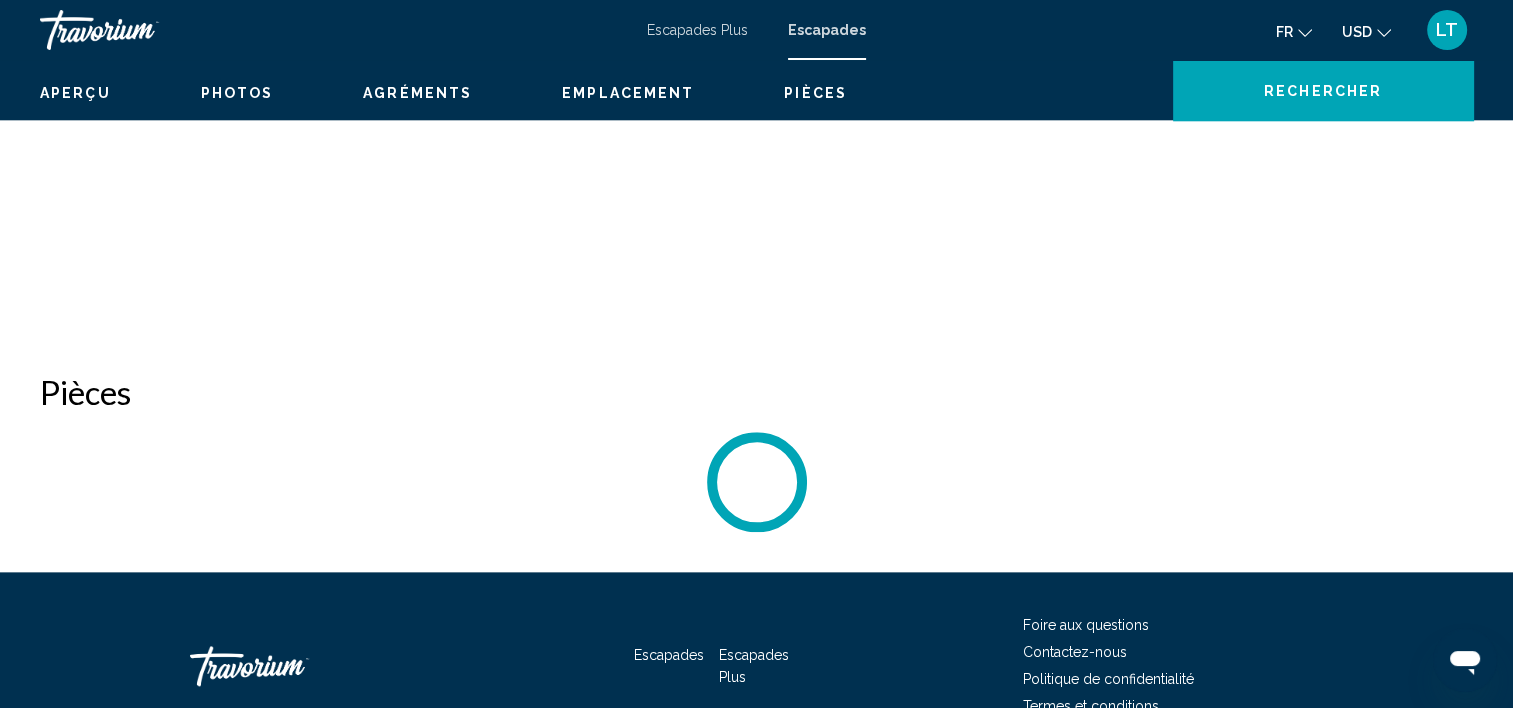 scroll, scrollTop: 6, scrollLeft: 0, axis: vertical 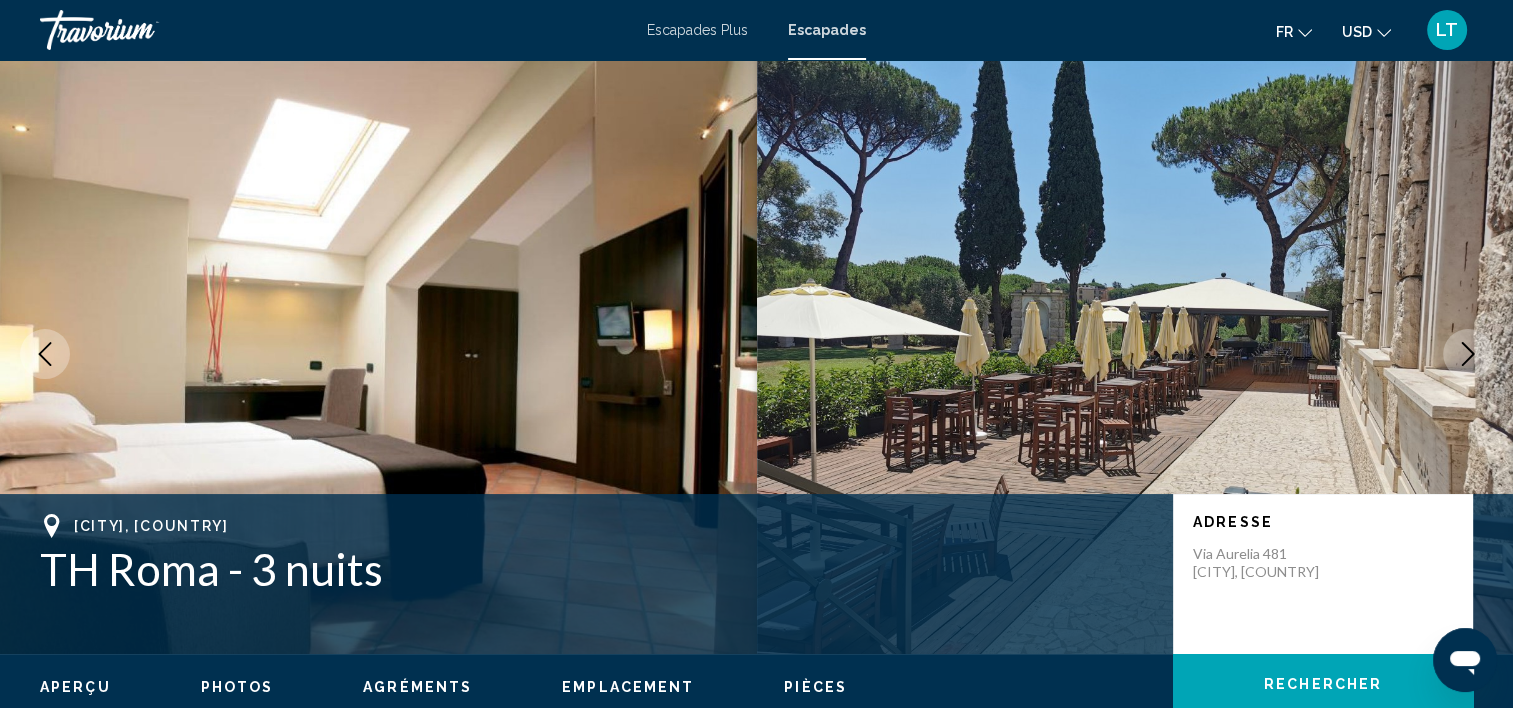 click at bounding box center [1468, 354] 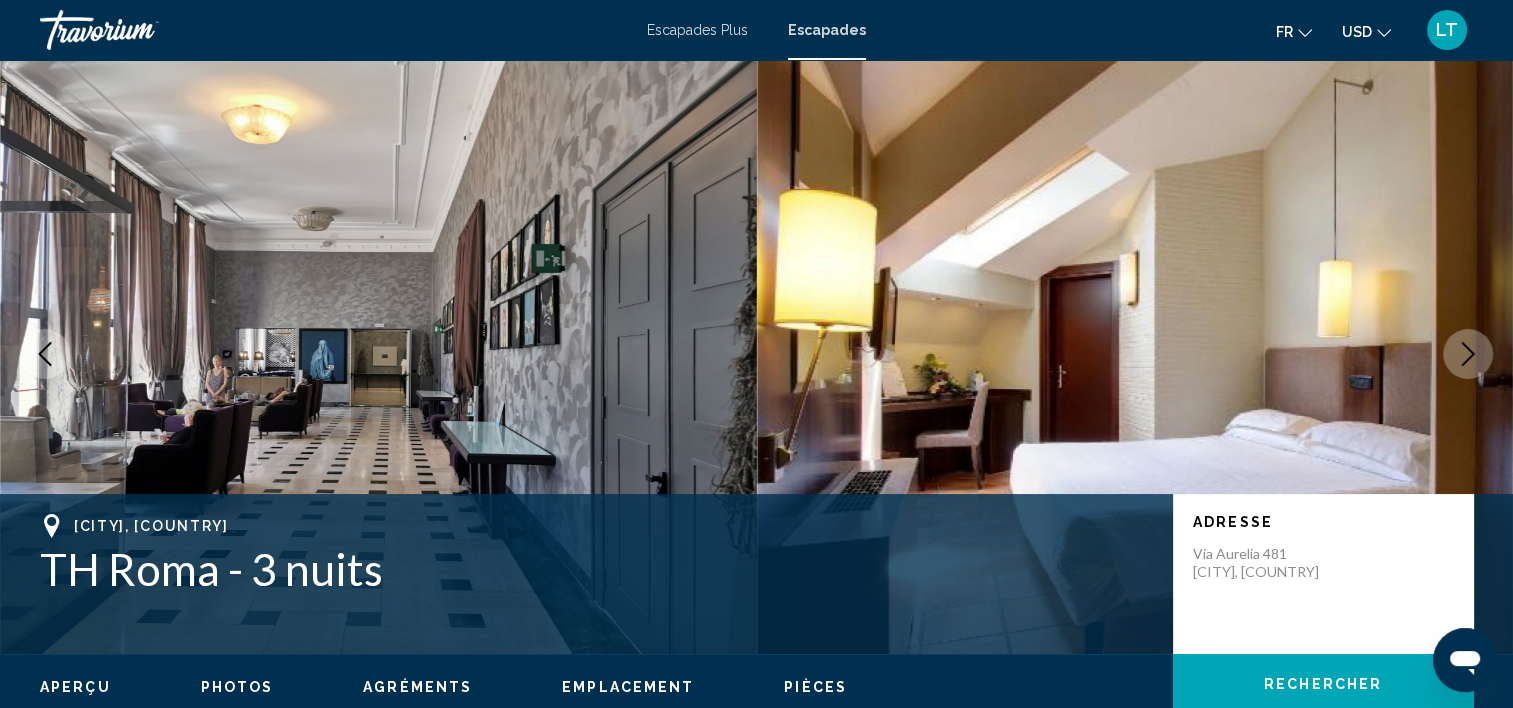 click at bounding box center [1468, 354] 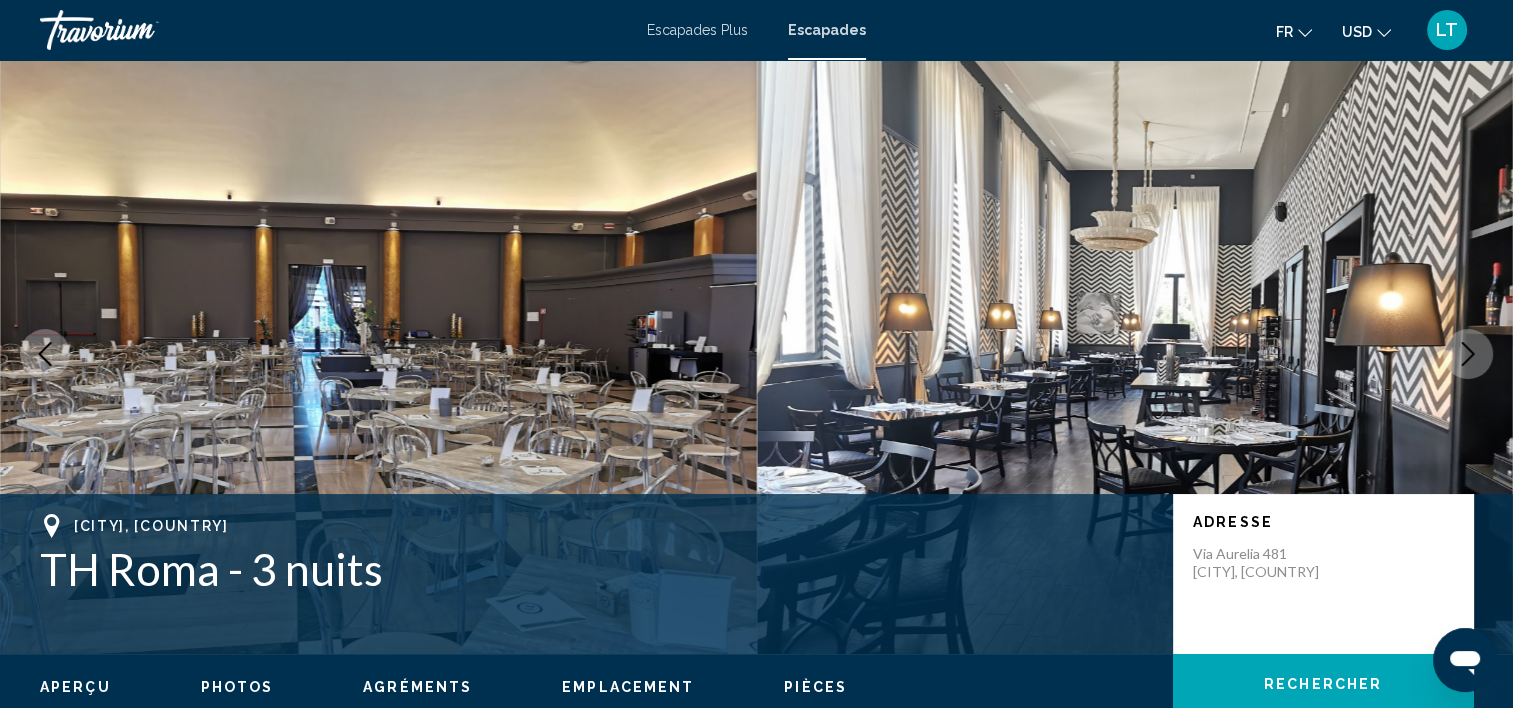 click at bounding box center [1468, 354] 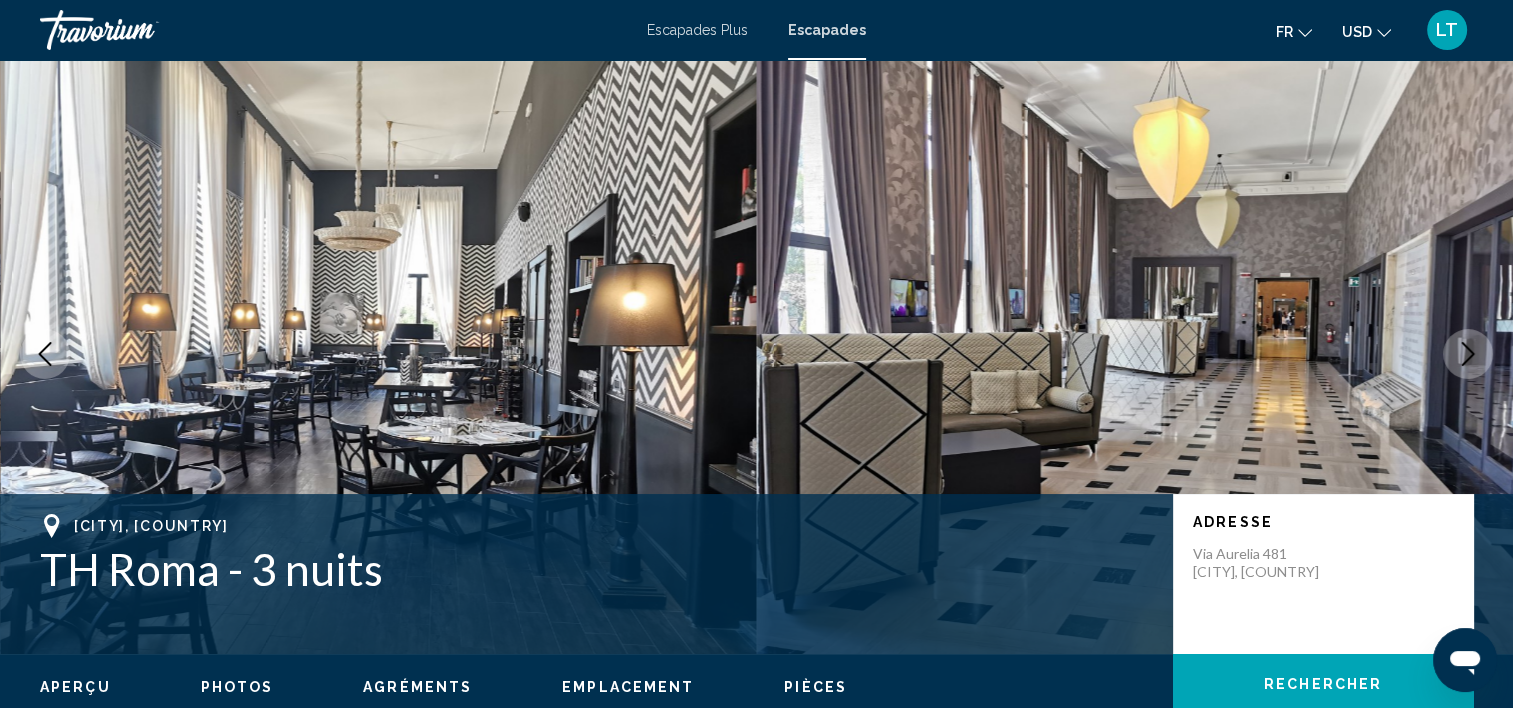 click at bounding box center [1468, 354] 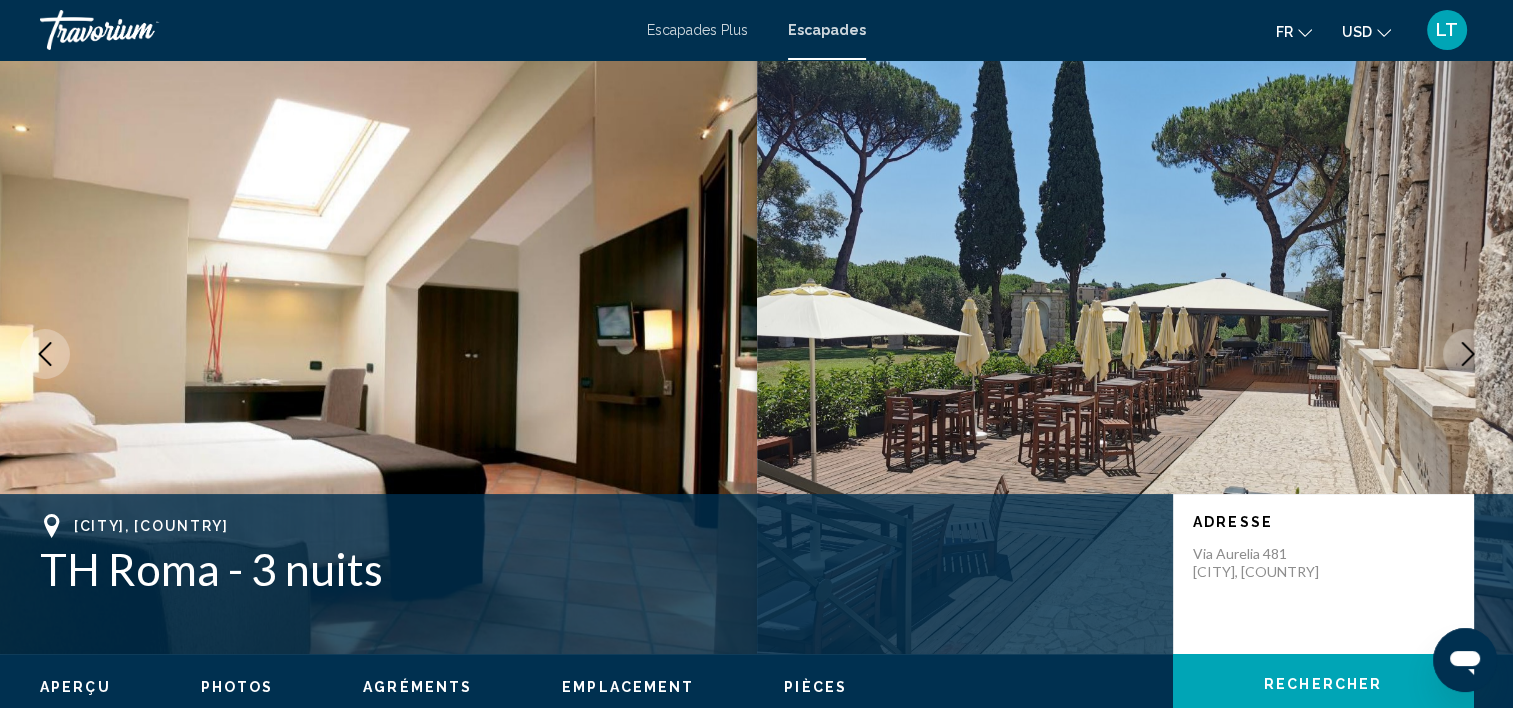 click at bounding box center (1468, 354) 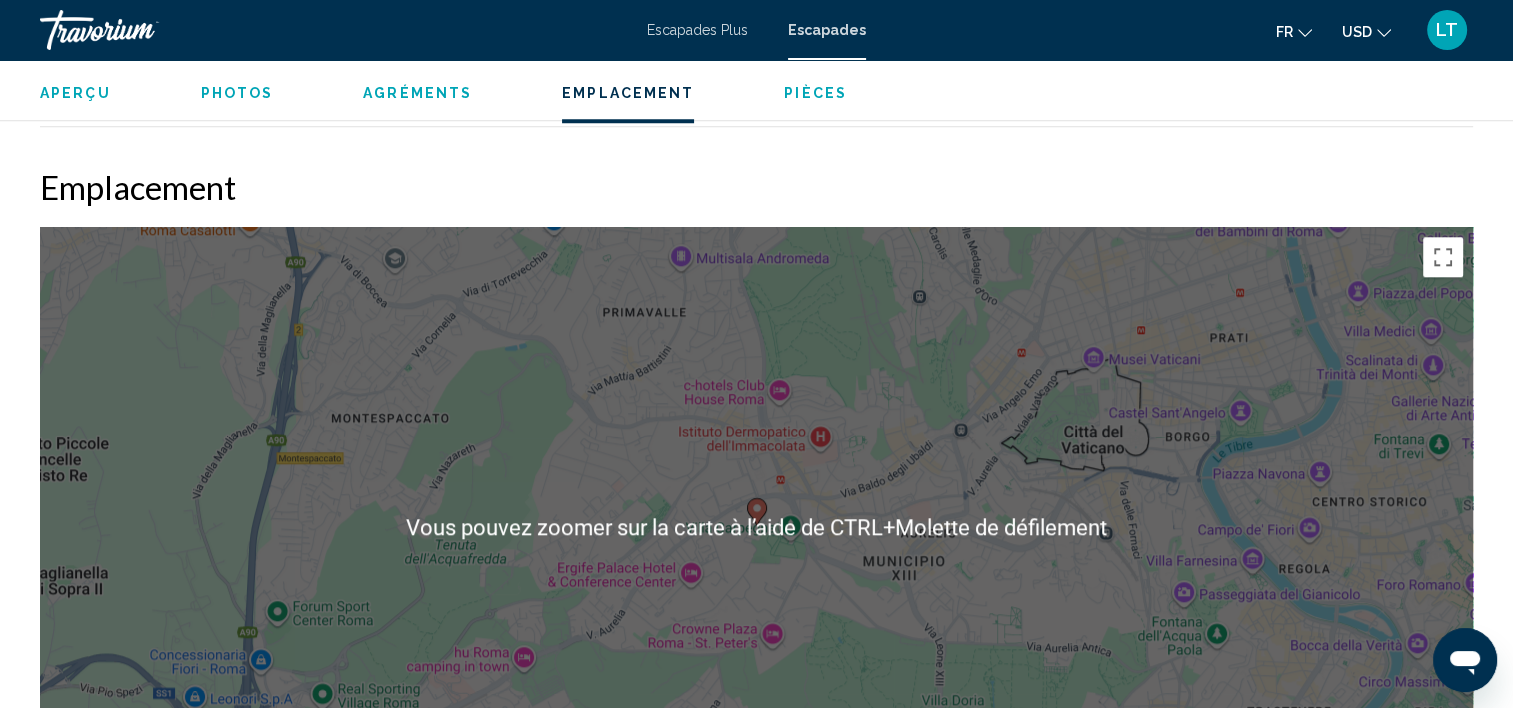scroll, scrollTop: 1906, scrollLeft: 0, axis: vertical 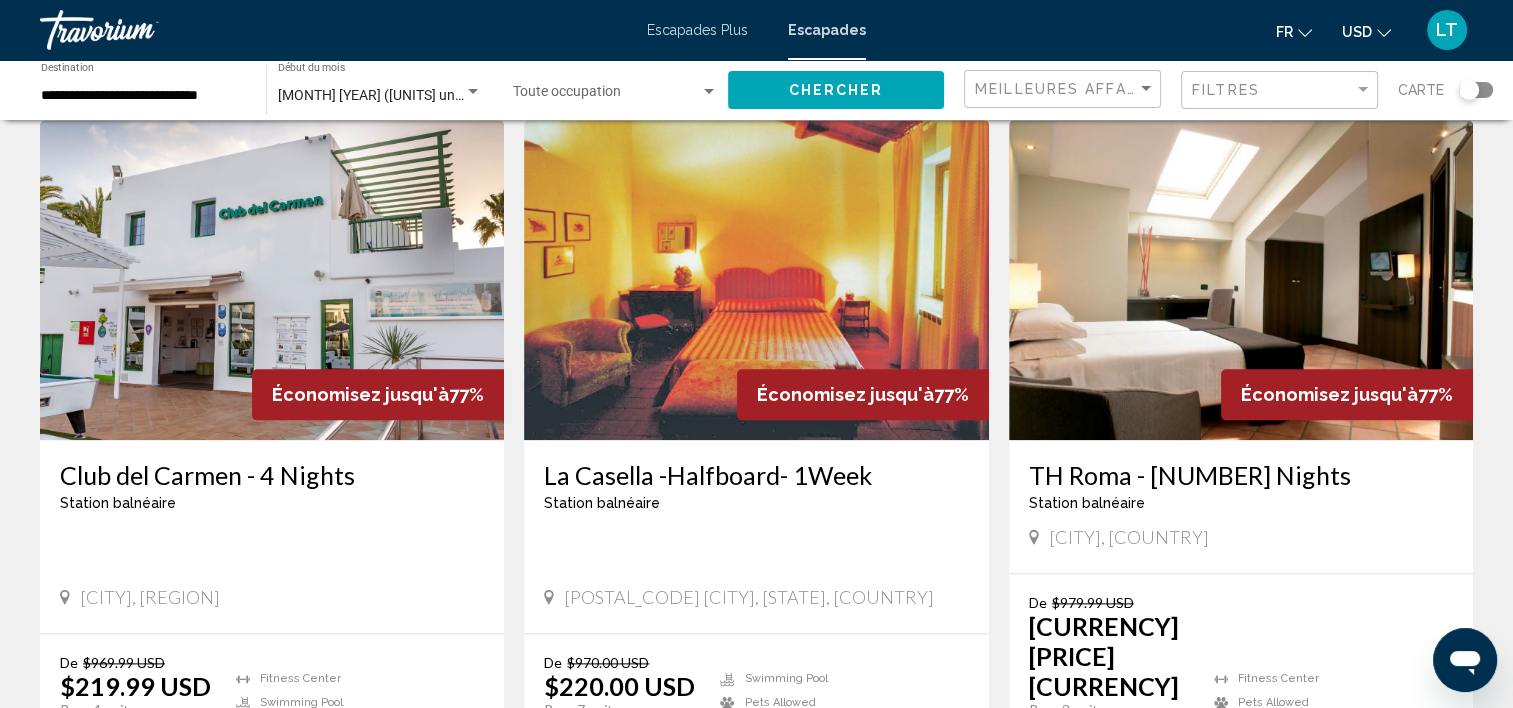 click on "12" at bounding box center (547, 861) 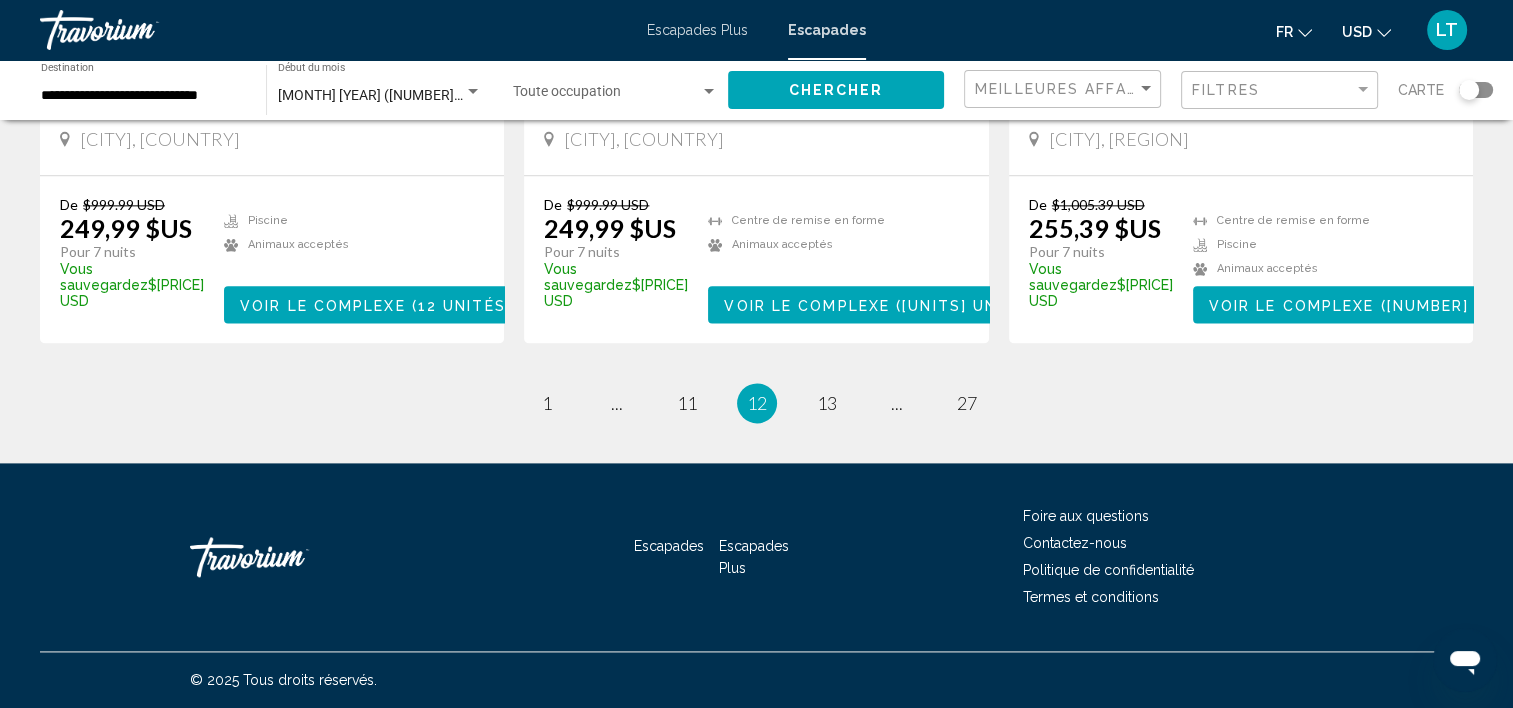 scroll, scrollTop: 2640, scrollLeft: 0, axis: vertical 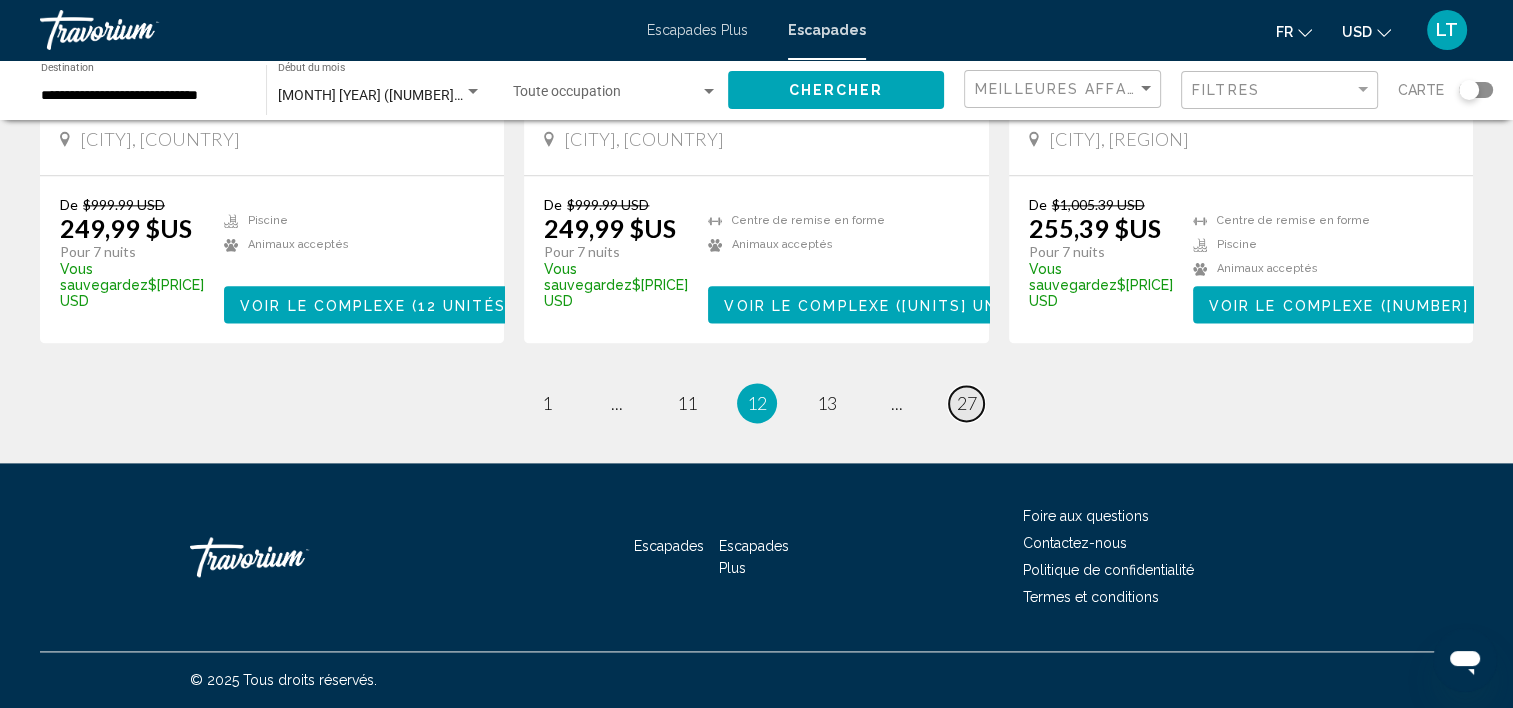 click on "27" at bounding box center (547, 403) 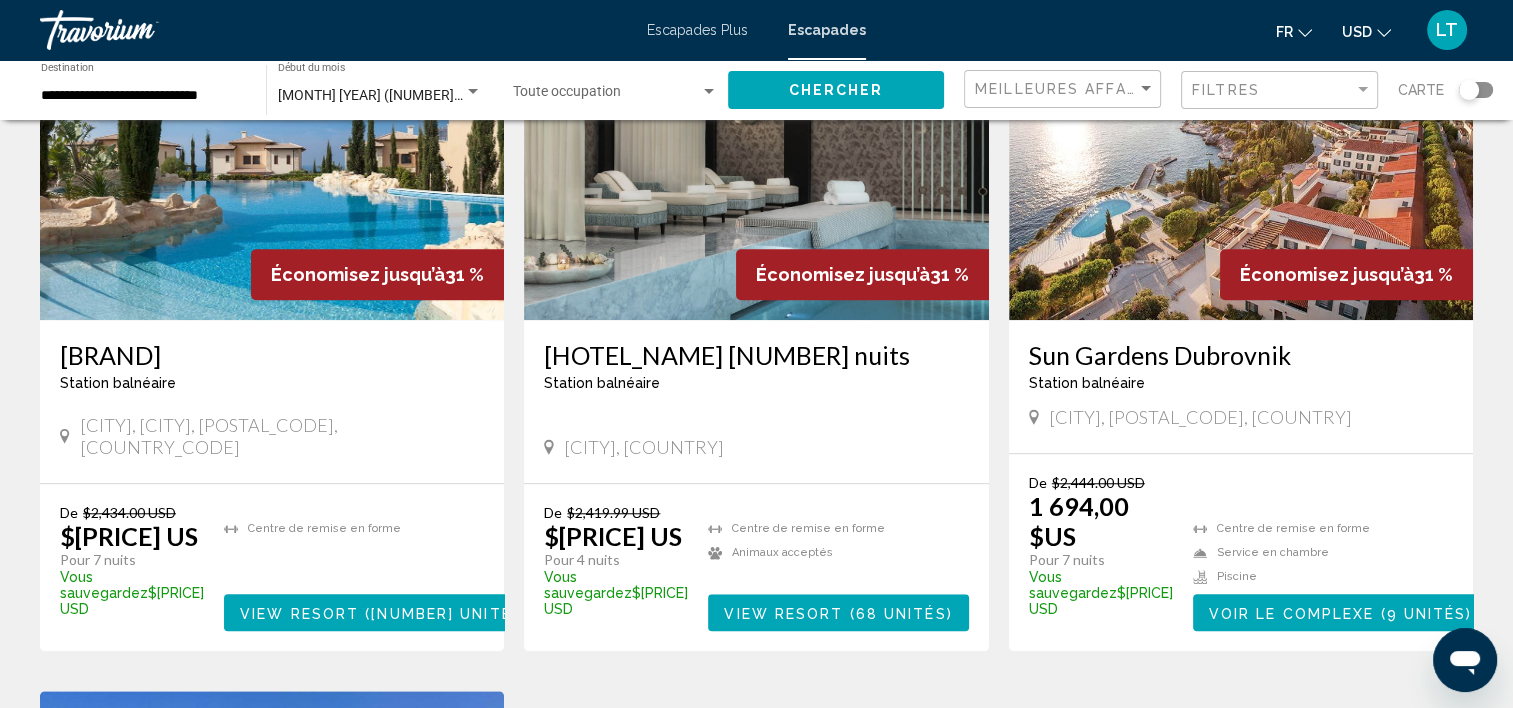 scroll, scrollTop: 1600, scrollLeft: 0, axis: vertical 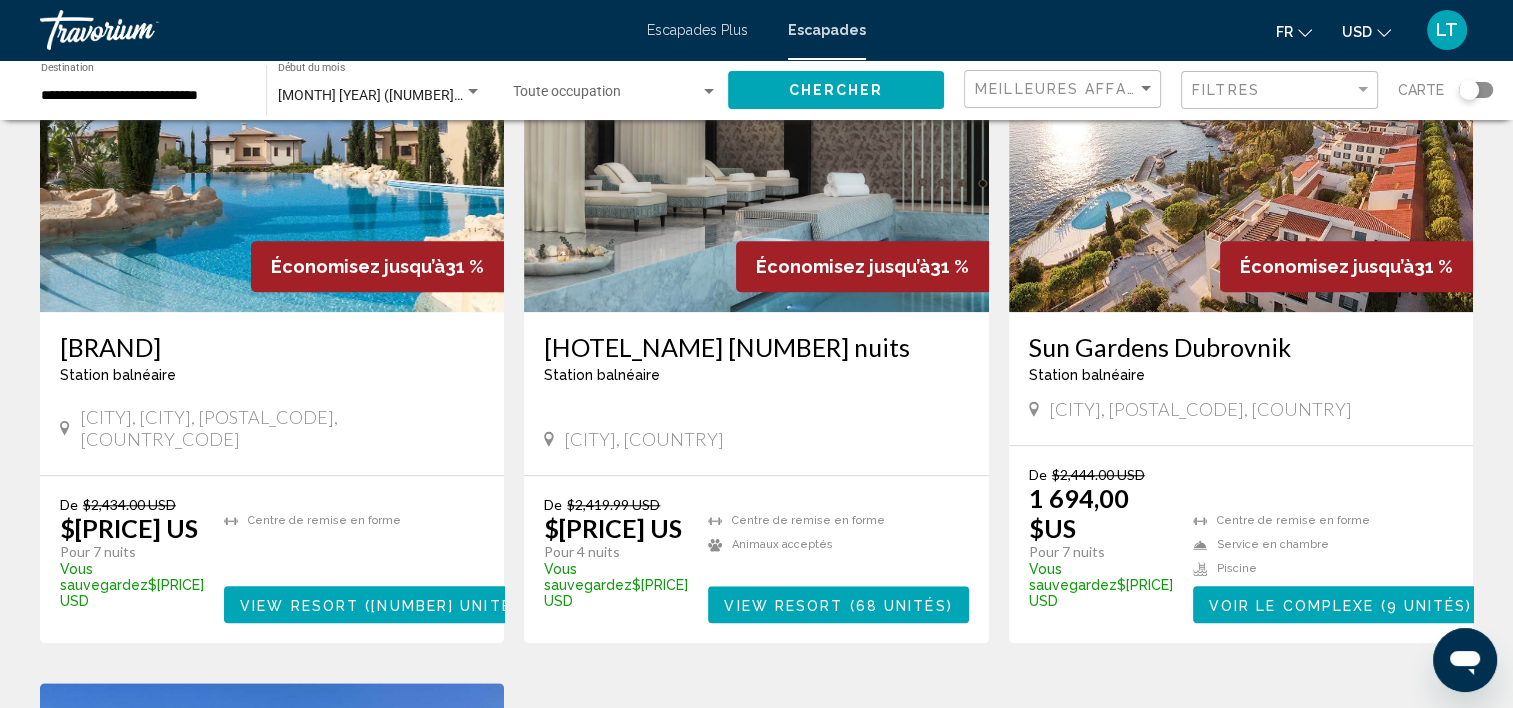 click at bounding box center (1241, 152) 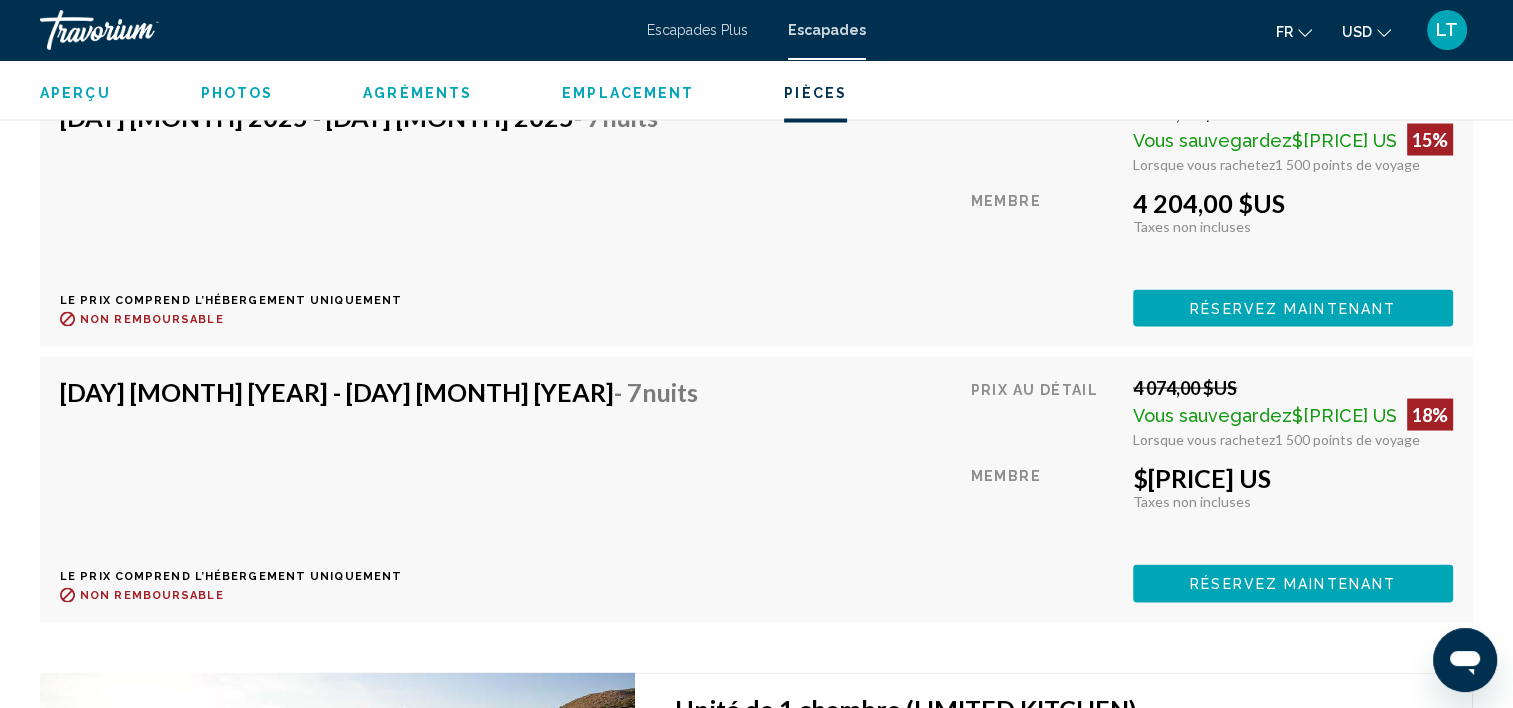 scroll, scrollTop: 3597, scrollLeft: 0, axis: vertical 